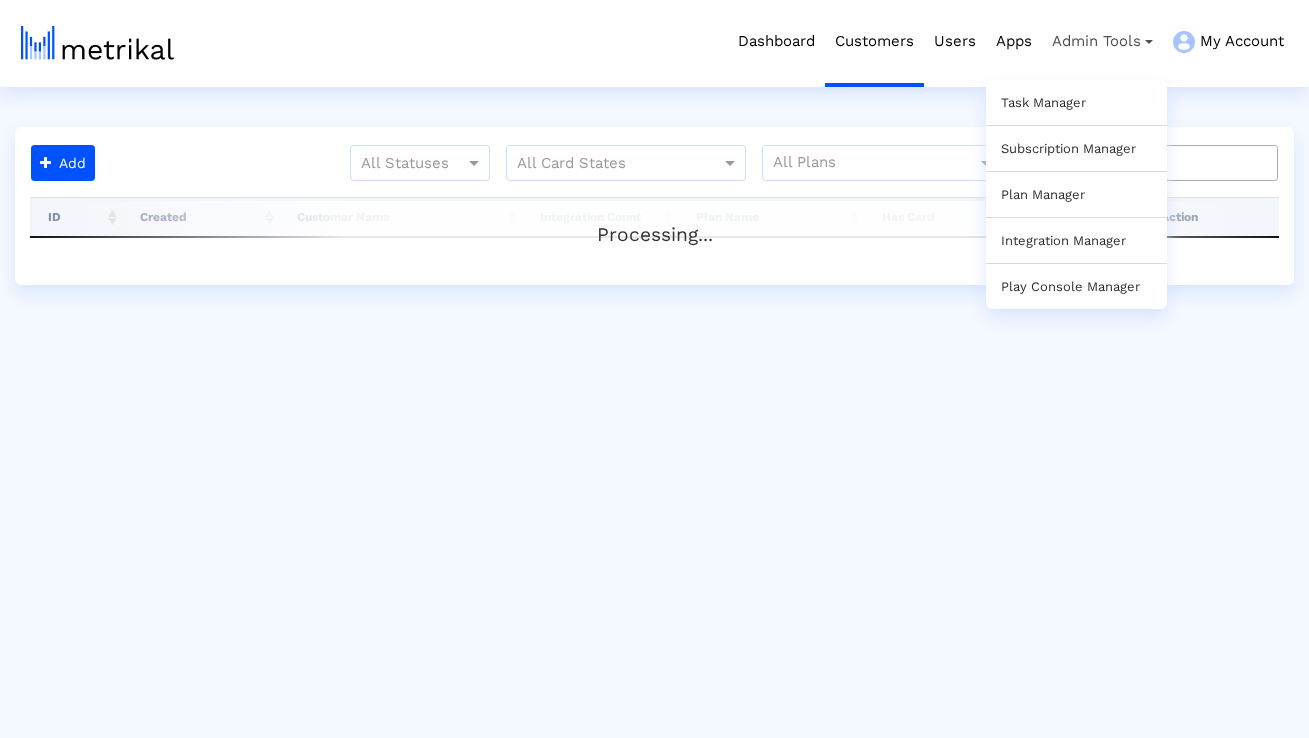 scroll, scrollTop: 0, scrollLeft: 0, axis: both 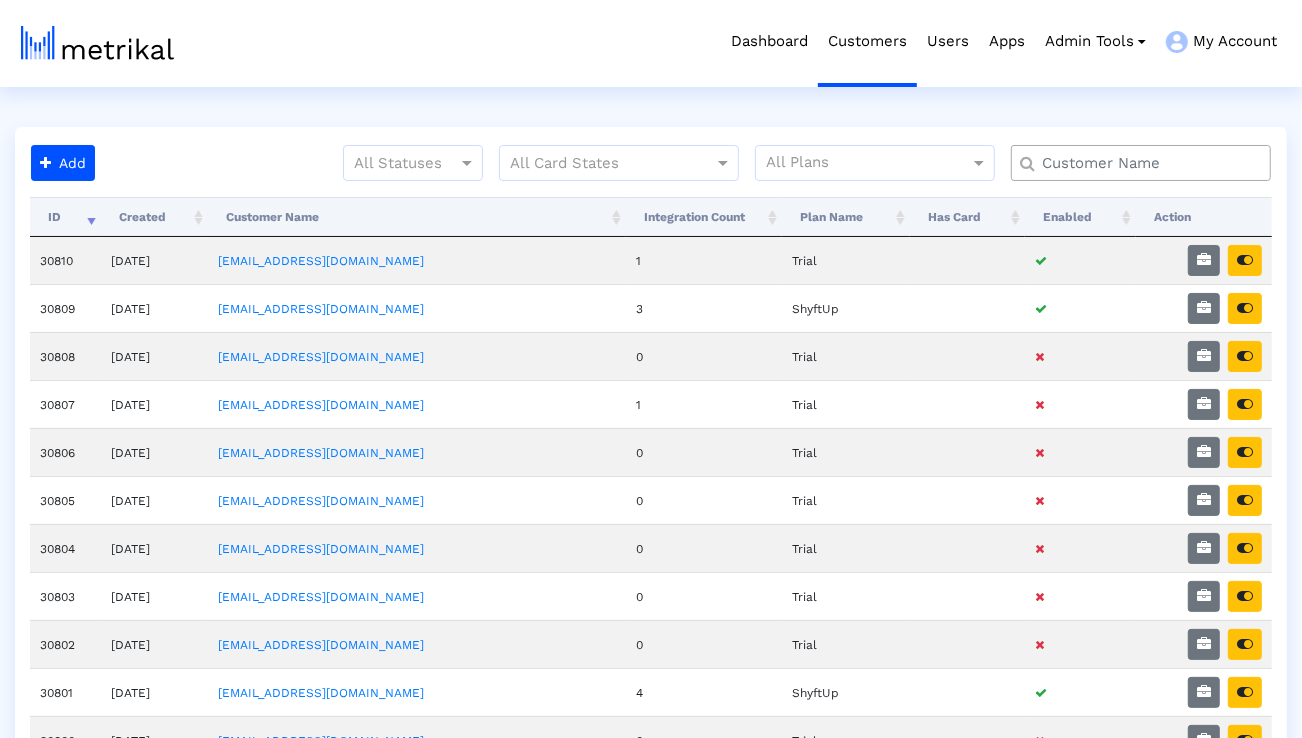 click 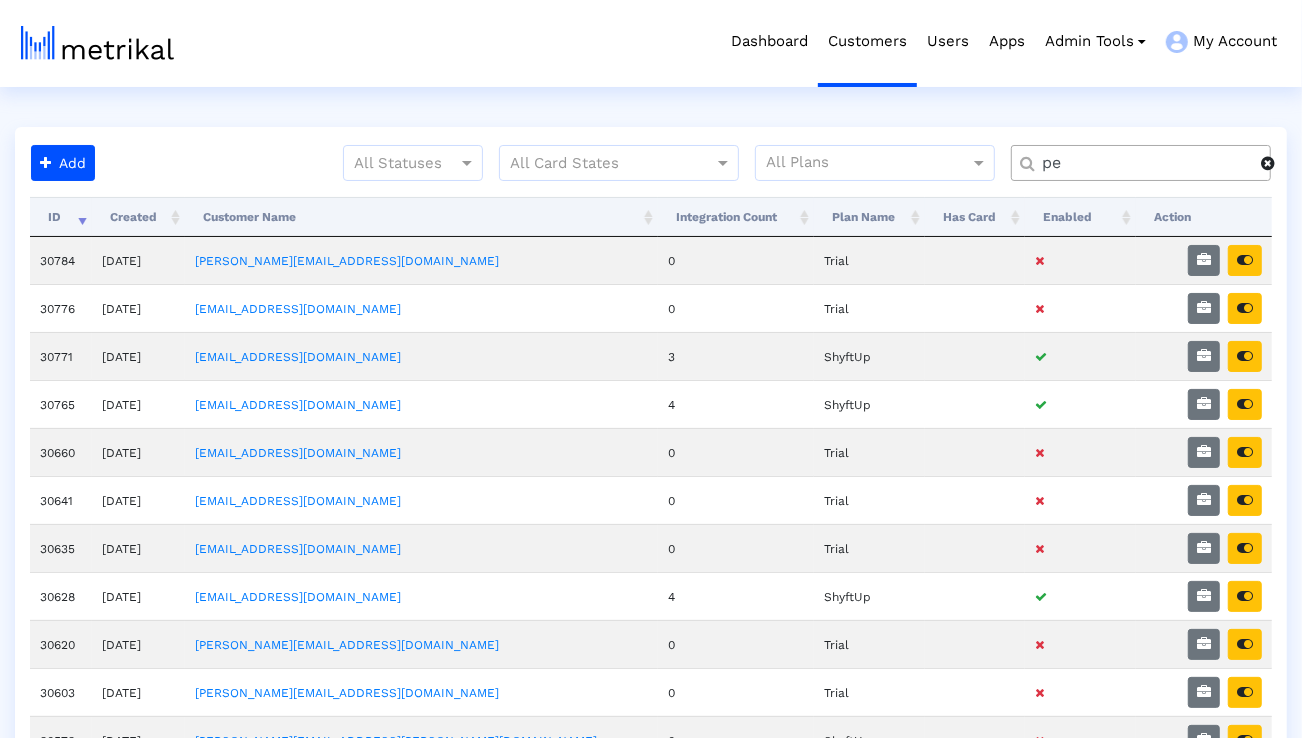 type on "p" 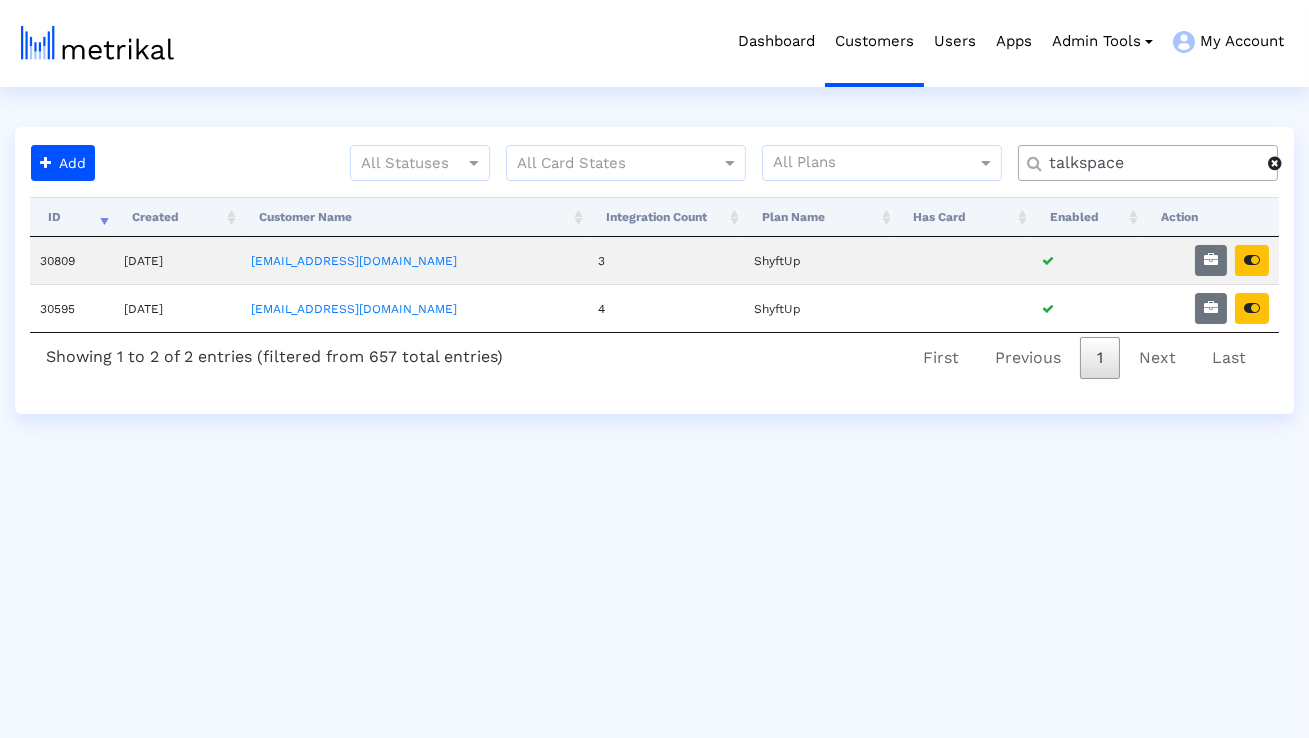 type on "talkspace" 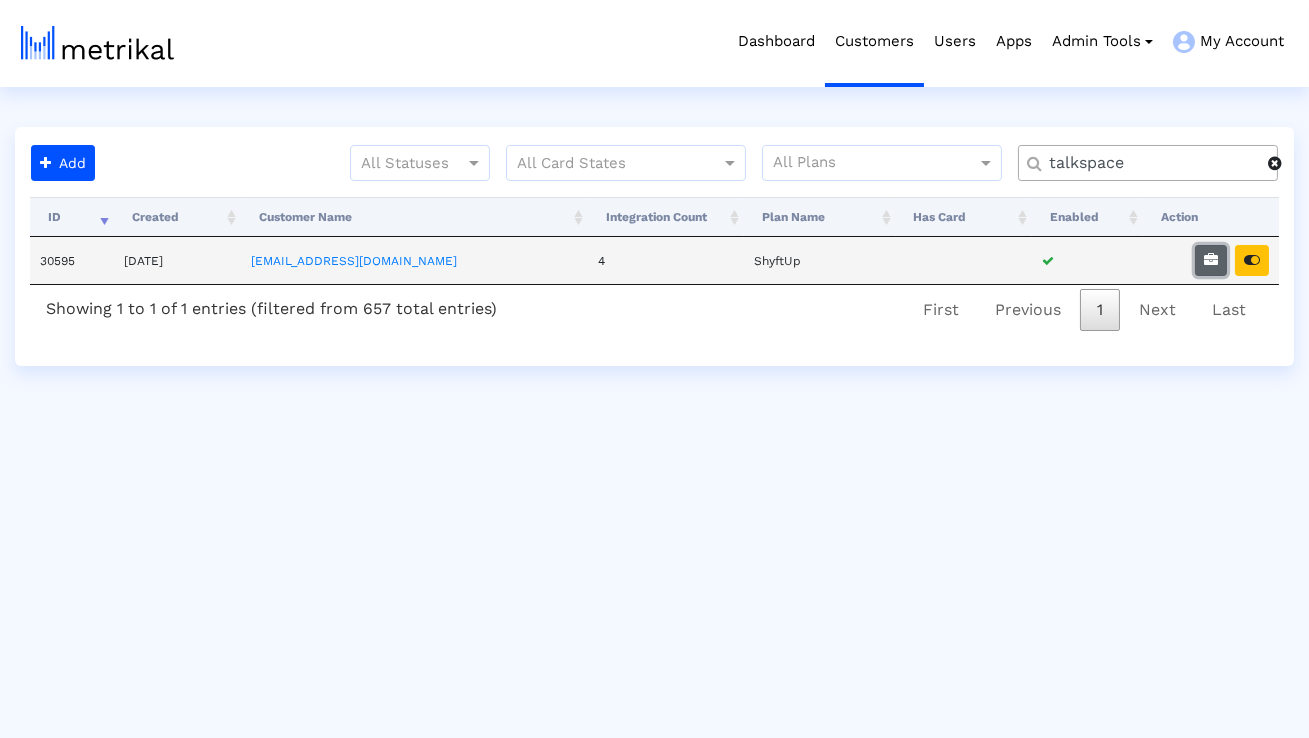 click at bounding box center (1211, 260) 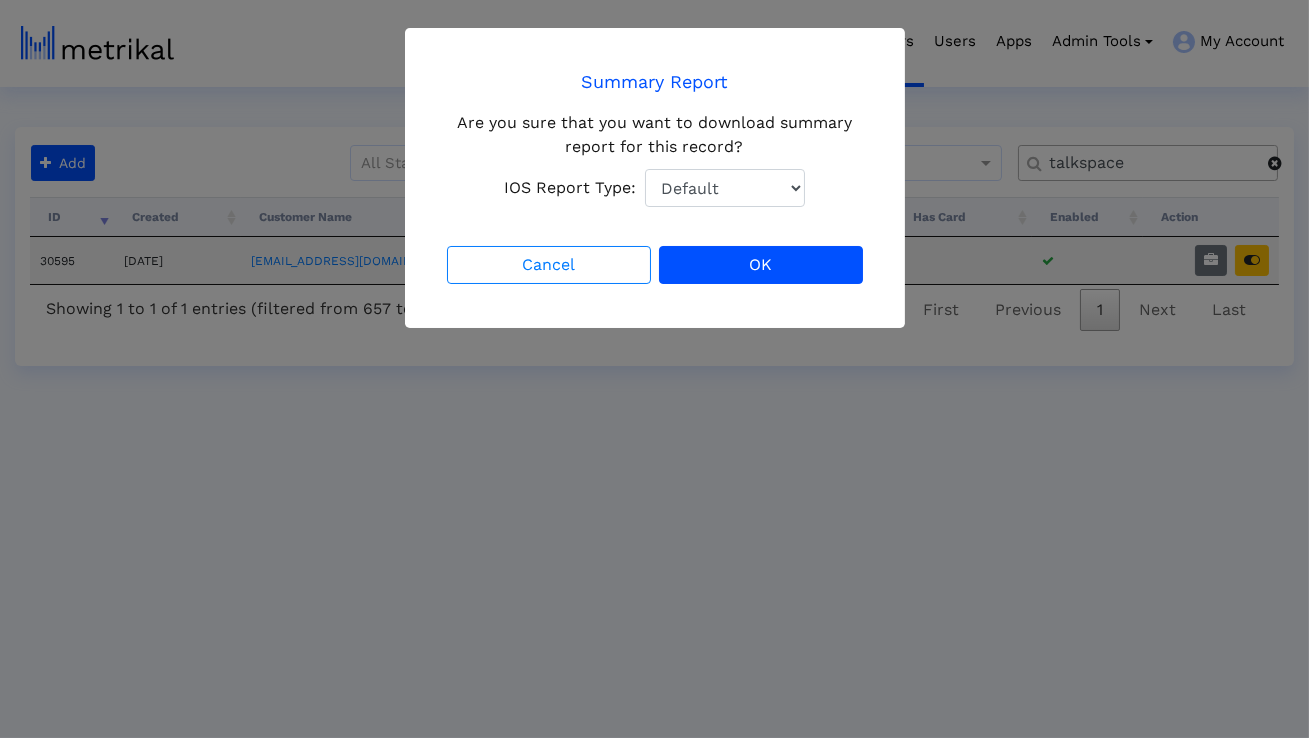 click on "Default Total Downloads New Downloads Redownloads" 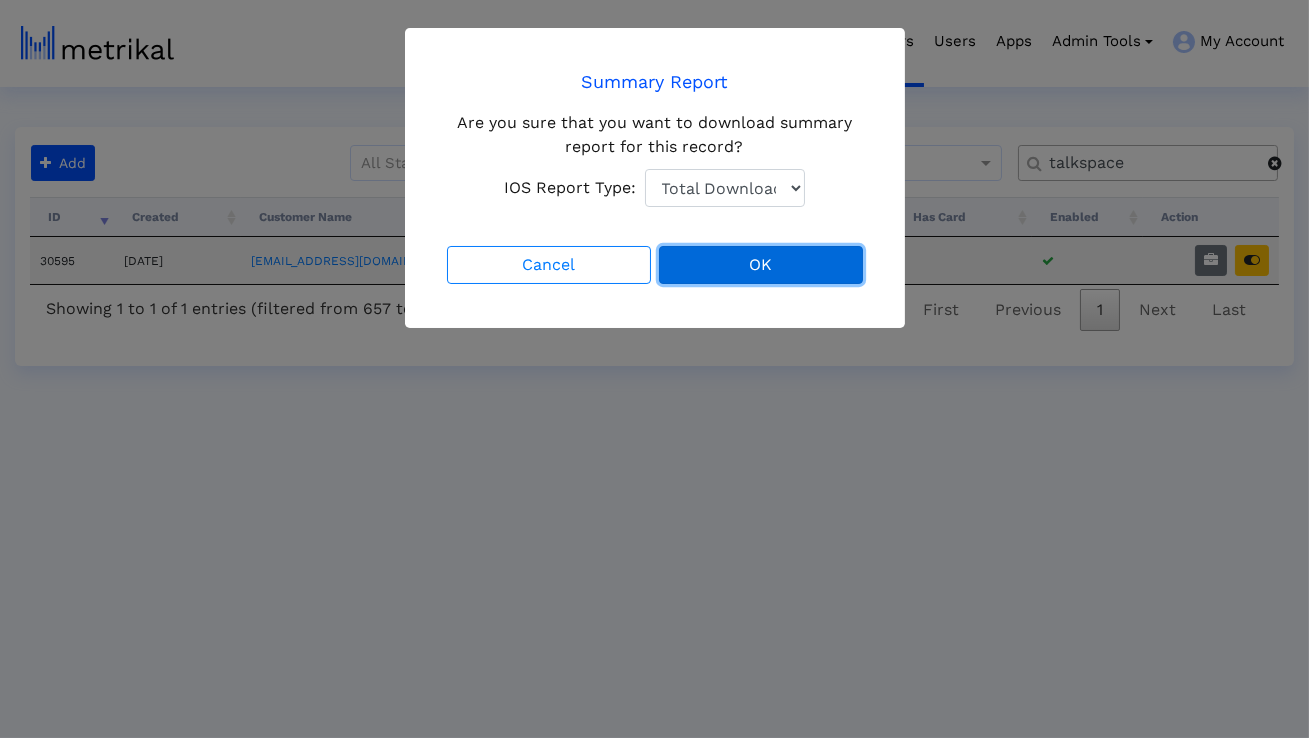 click on "OK" 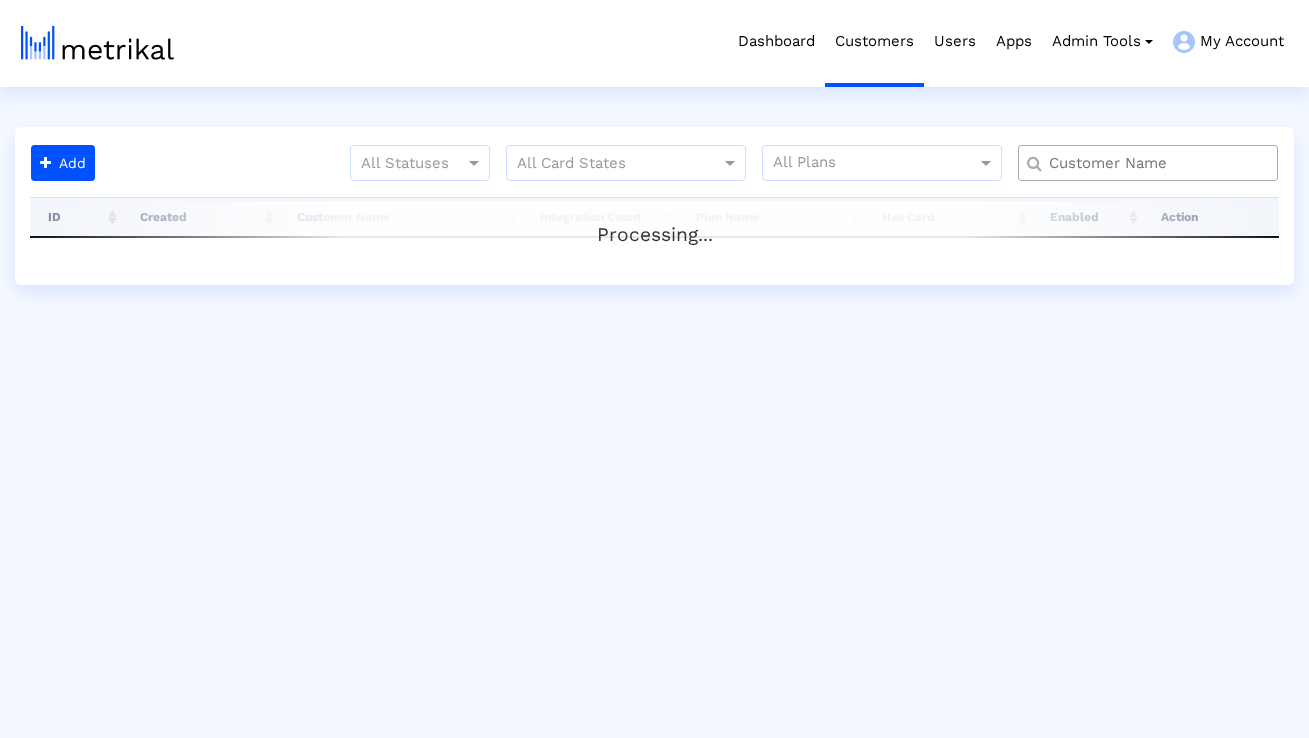 scroll, scrollTop: 0, scrollLeft: 0, axis: both 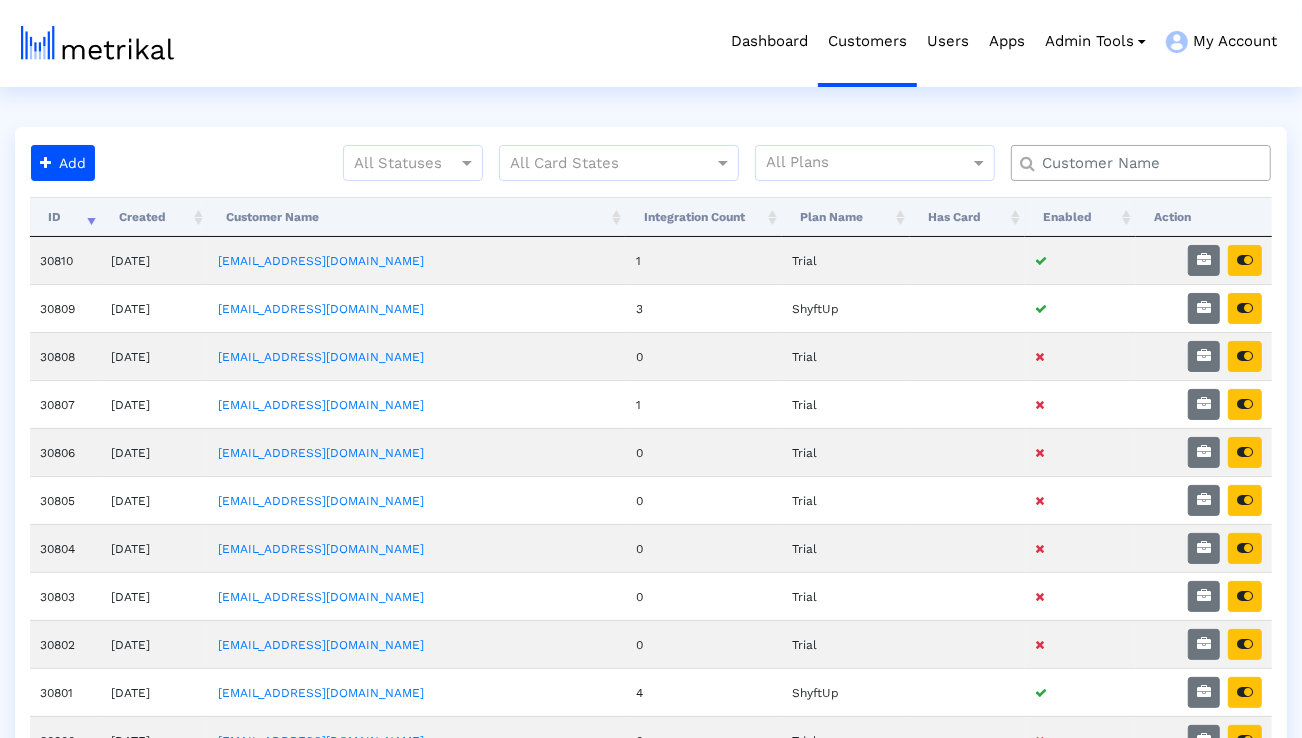 click 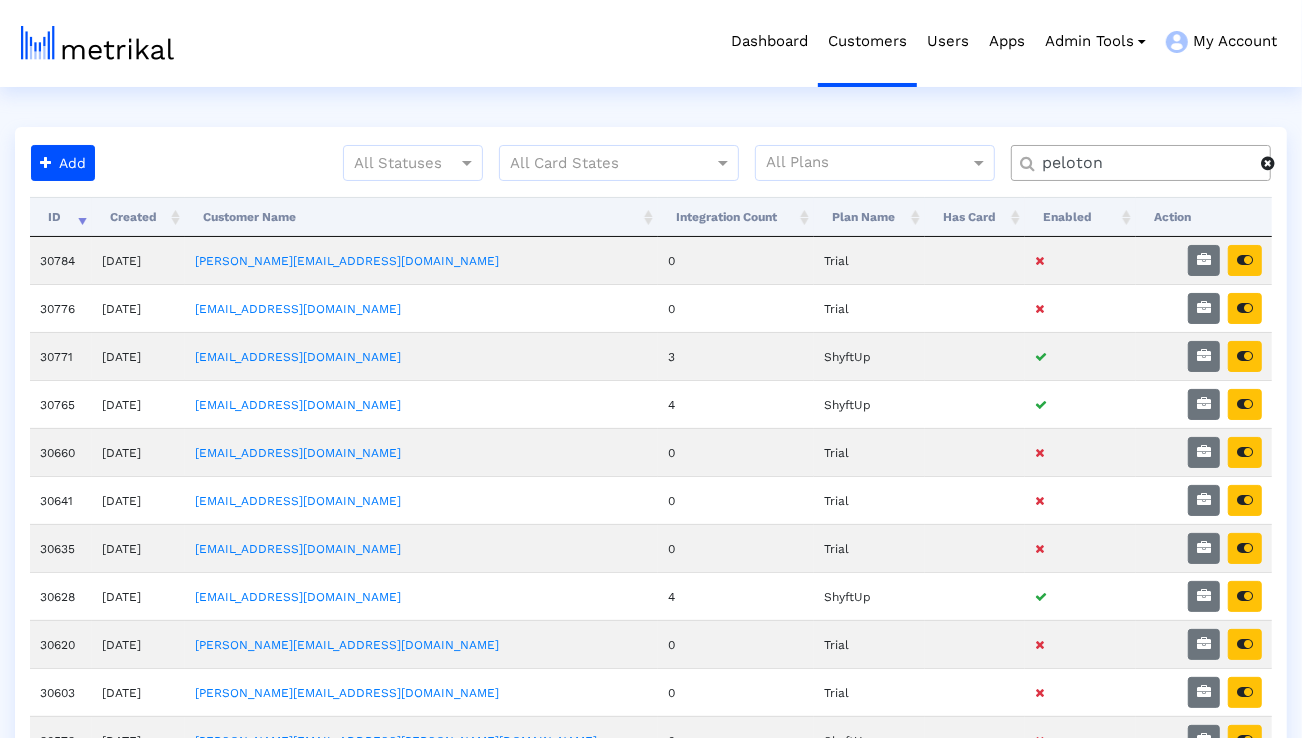 type on "peloton" 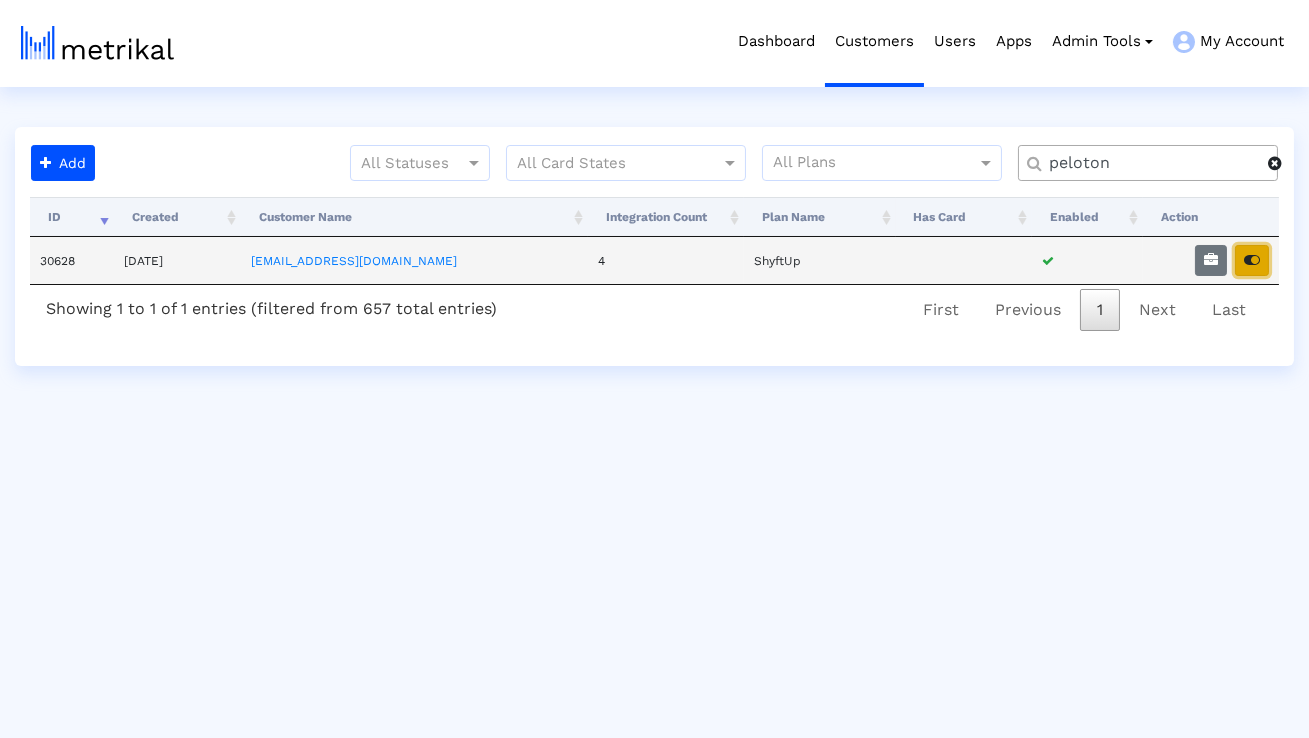 click at bounding box center (1252, 260) 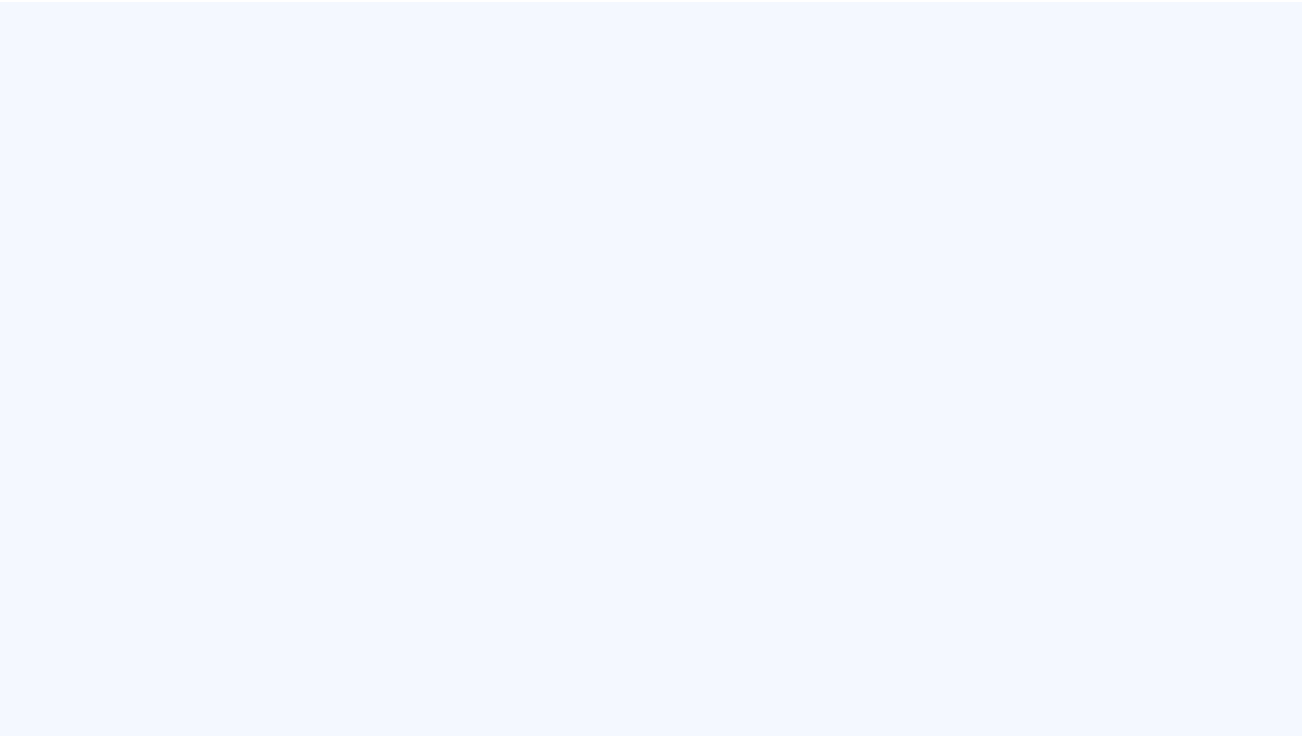 scroll, scrollTop: 0, scrollLeft: 0, axis: both 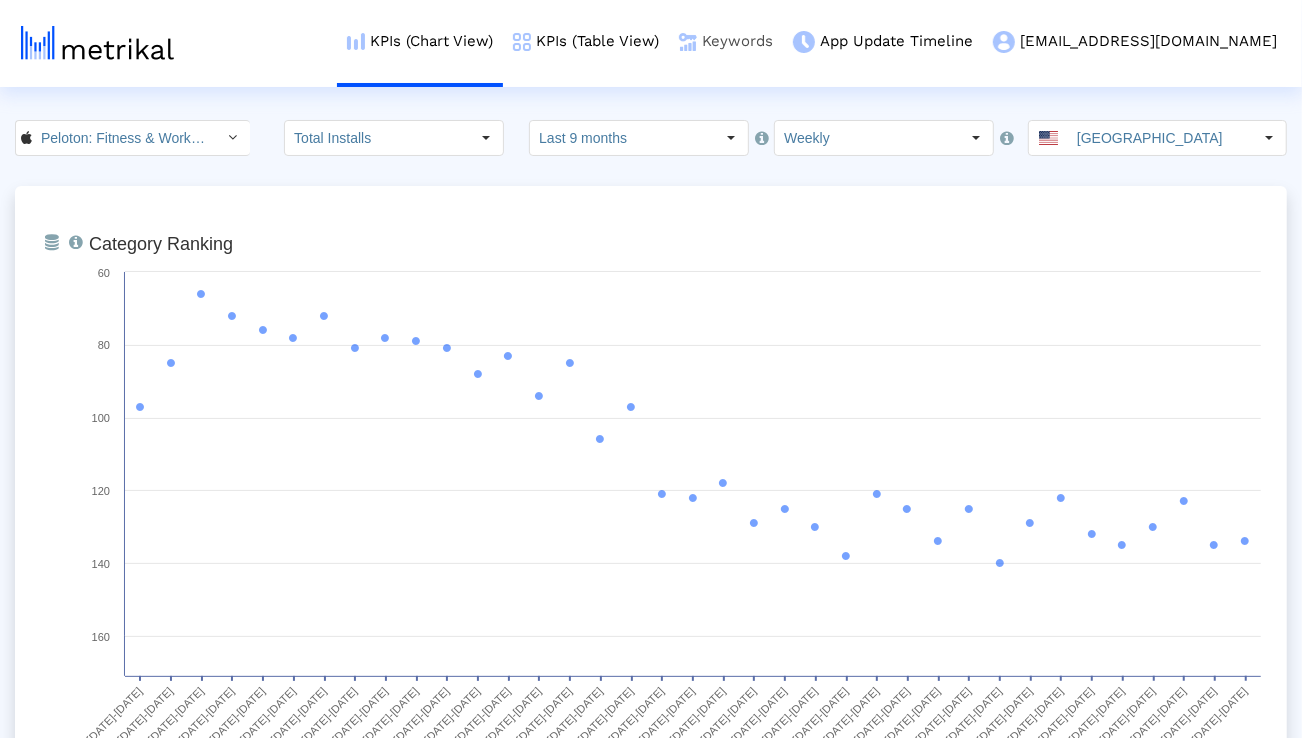 click on "Keywords" at bounding box center (726, 41) 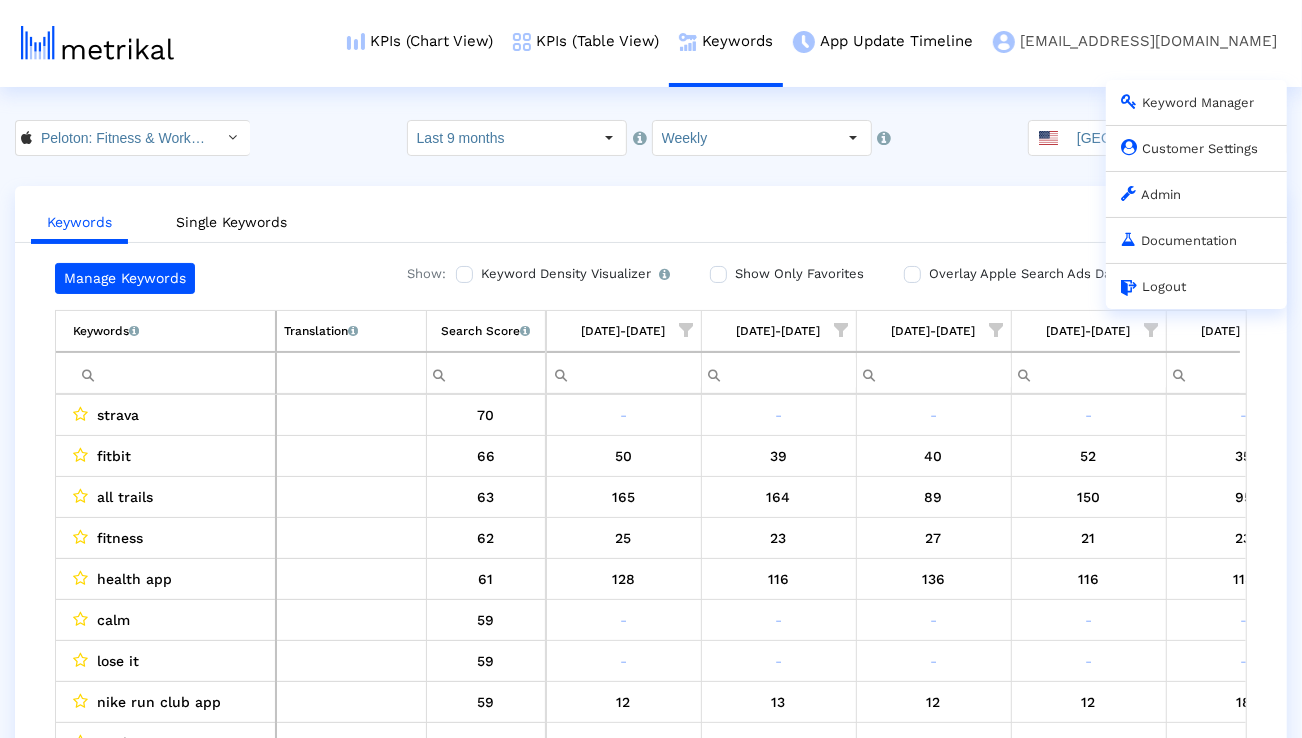 scroll, scrollTop: 0, scrollLeft: 5040, axis: horizontal 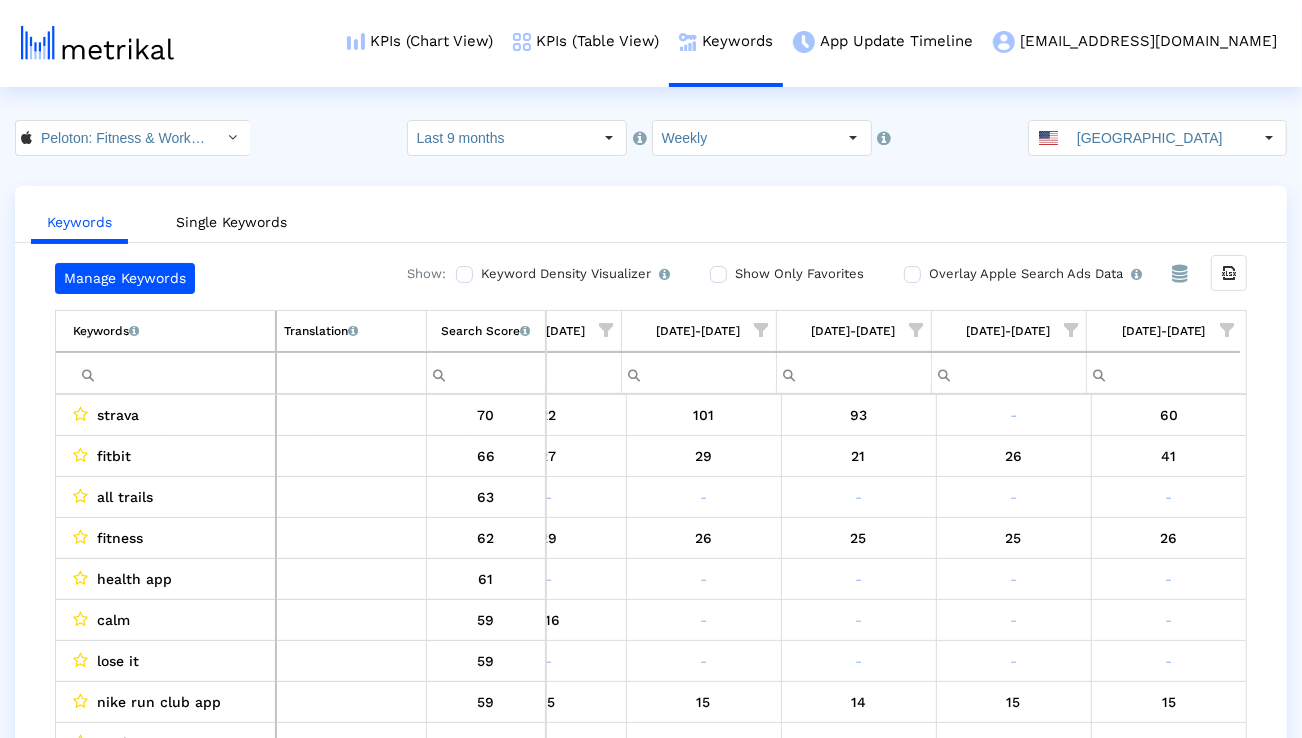 click at bounding box center [1227, 330] 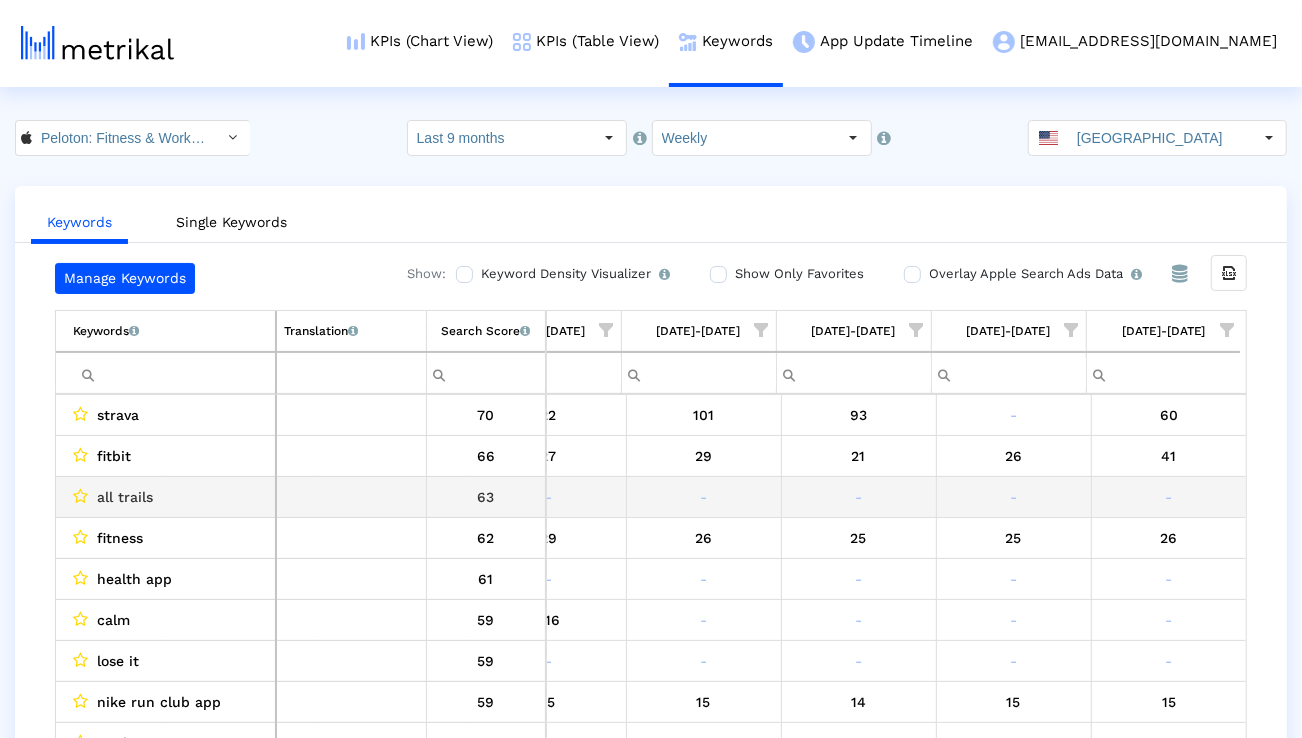 scroll, scrollTop: 0, scrollLeft: 5010, axis: horizontal 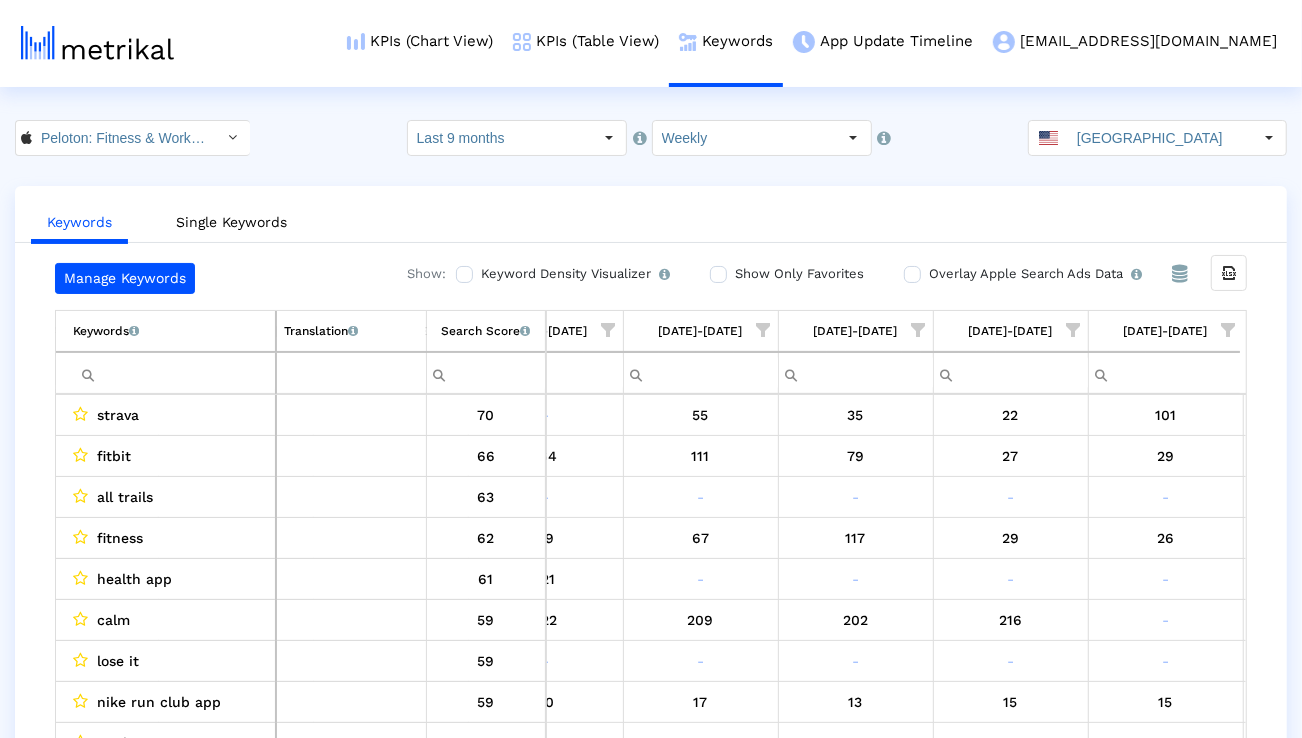 click at bounding box center [1229, 330] 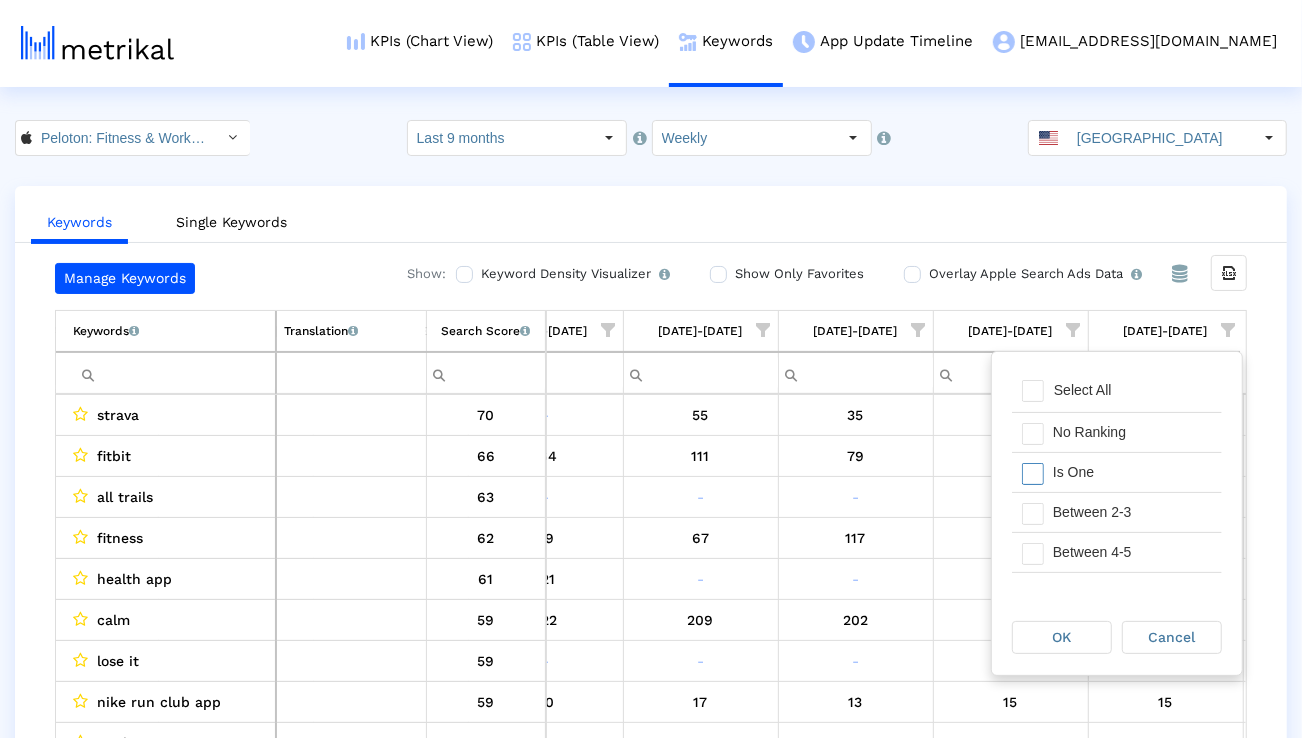 click on "Is One" at bounding box center [1132, 472] 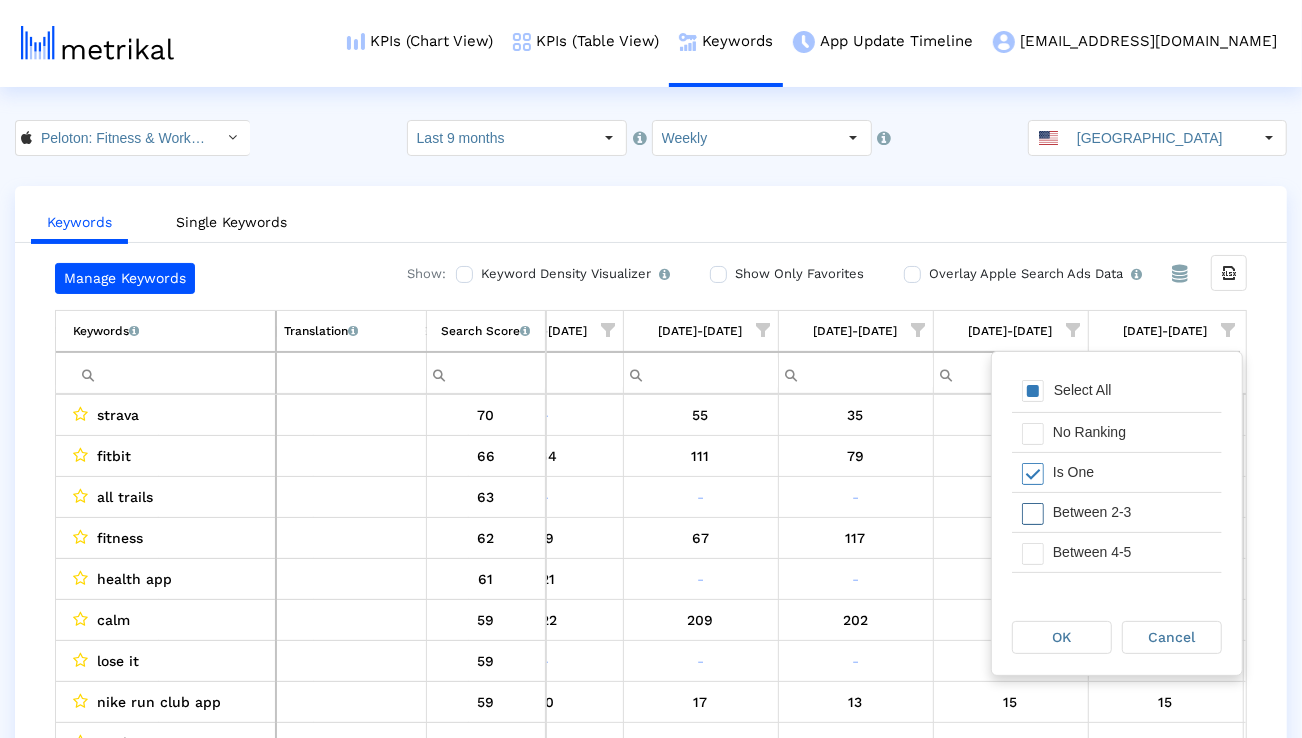 click on "Between 2-3" at bounding box center (1132, 512) 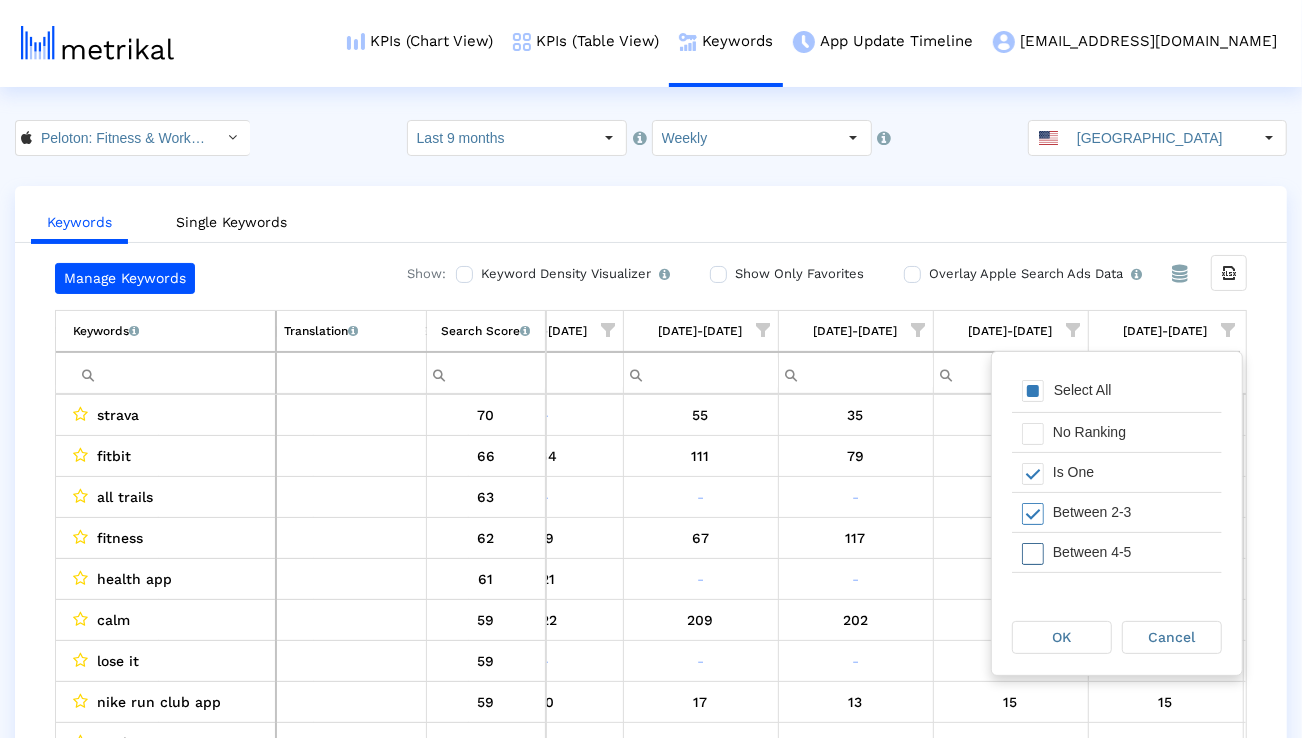 click on "Between 4-5" at bounding box center (1132, 552) 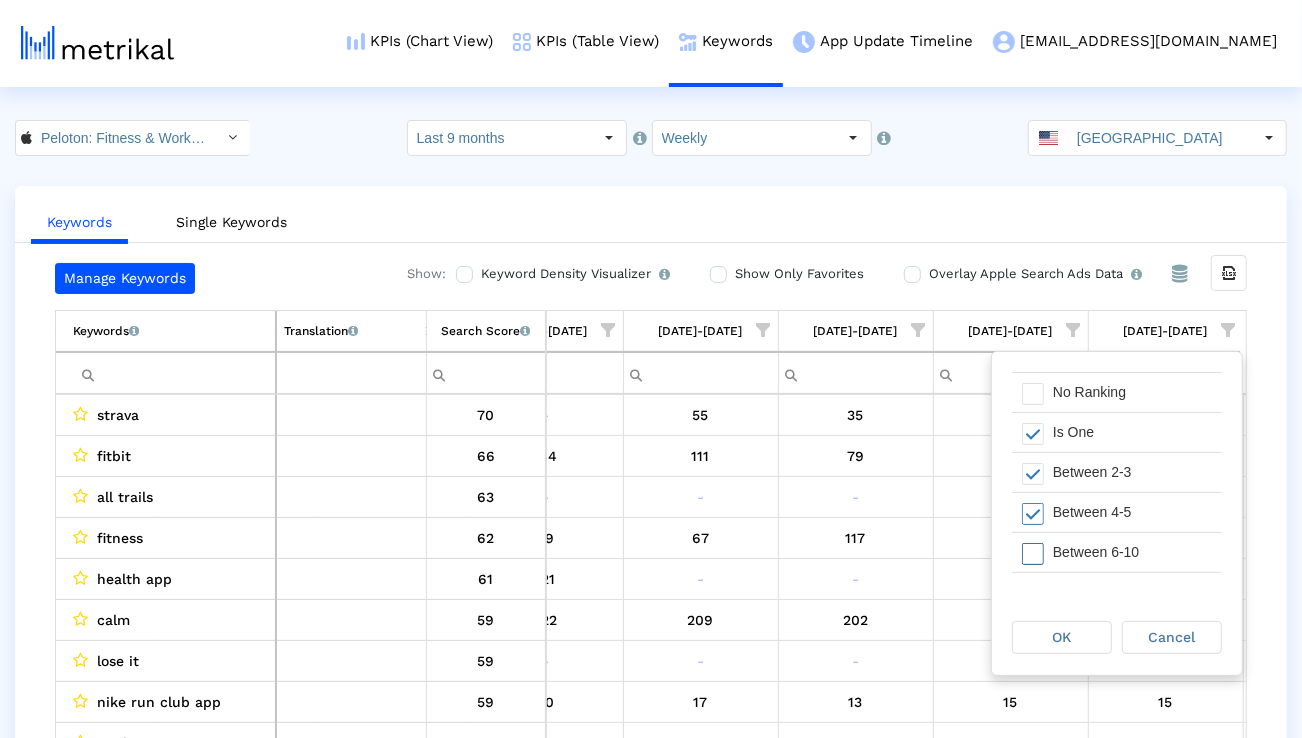 click on "Between 6-10" at bounding box center [1132, 552] 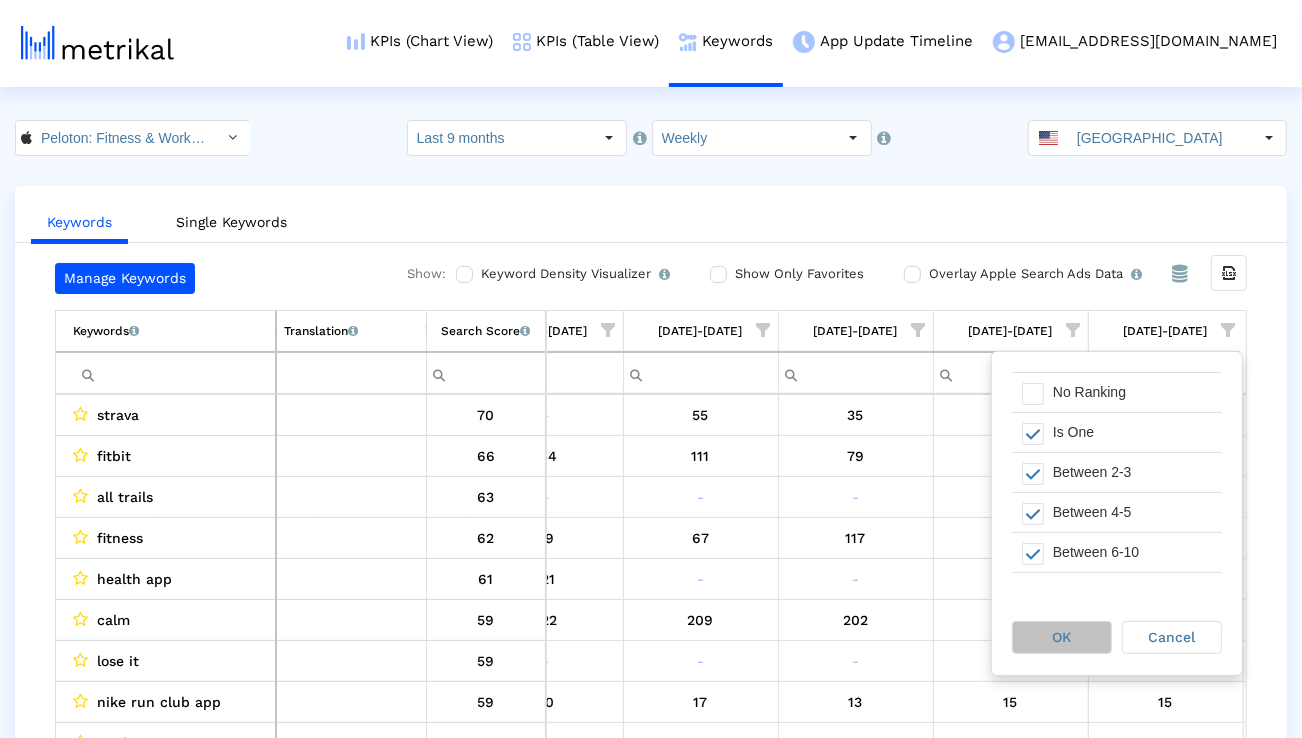 click on "OK" at bounding box center (1062, 637) 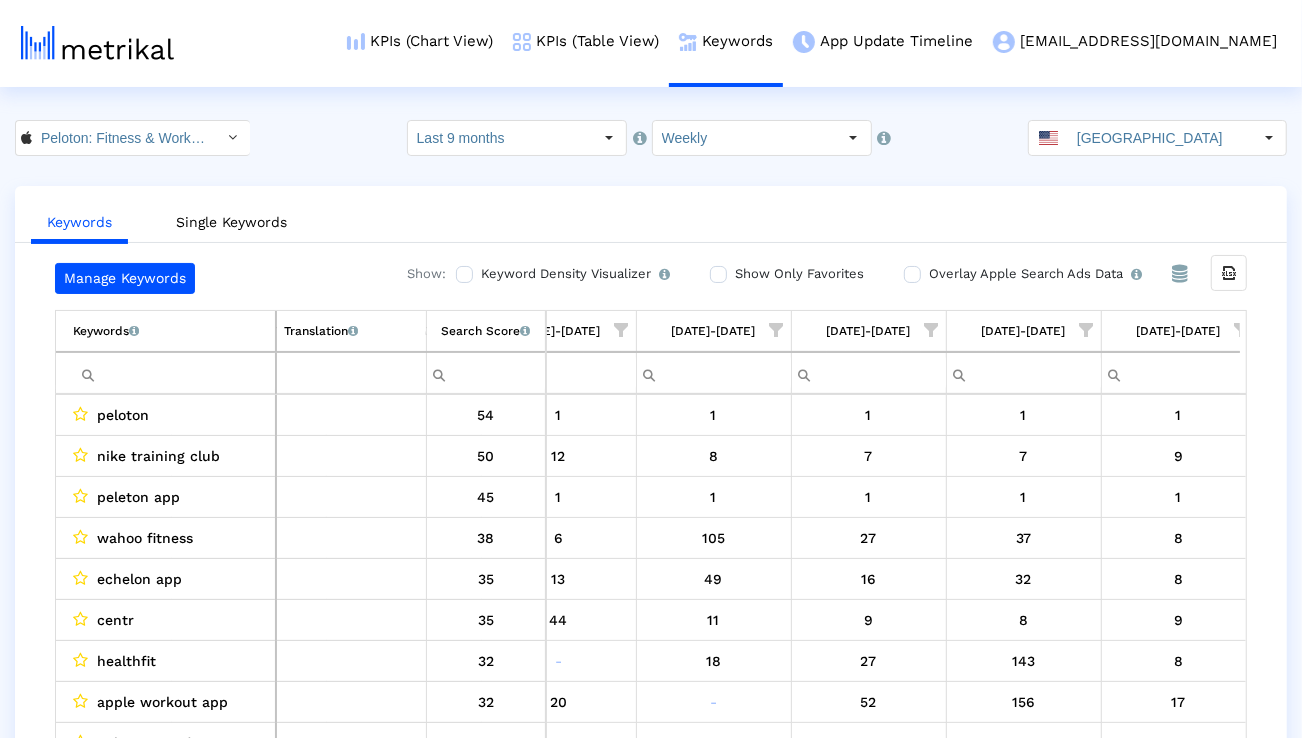 click at bounding box center (622, 330) 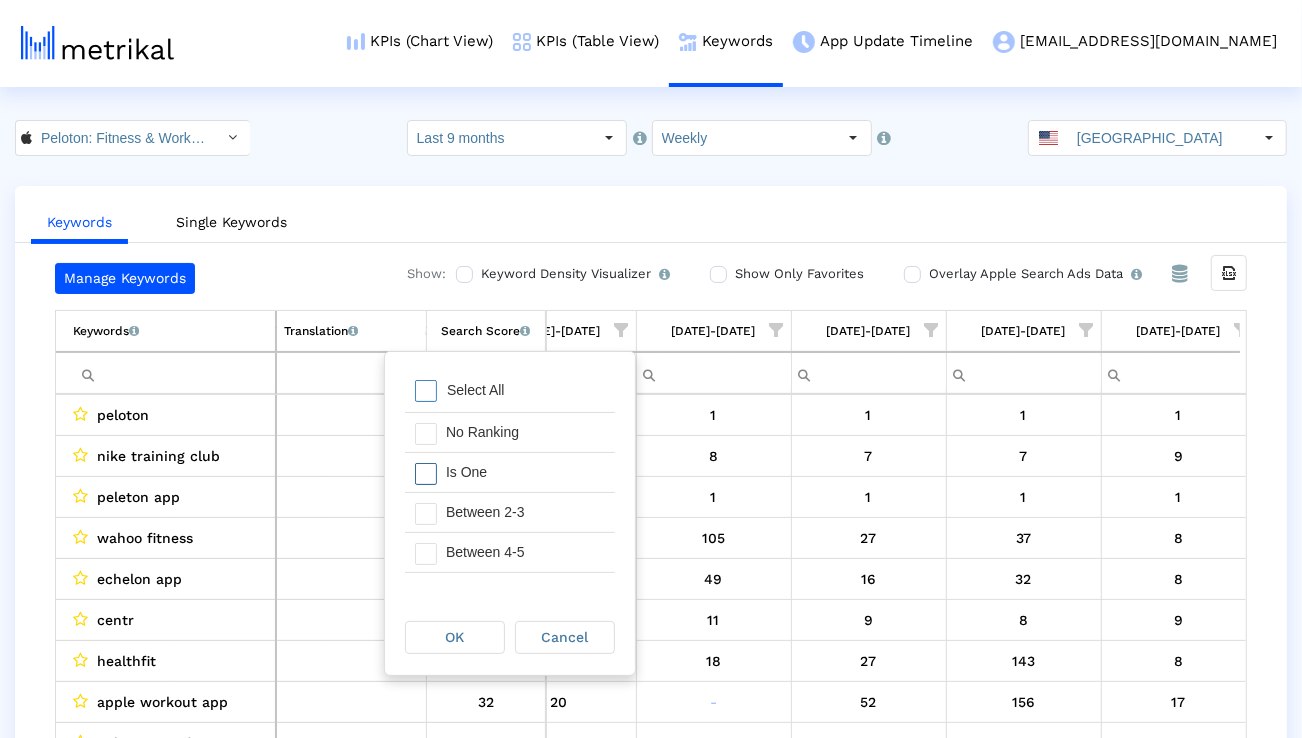 click on "Is One" at bounding box center (525, 472) 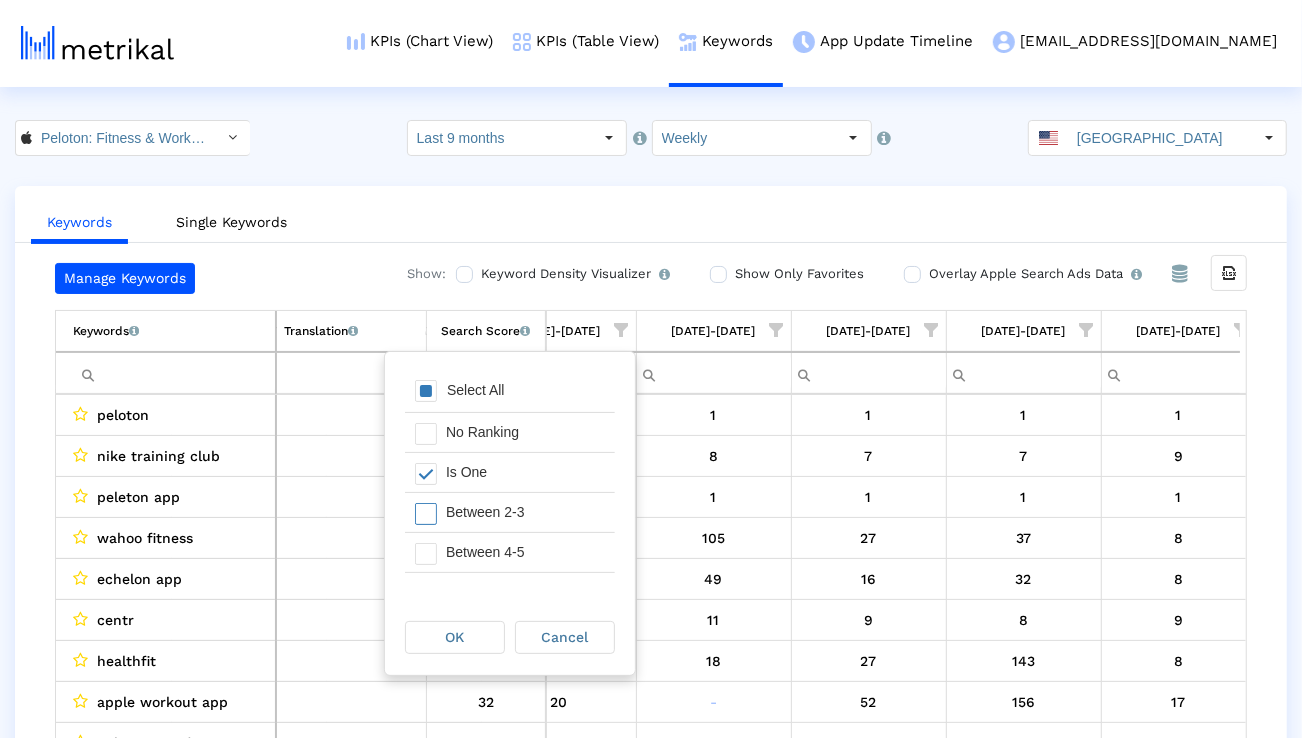 click on "Between 2-3" at bounding box center (525, 512) 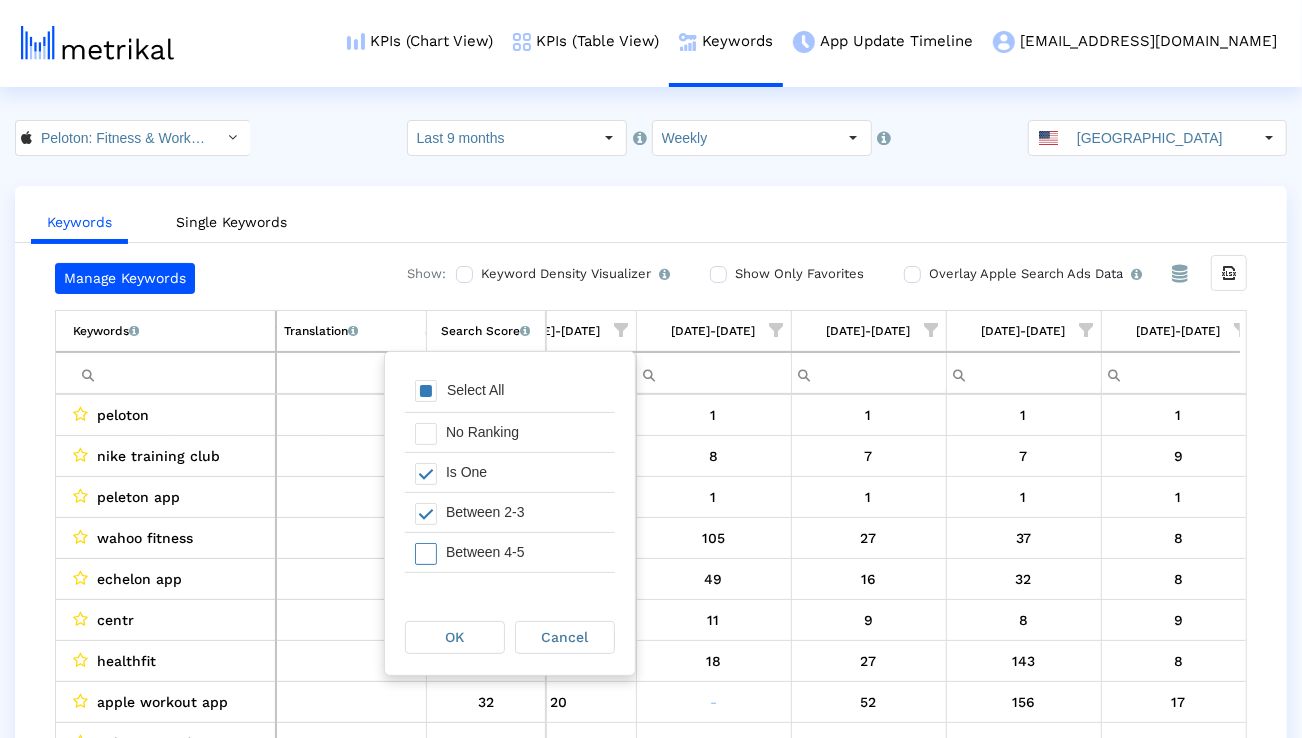 click on "Between 4-5" at bounding box center (525, 552) 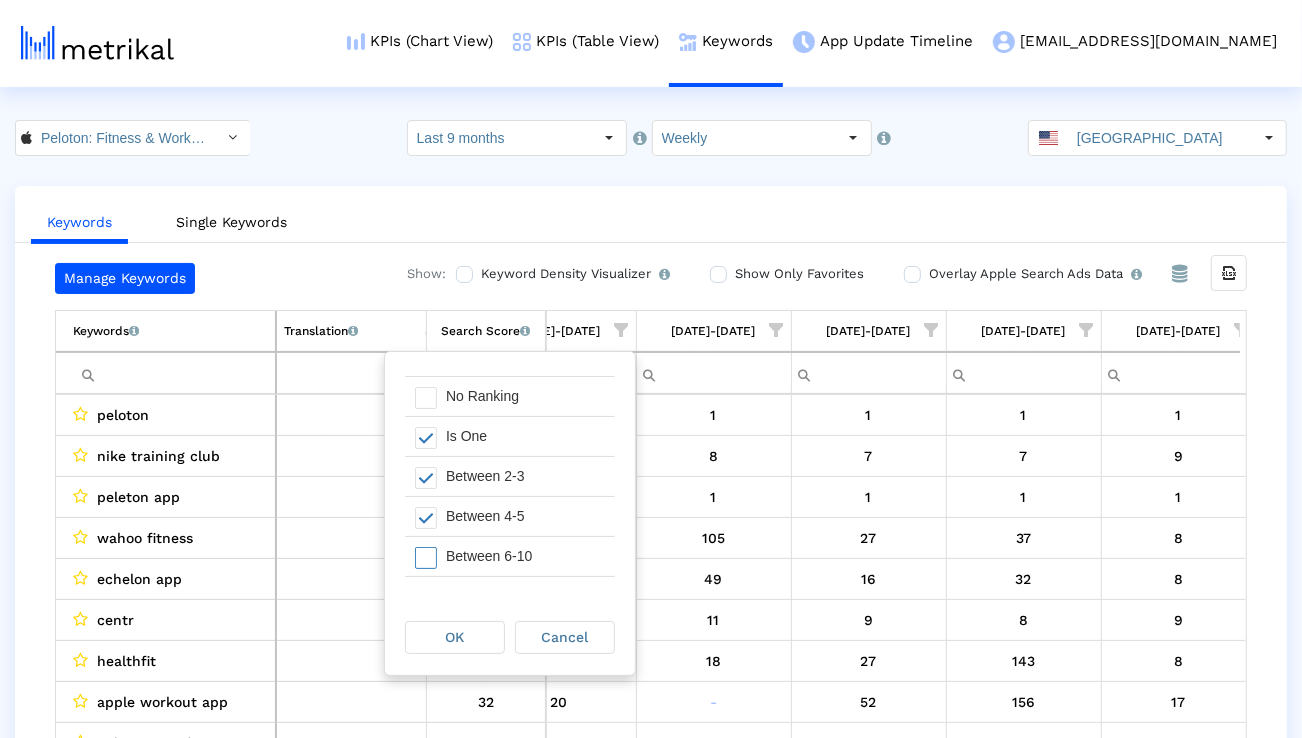 click on "Between 6-10" at bounding box center [525, 556] 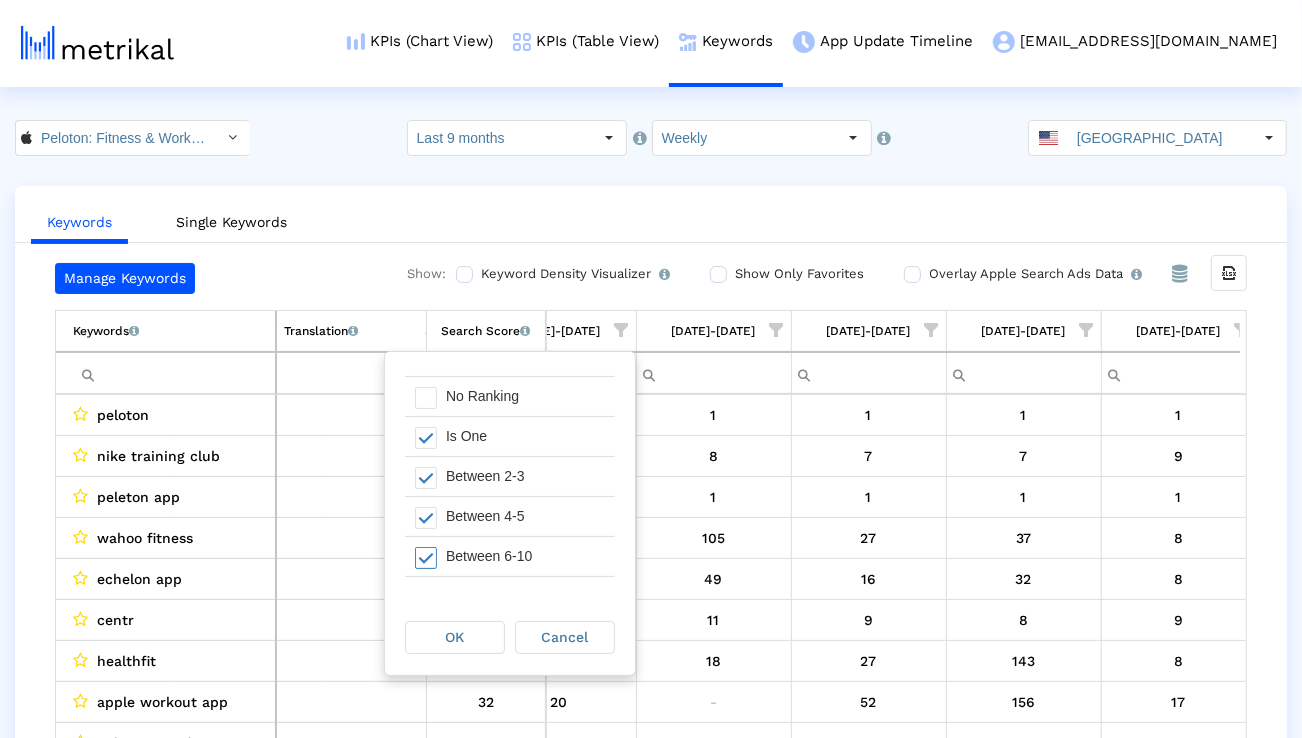 click on "Between 6-10" at bounding box center (525, 556) 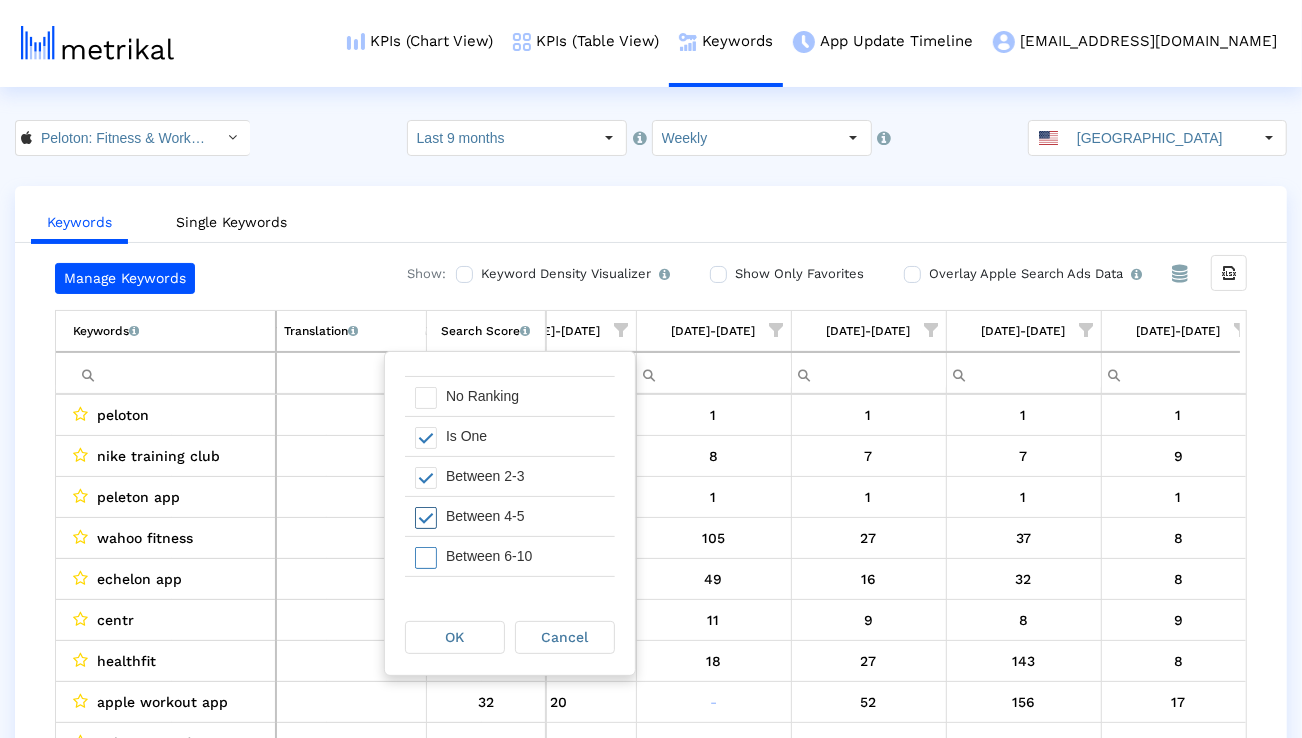 click on "Between 4-5" at bounding box center (525, 516) 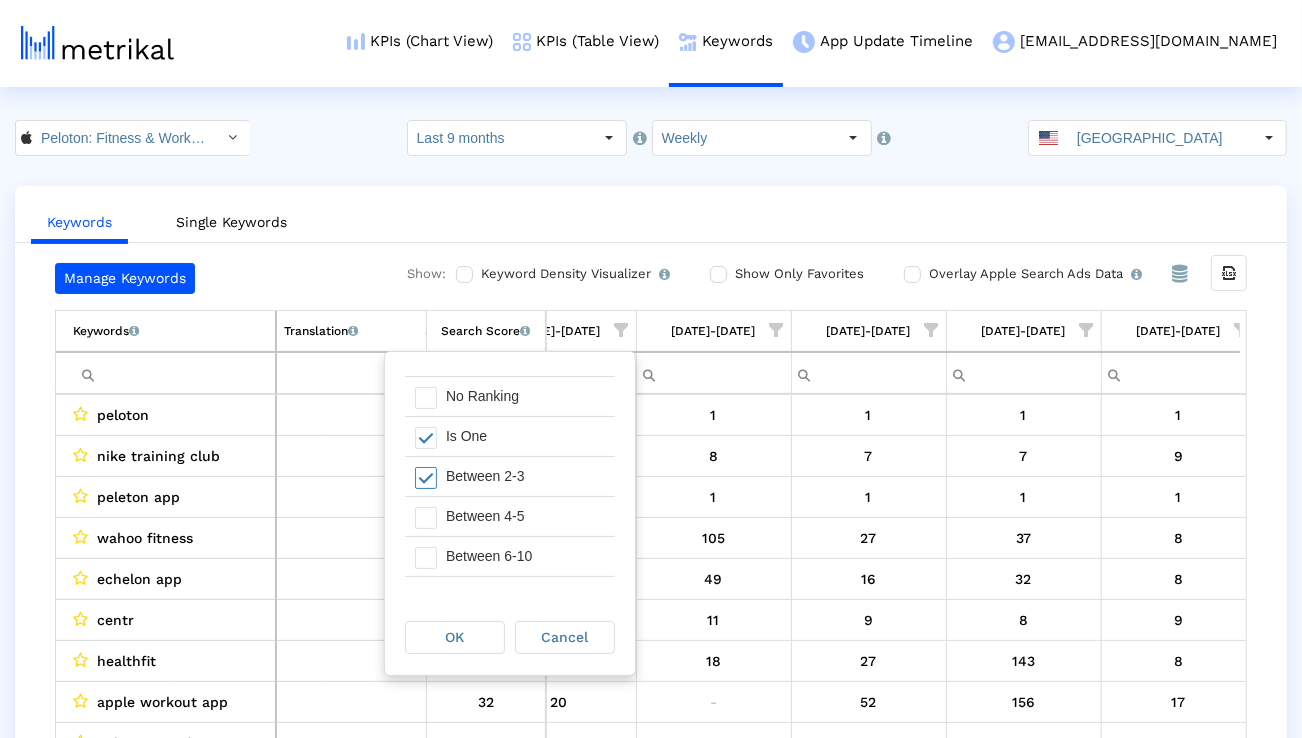 click on "Between 2-3" at bounding box center (525, 476) 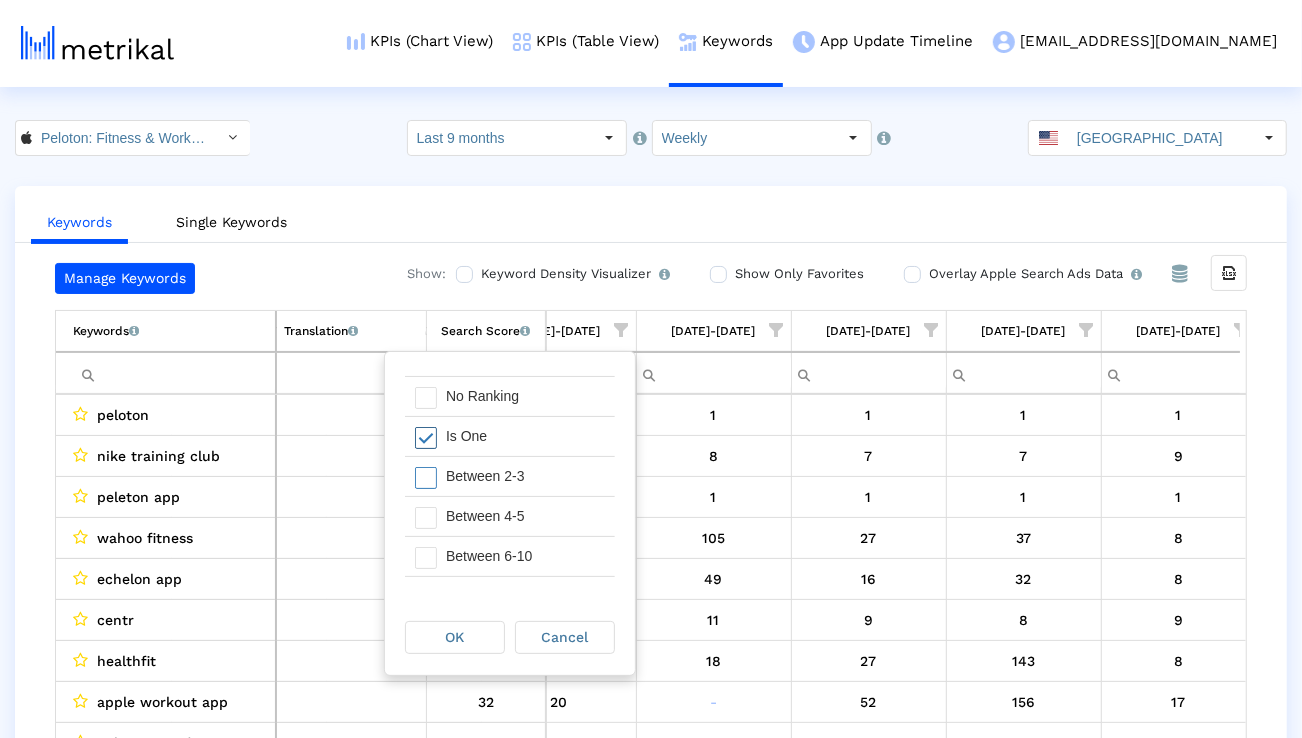 click on "Is One" at bounding box center (525, 436) 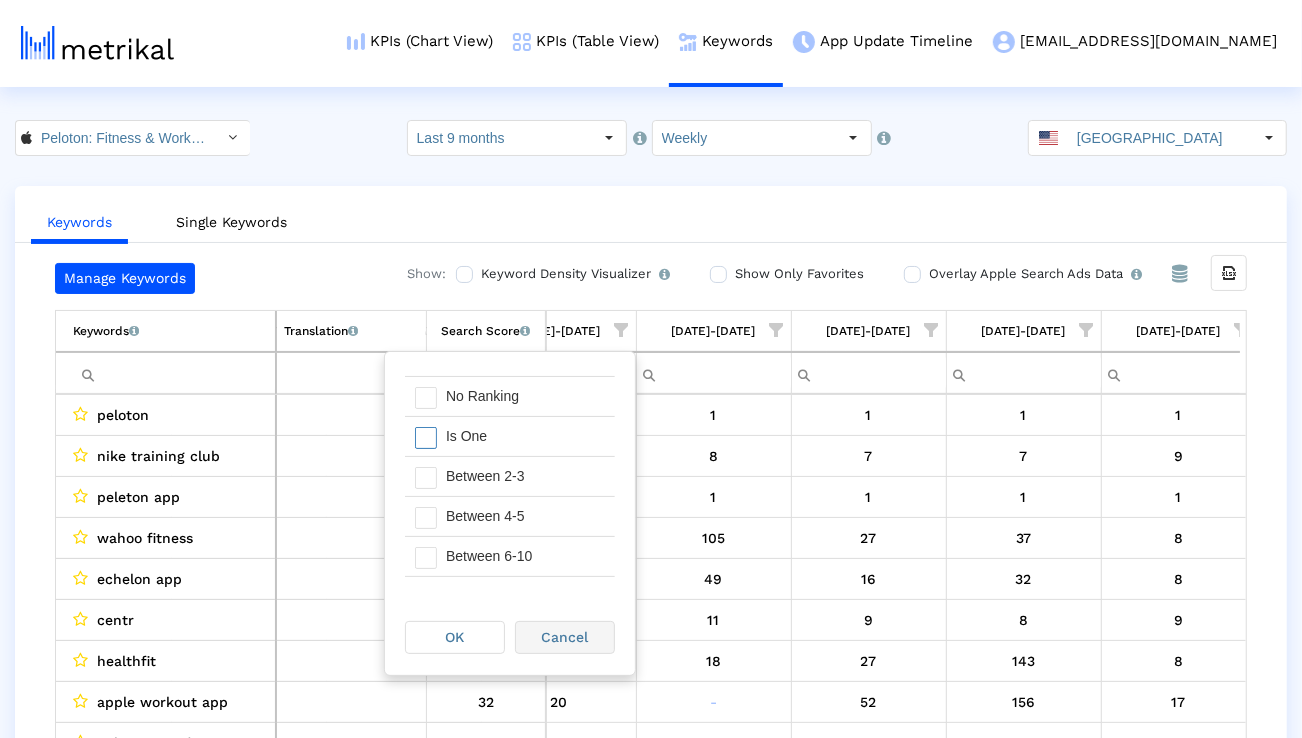 click on "Cancel" at bounding box center (565, 637) 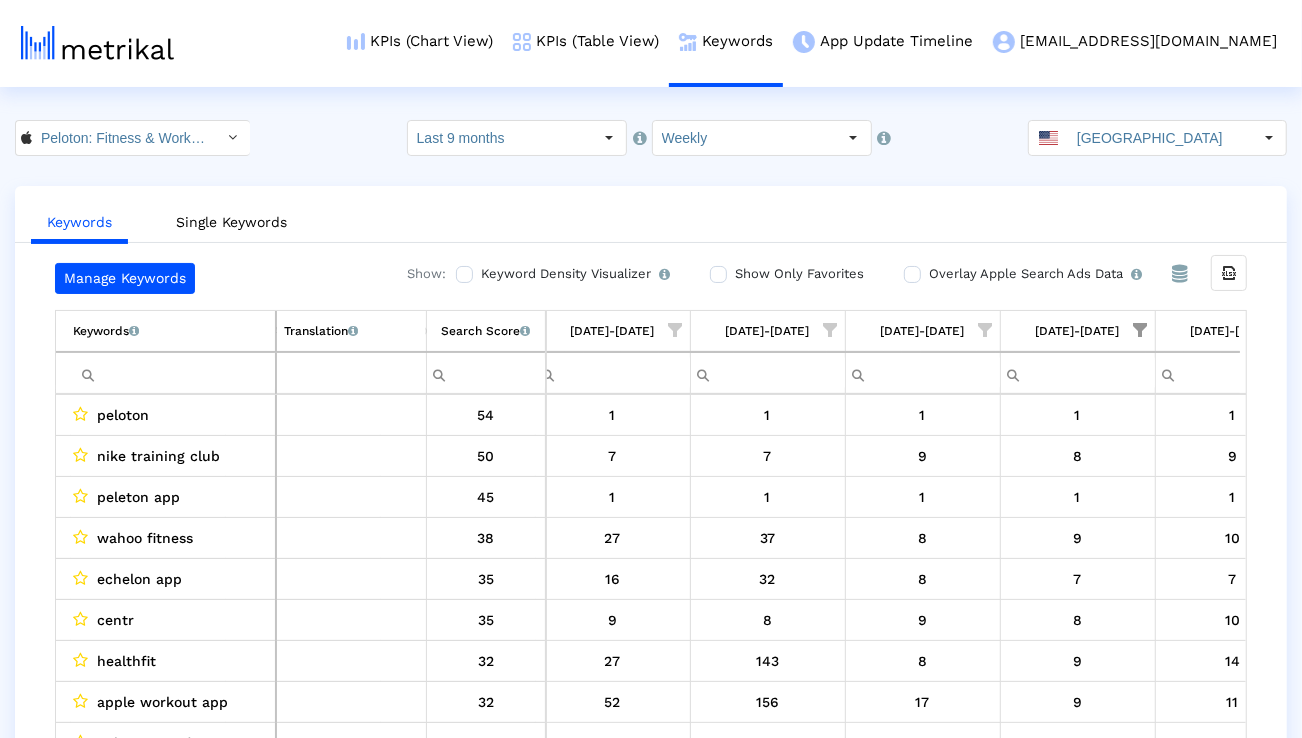 click at bounding box center (1141, 330) 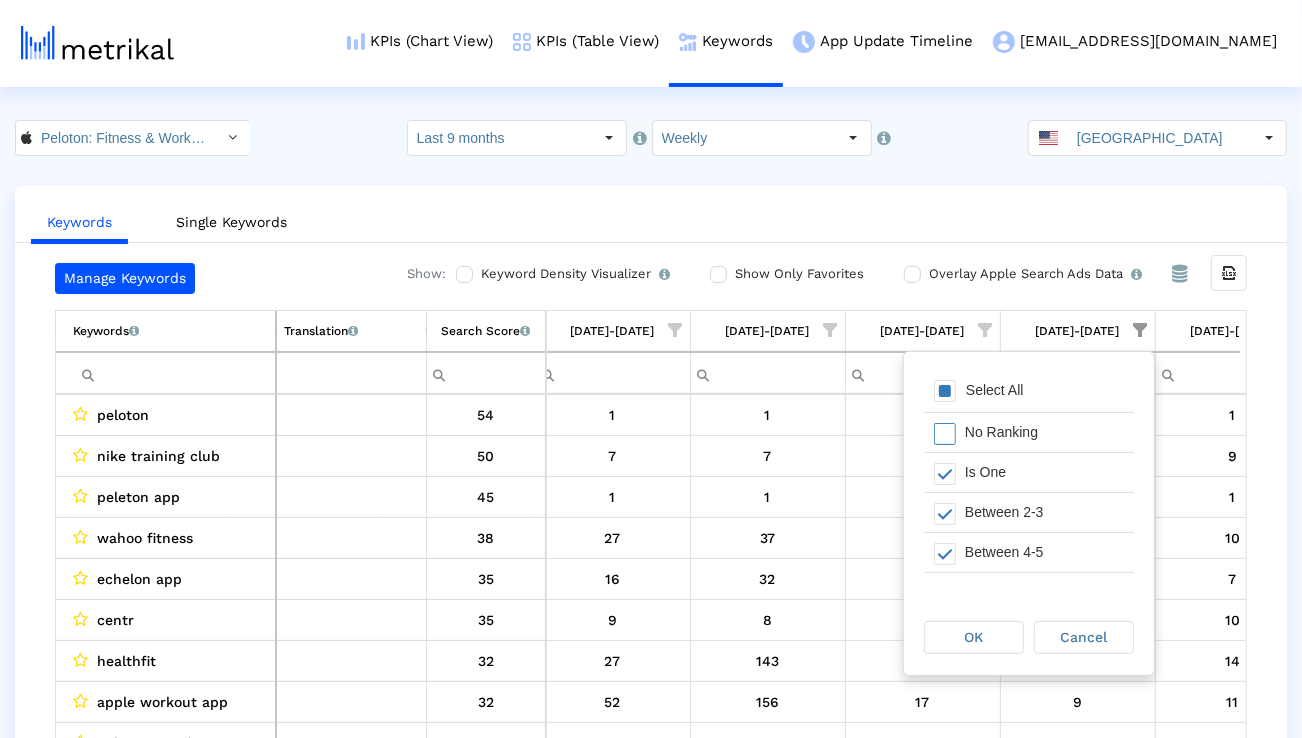 click on "Select All" at bounding box center (995, 390) 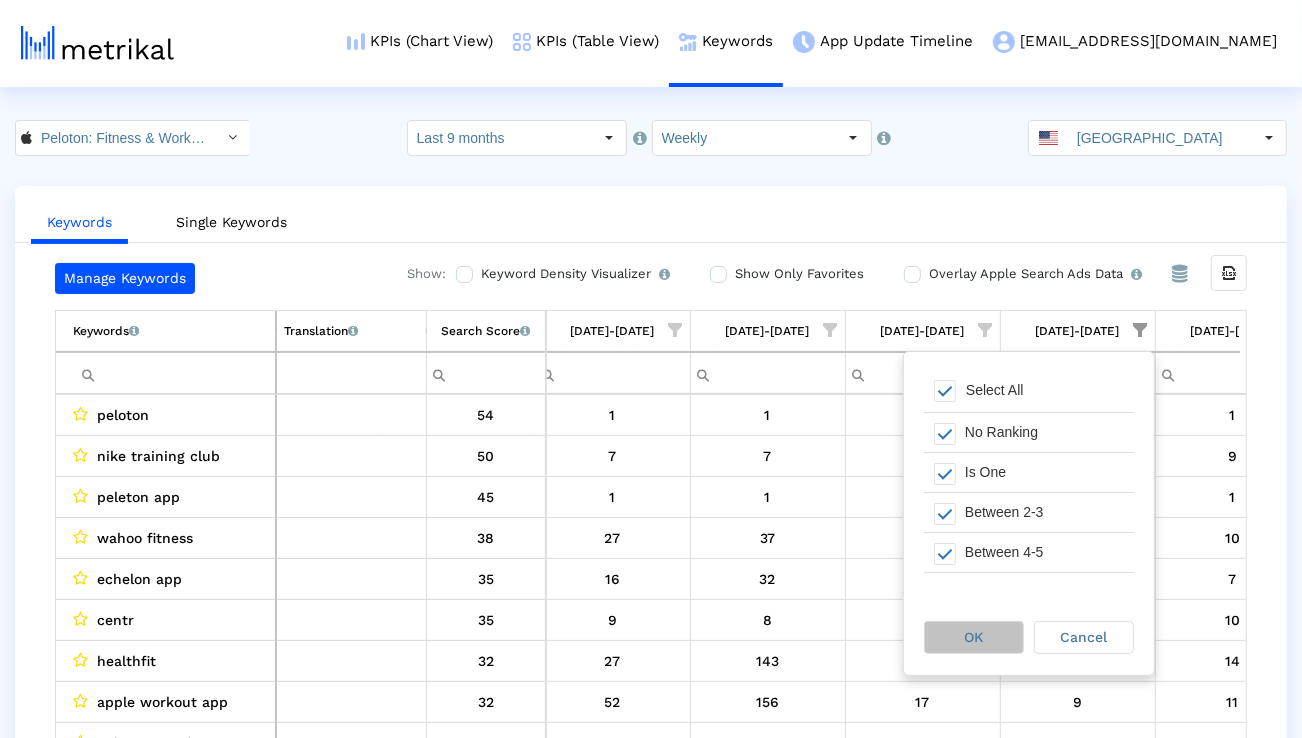 click on "OK" at bounding box center (974, 637) 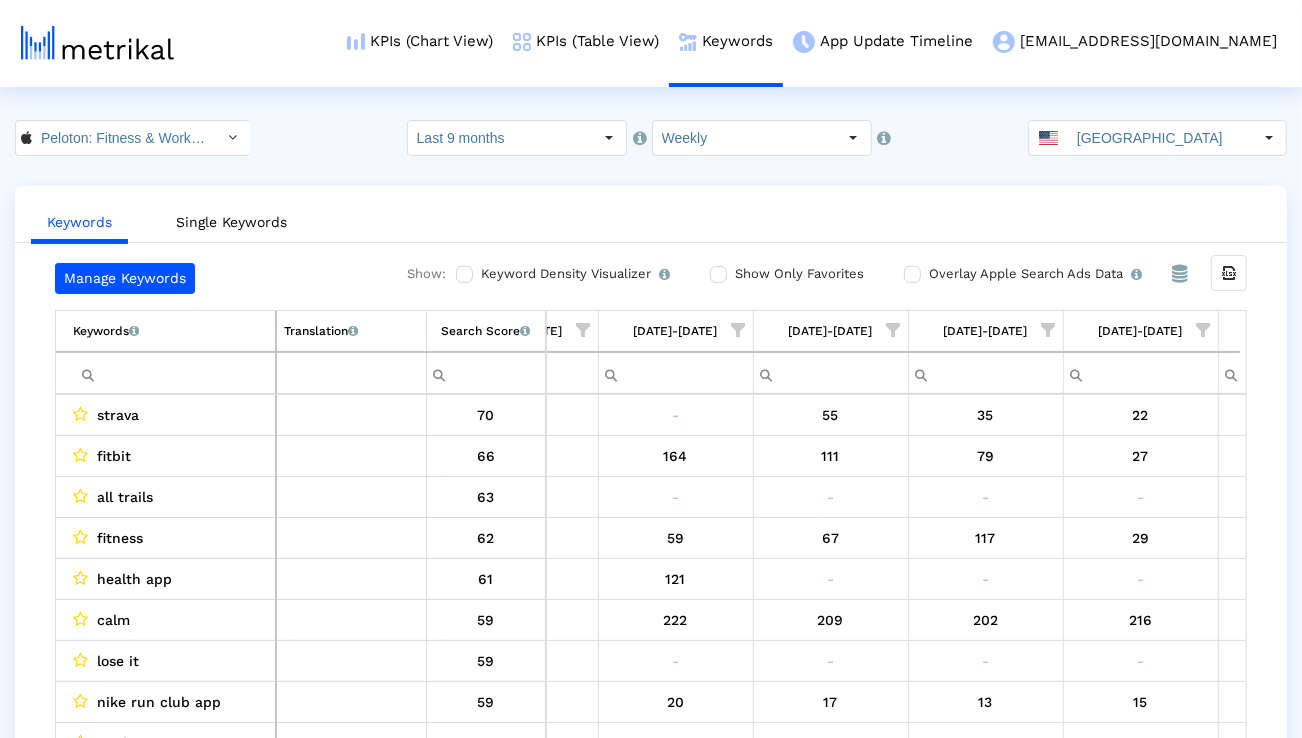 click at bounding box center (1204, 330) 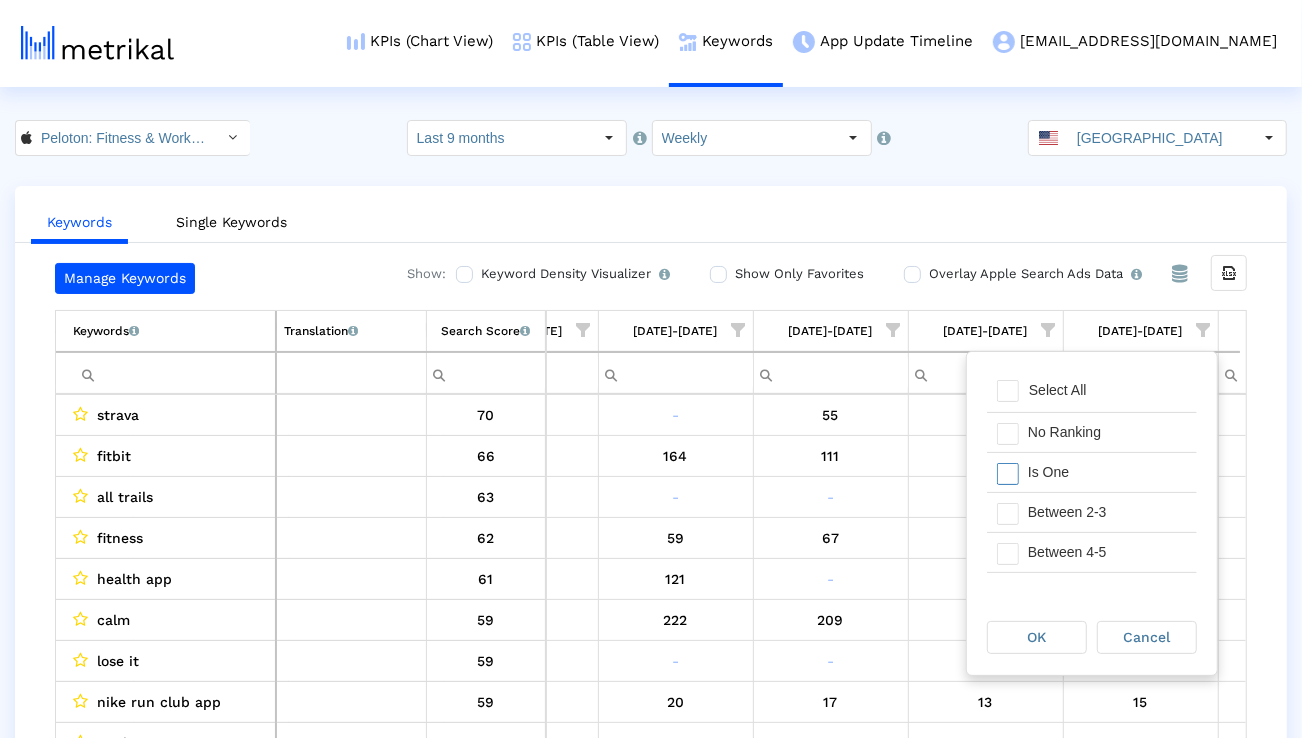 click on "Is One" at bounding box center (1107, 472) 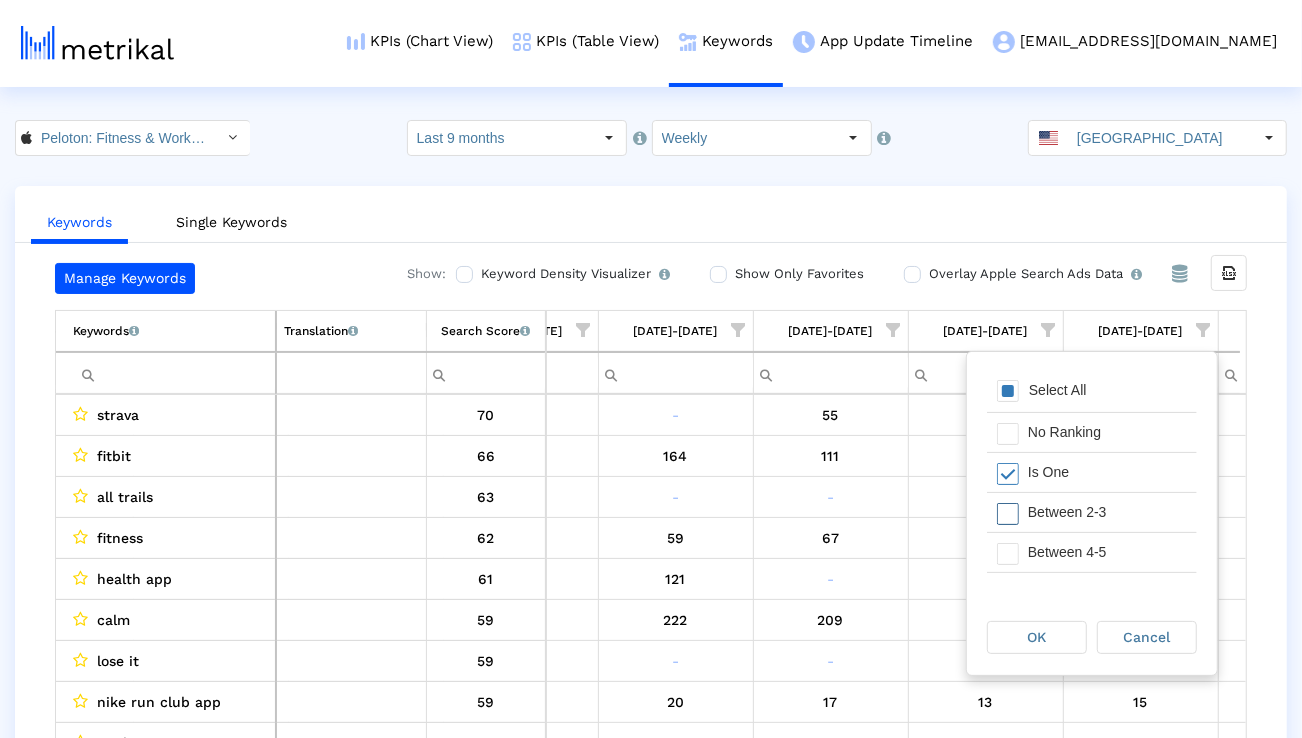 click on "Between 2-3" at bounding box center (1107, 512) 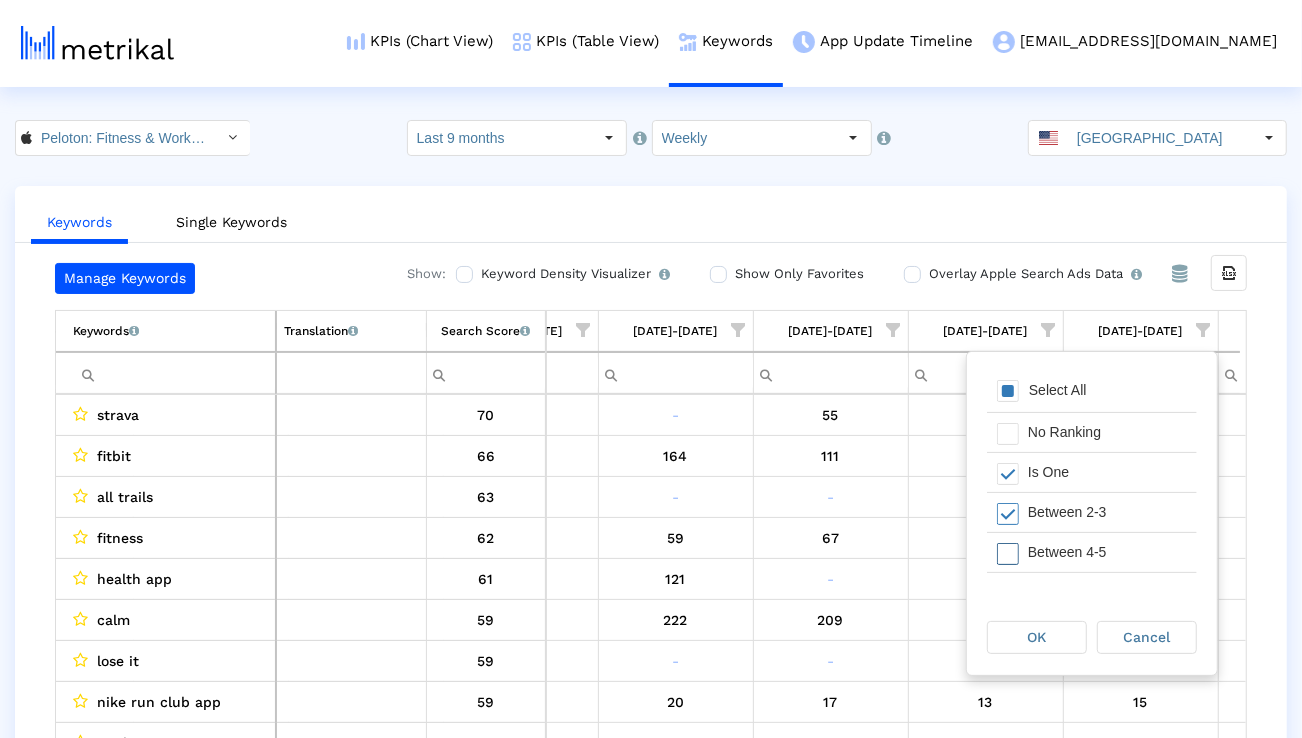 click on "Between 4-5" at bounding box center (1107, 552) 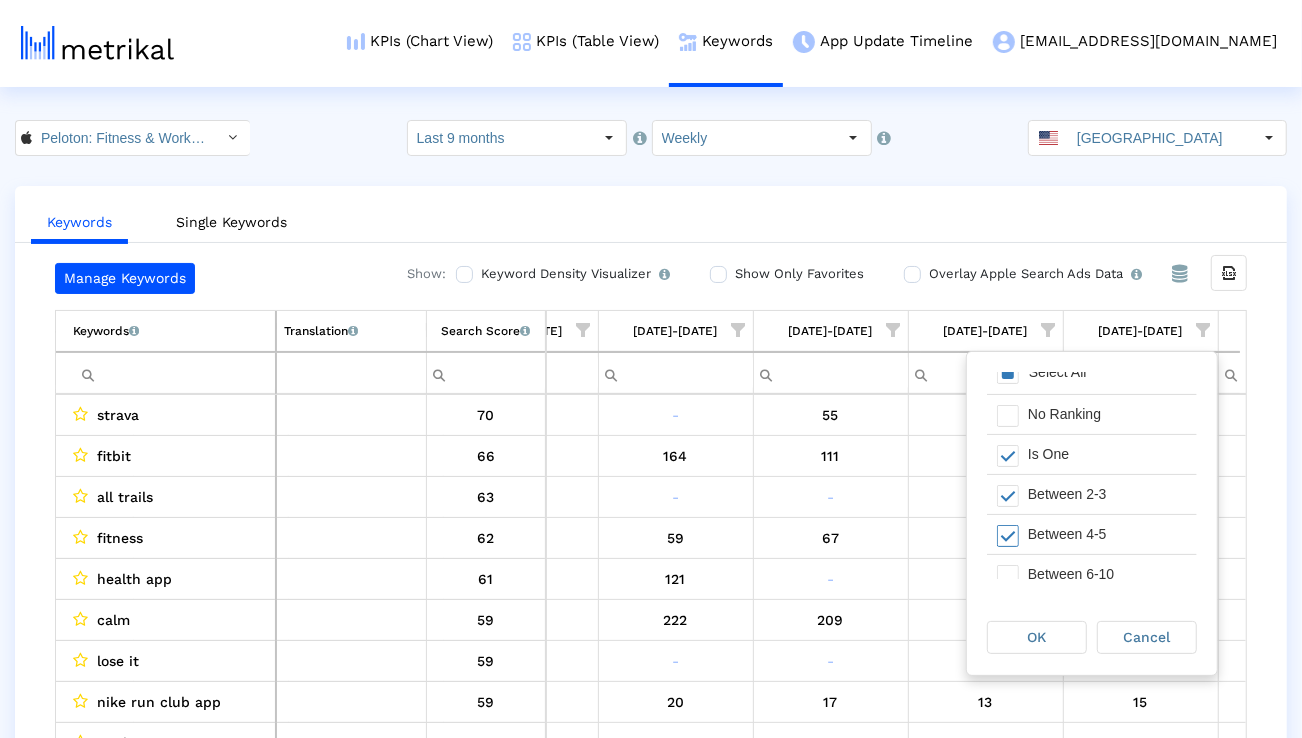 click on "Between 6-10" at bounding box center (1107, 574) 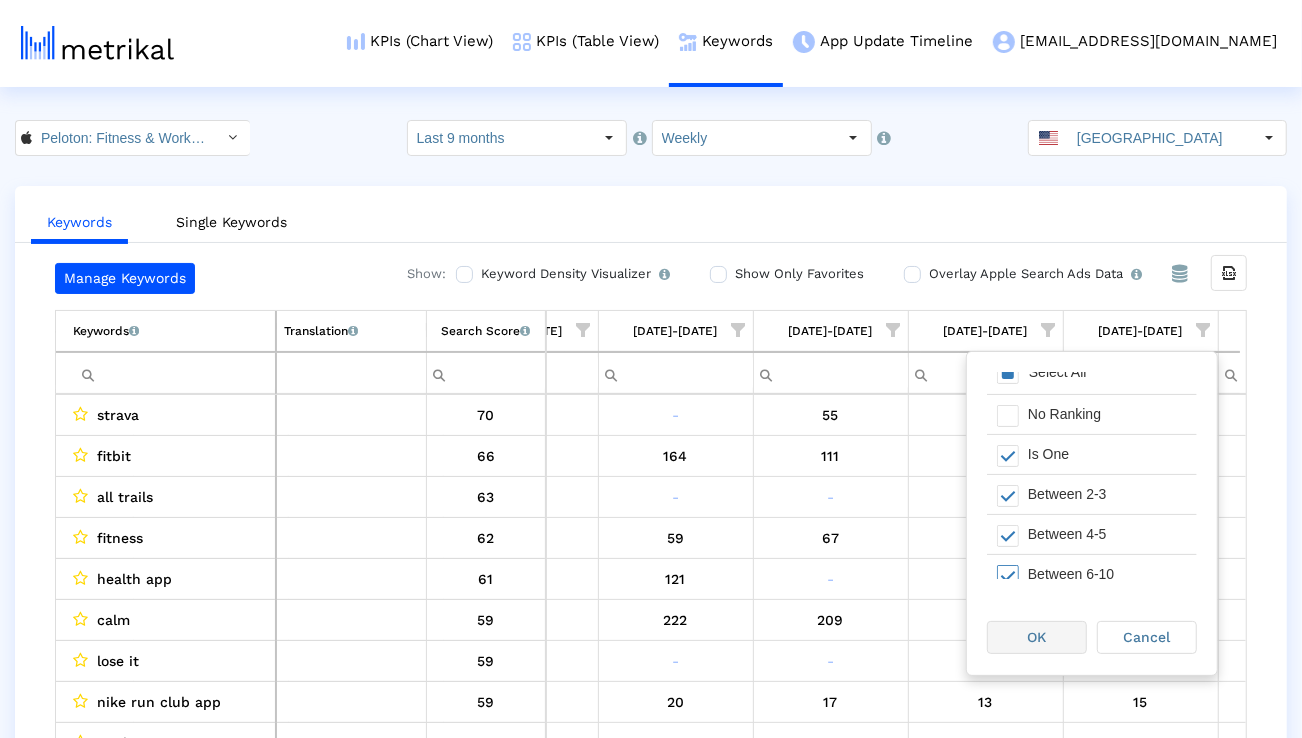 click on "OK" at bounding box center [1037, 637] 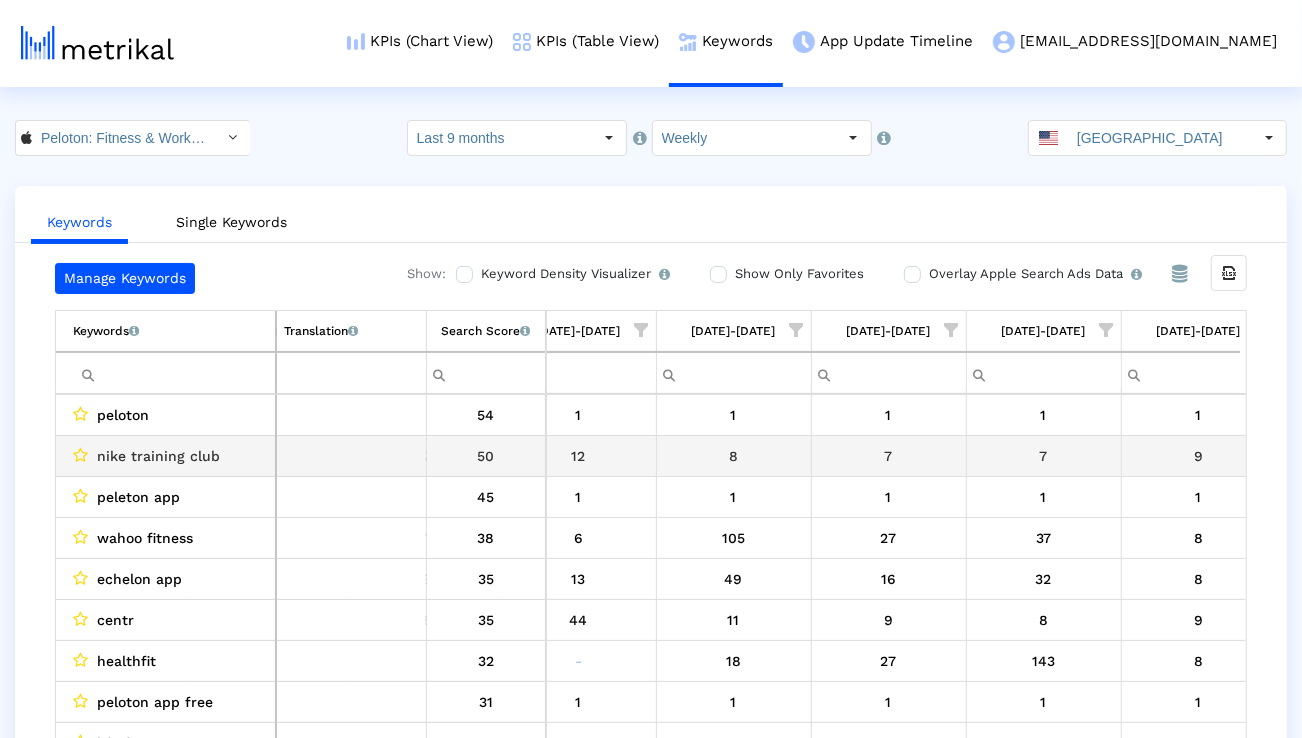 click on "nike training club" at bounding box center [158, 456] 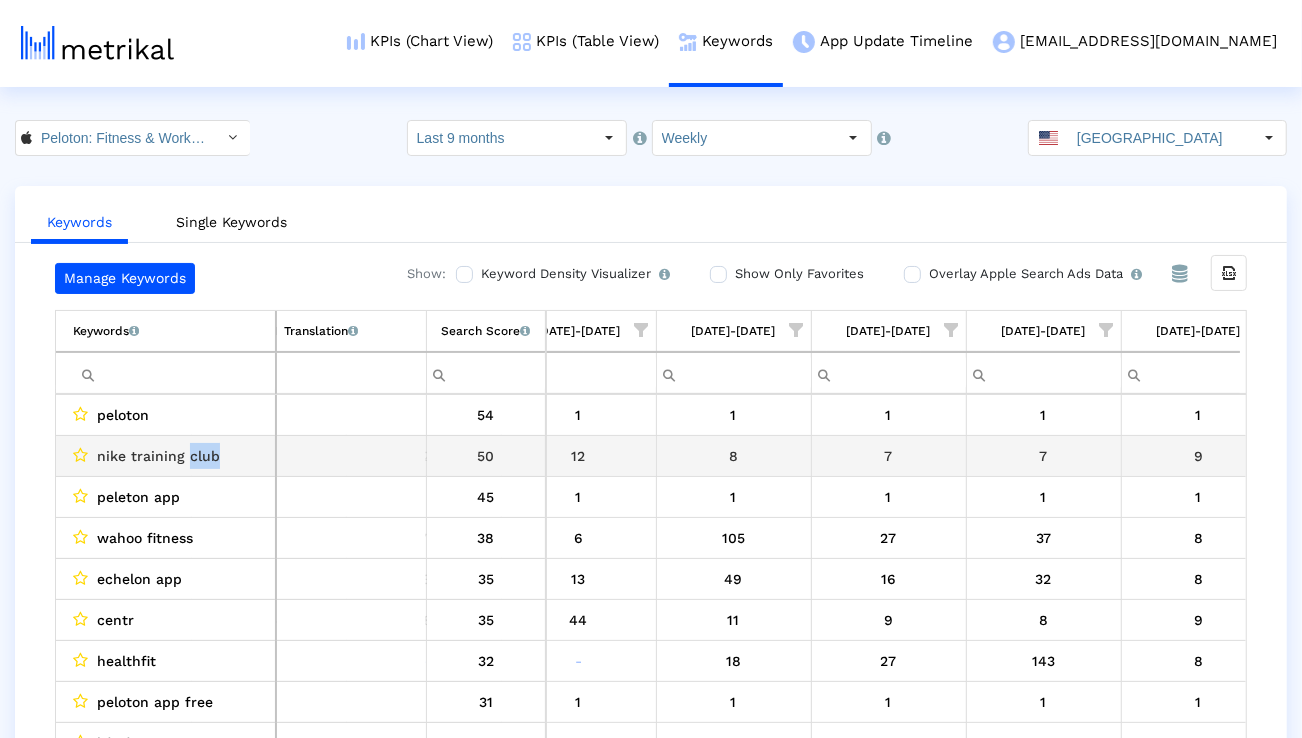 click on "nike training club" at bounding box center [158, 456] 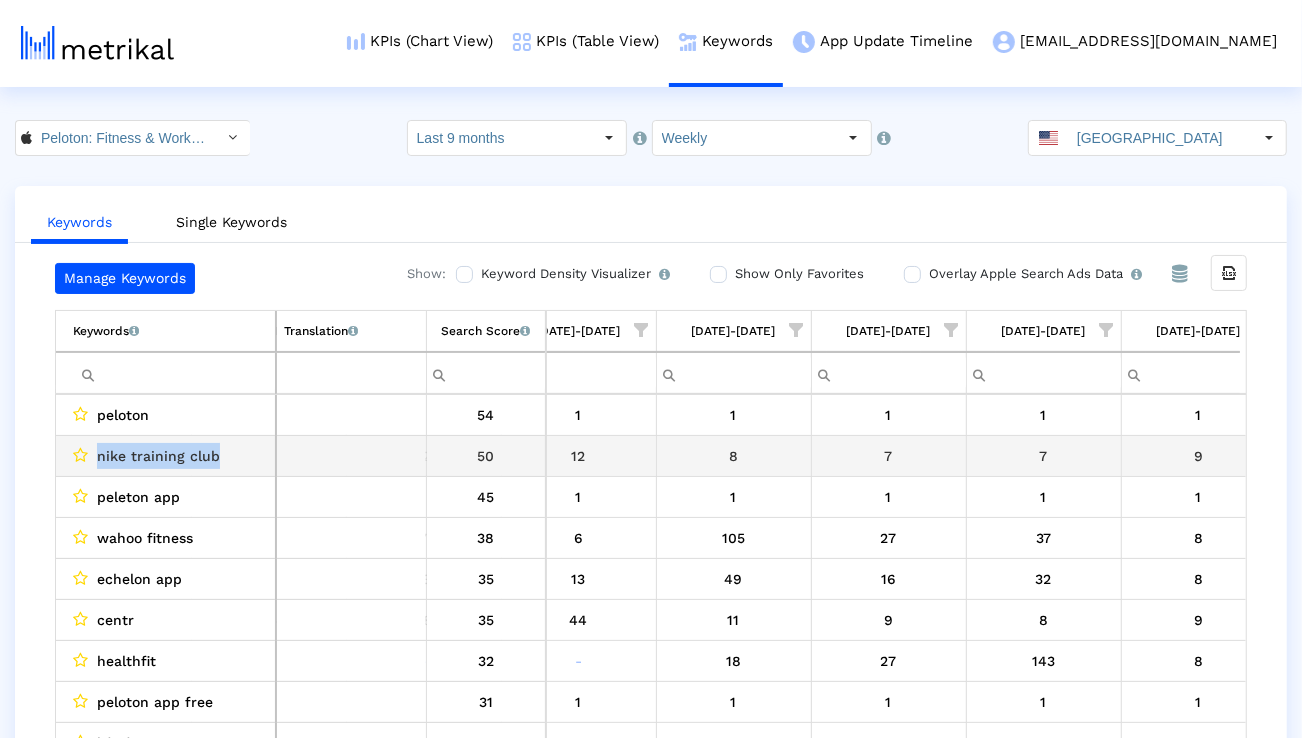 copy on "nike training club" 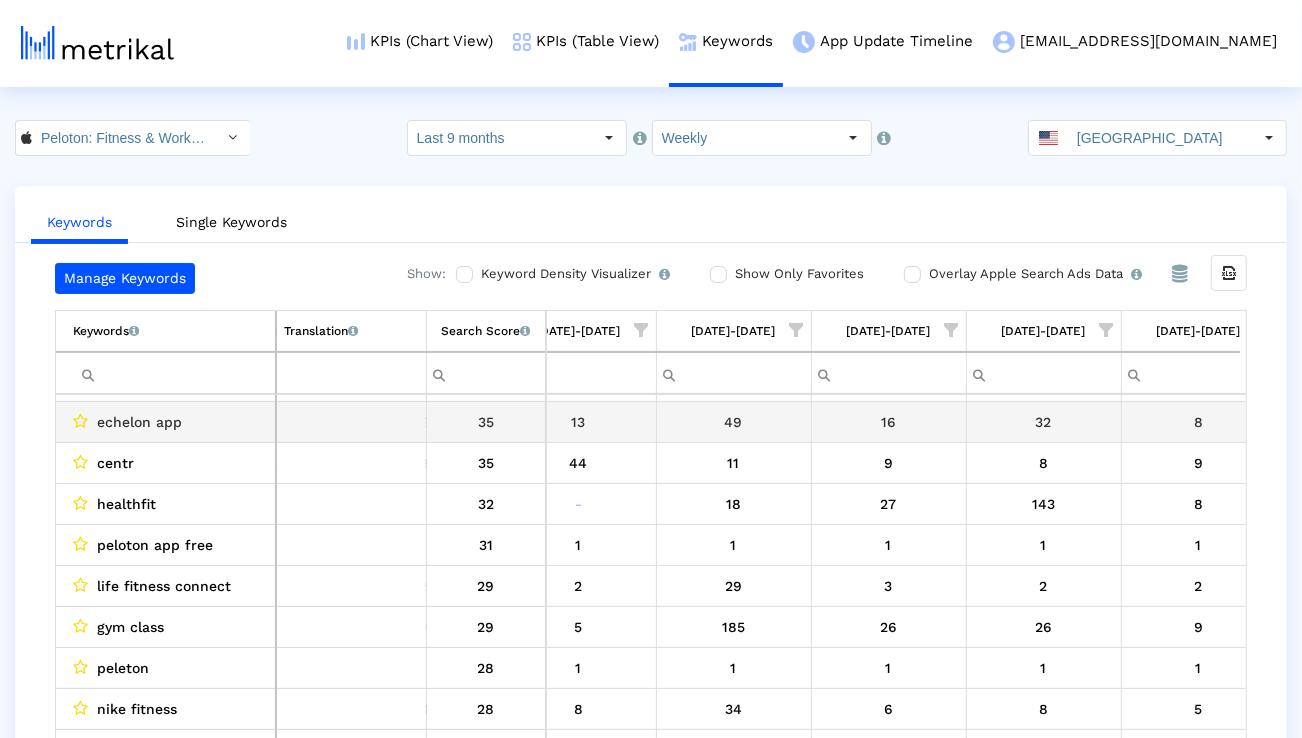 click on "echelon app" at bounding box center (139, 422) 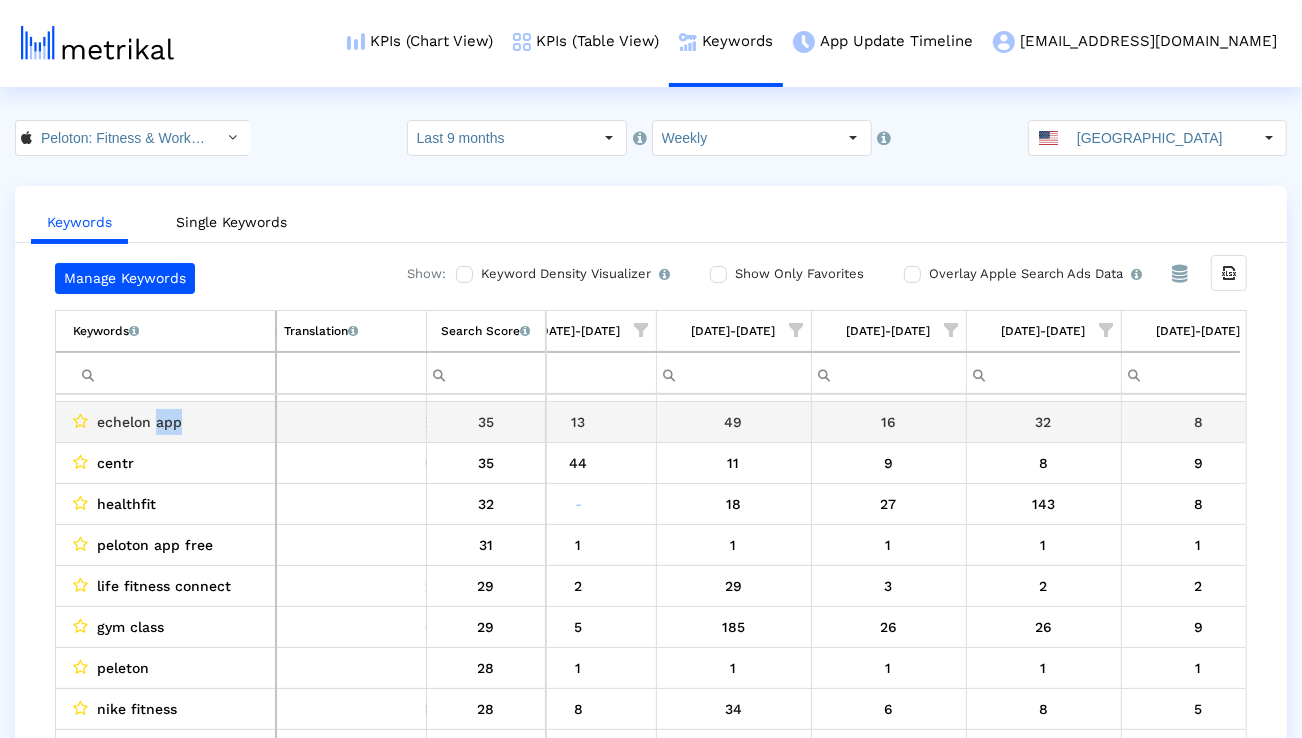 click on "echelon app" at bounding box center [139, 422] 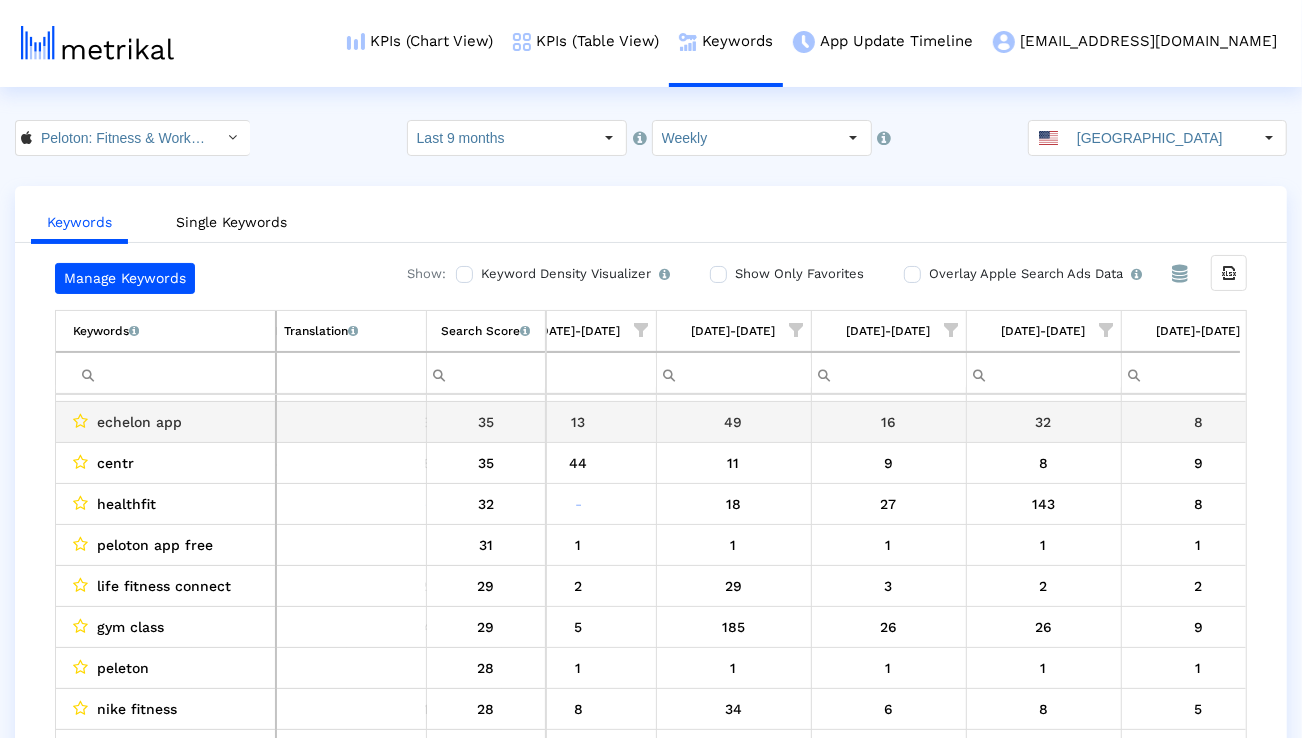 click on "echelon app" at bounding box center (139, 422) 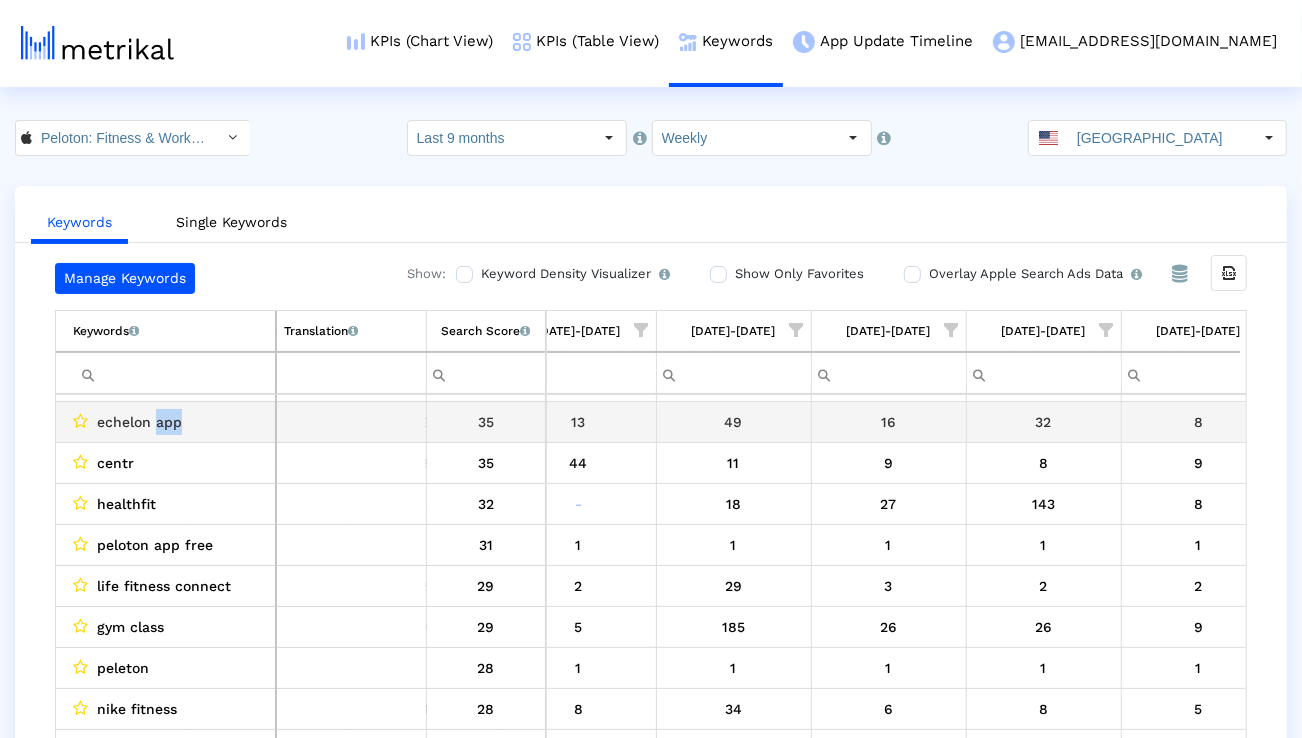 click on "echelon app" at bounding box center [139, 422] 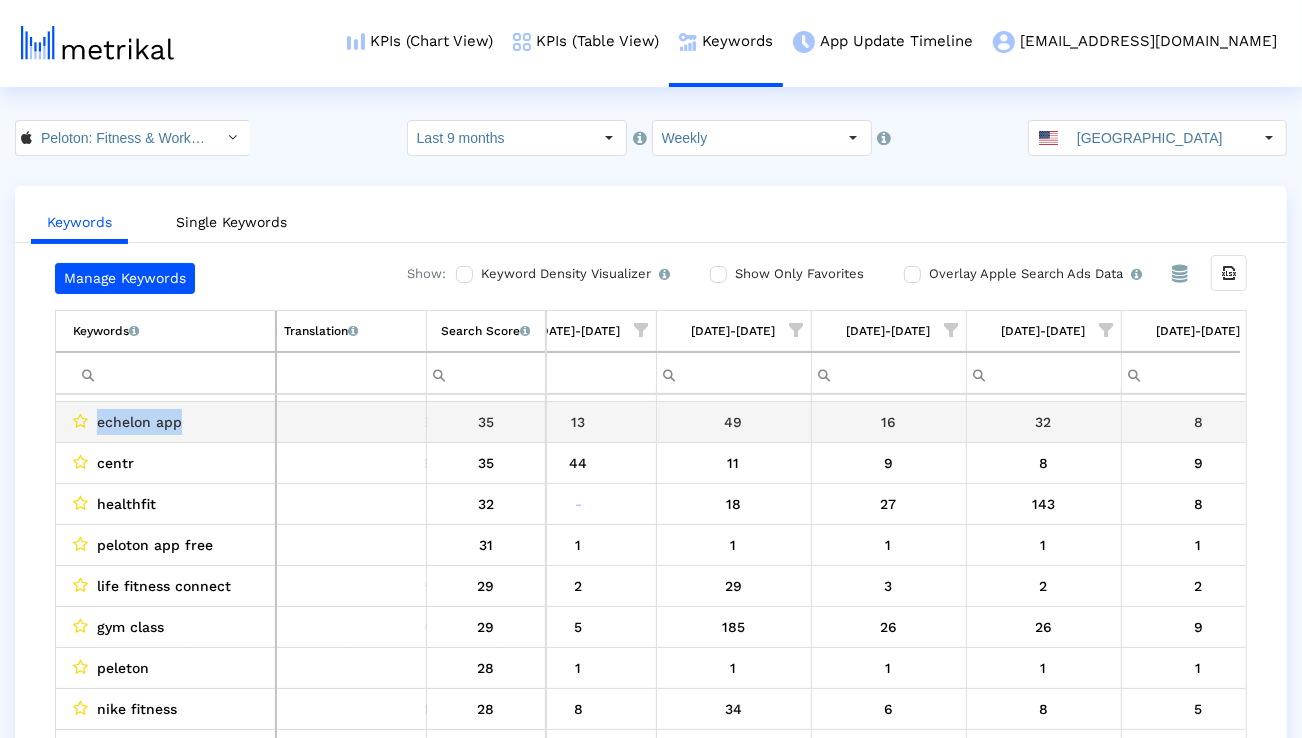 click on "echelon app" at bounding box center (139, 422) 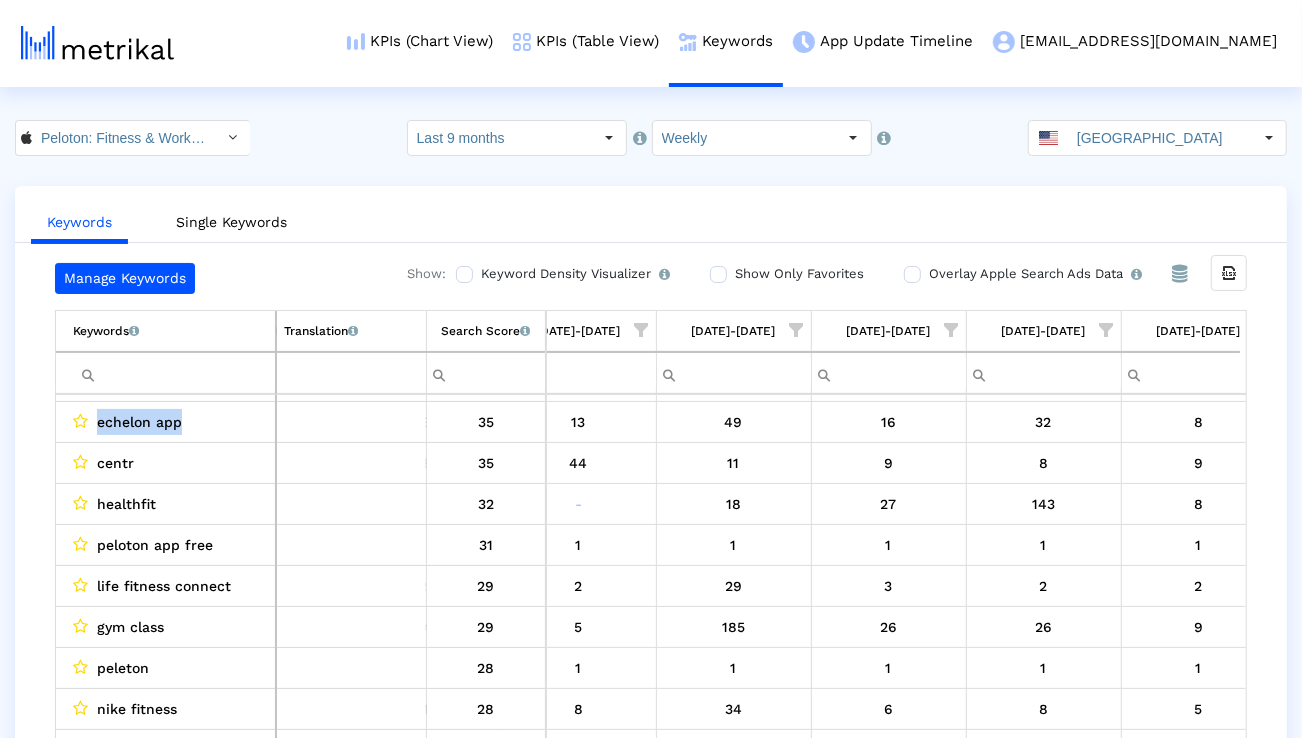 copy on "echelon app" 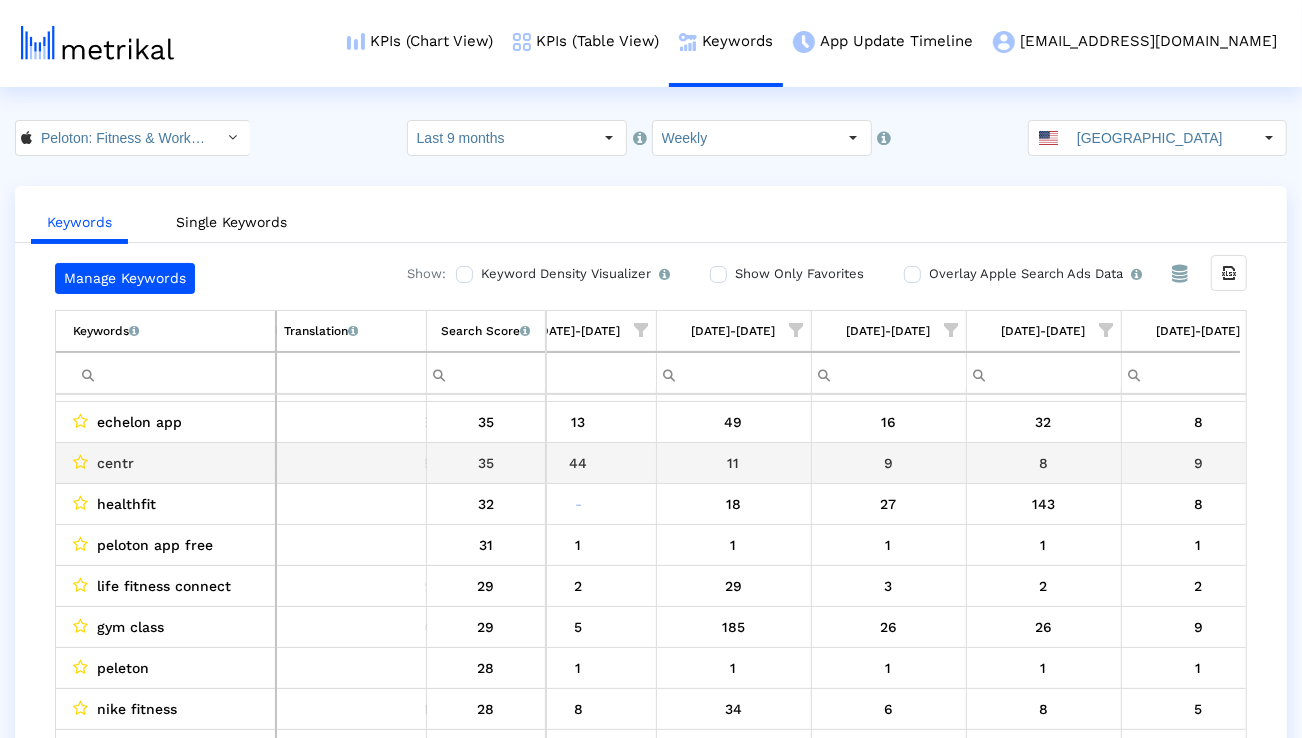 click on "centr" at bounding box center [115, 463] 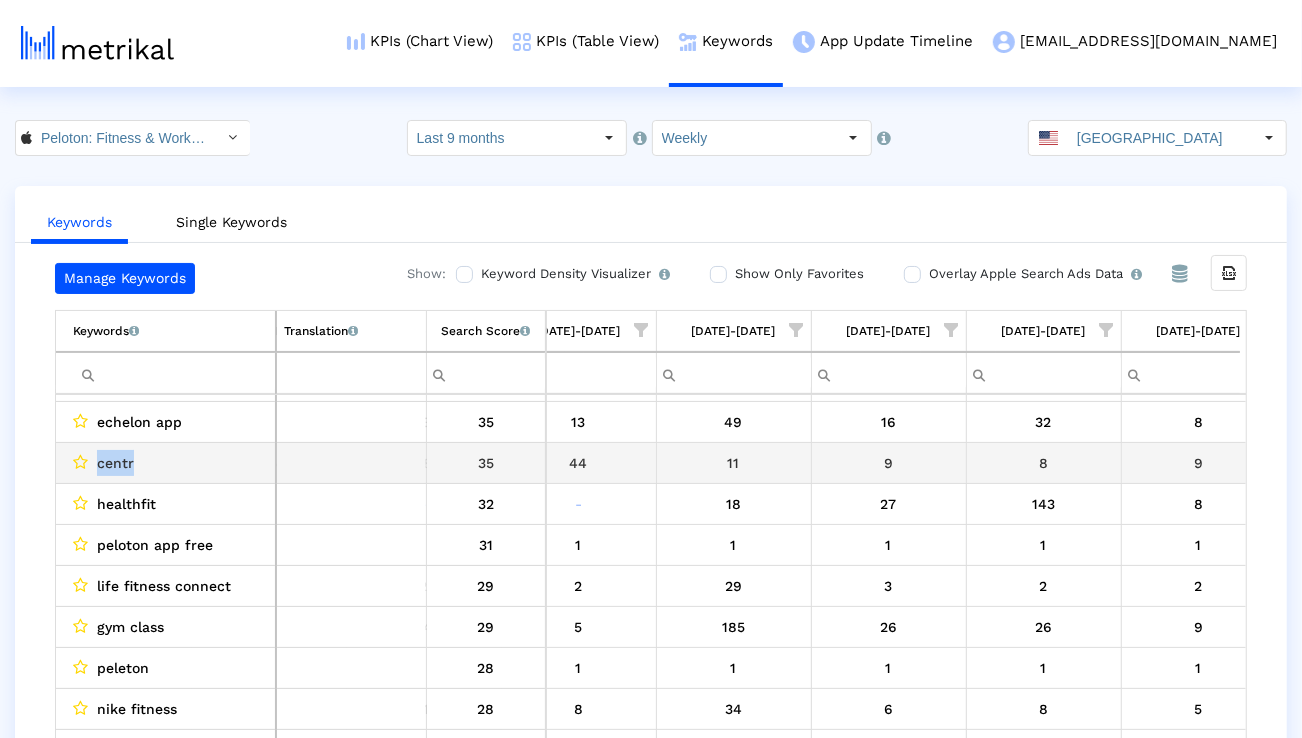click on "centr" at bounding box center [115, 463] 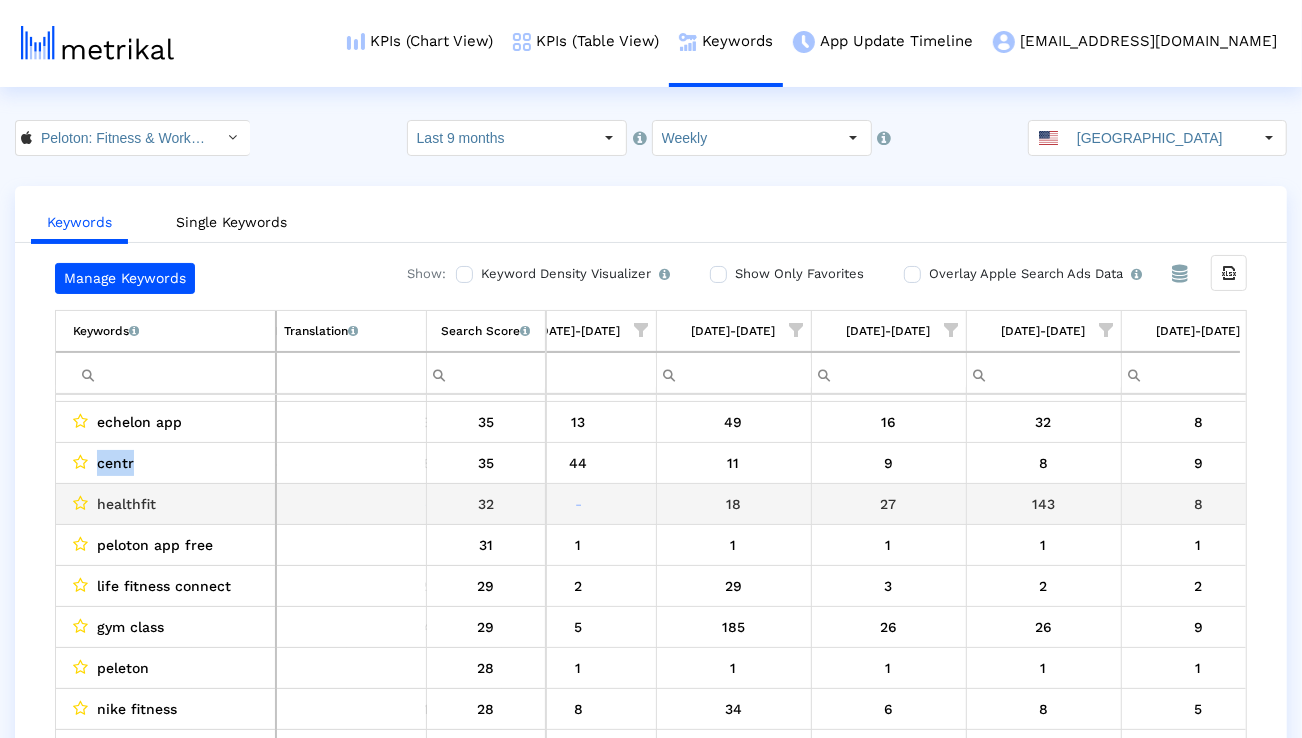 scroll, scrollTop: 202, scrollLeft: 4385, axis: both 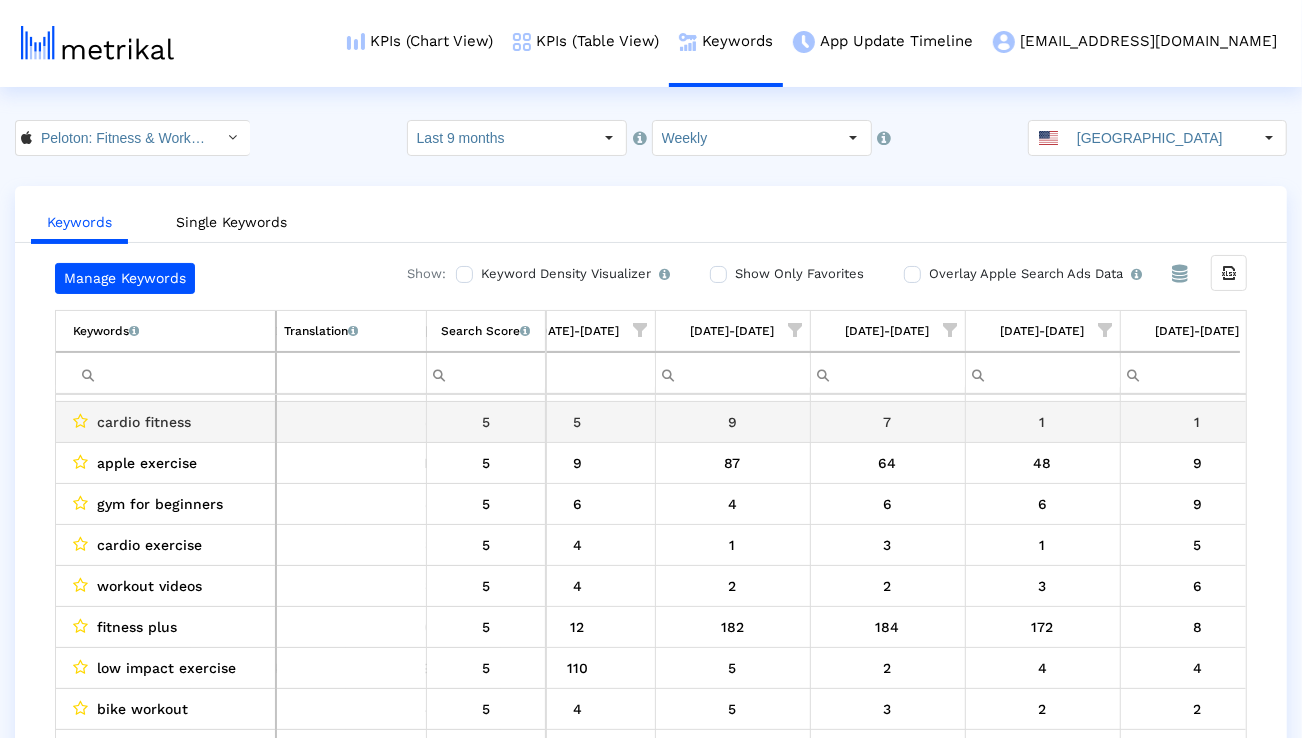 click on "cardio fitness" at bounding box center [144, 422] 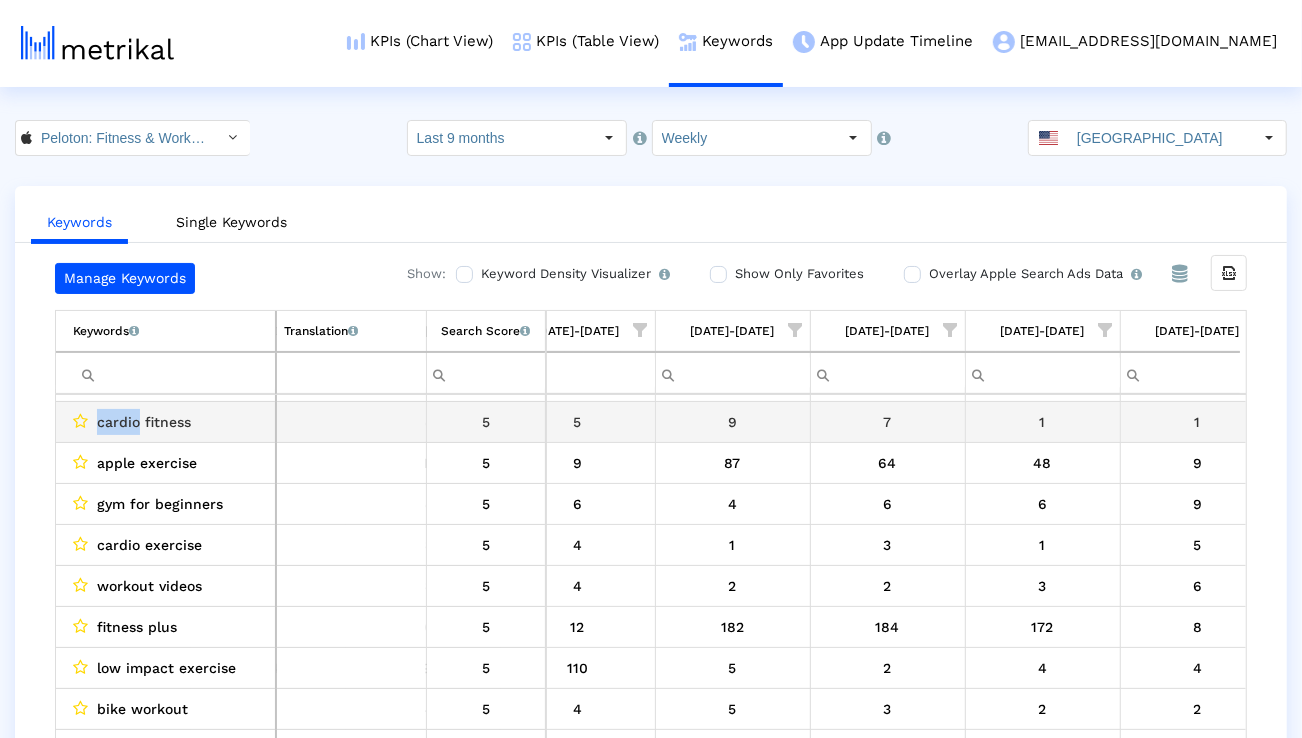 click on "cardio fitness" at bounding box center [144, 422] 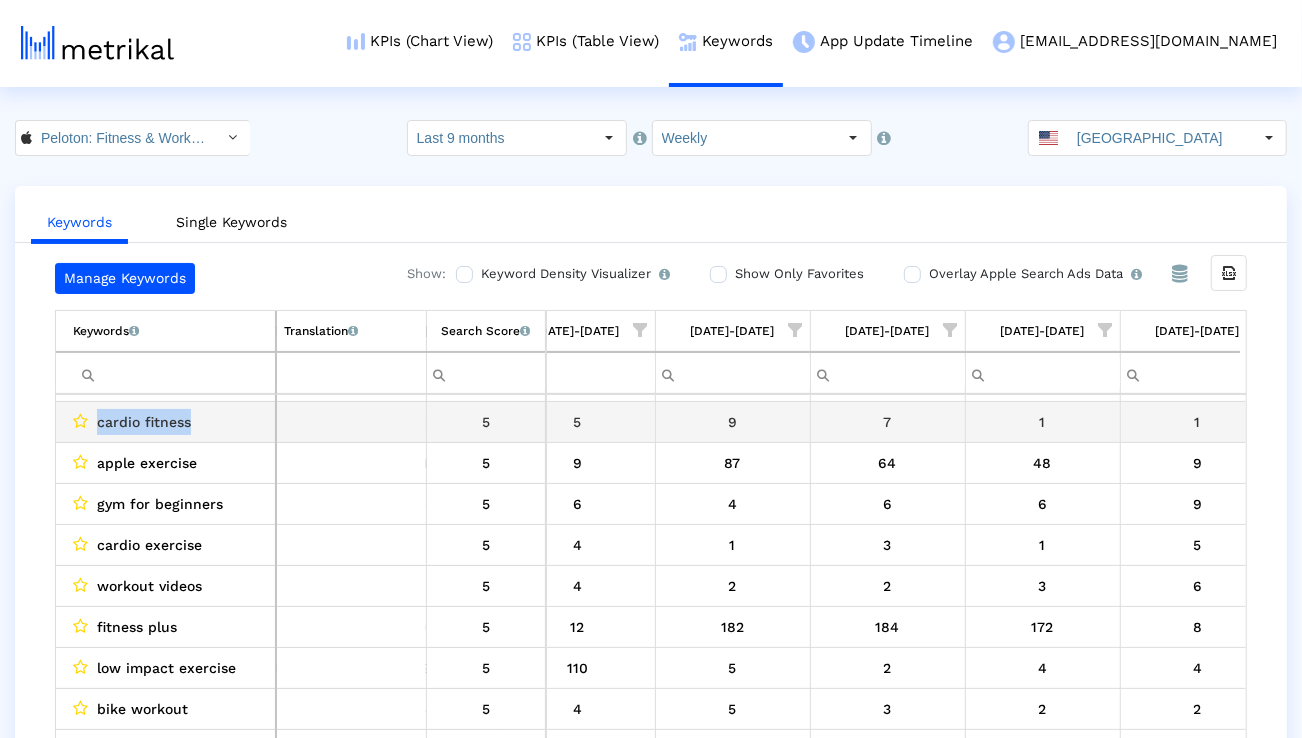 click on "cardio fitness" at bounding box center (144, 422) 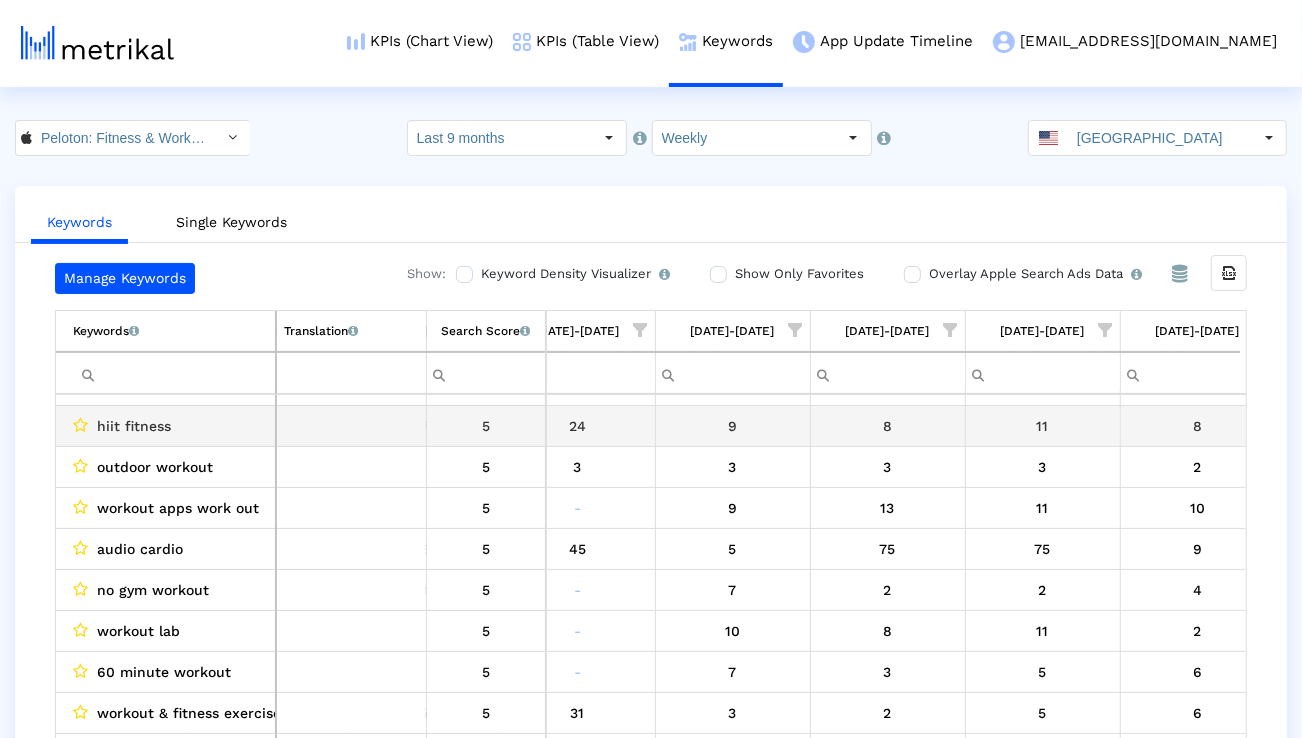 click at bounding box center [81, 426] 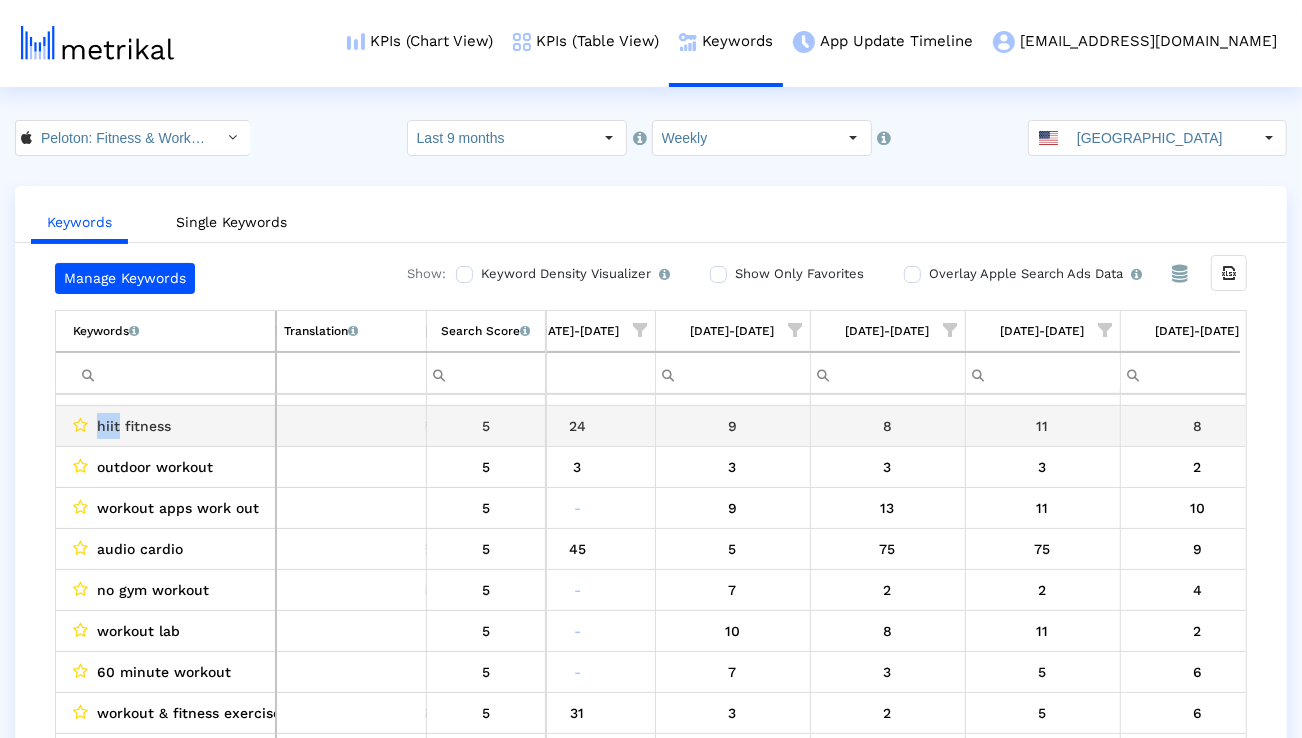 click on "hiit fitness" at bounding box center [134, 426] 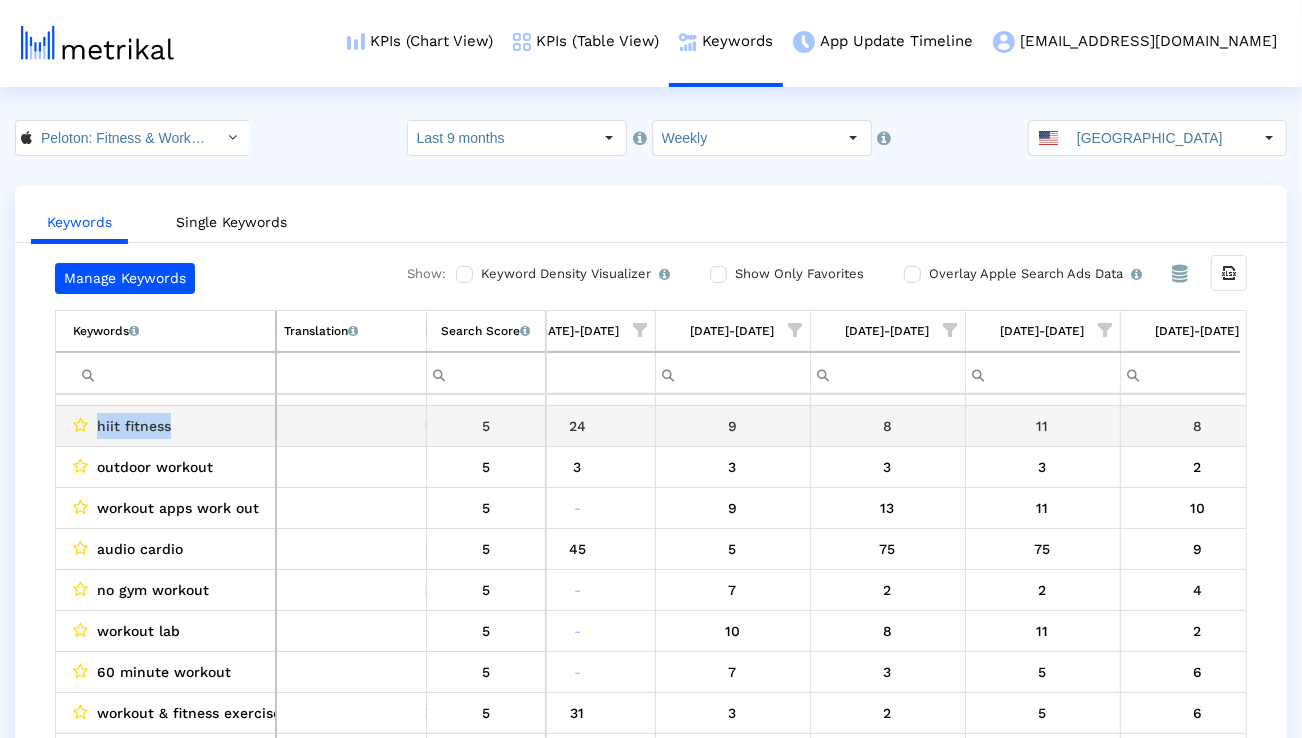 click on "hiit fitness" at bounding box center (134, 426) 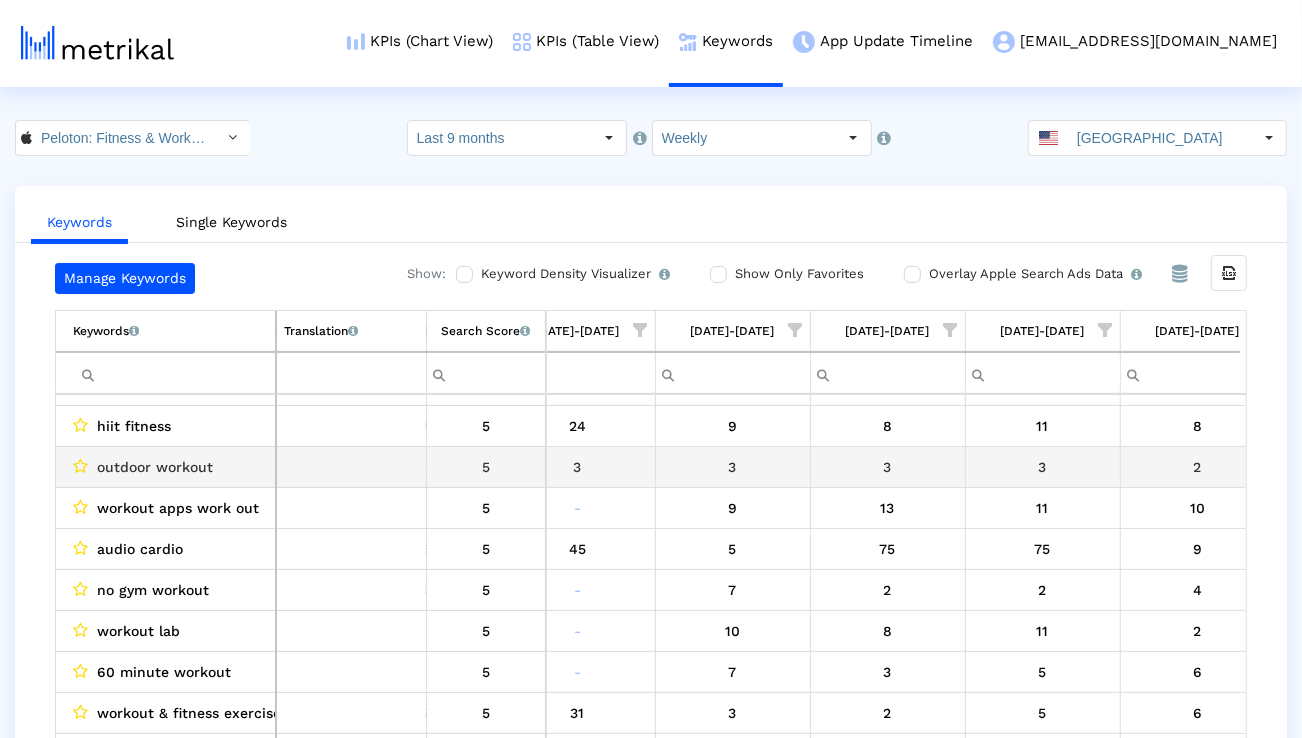 click on "outdoor workout" at bounding box center (155, 467) 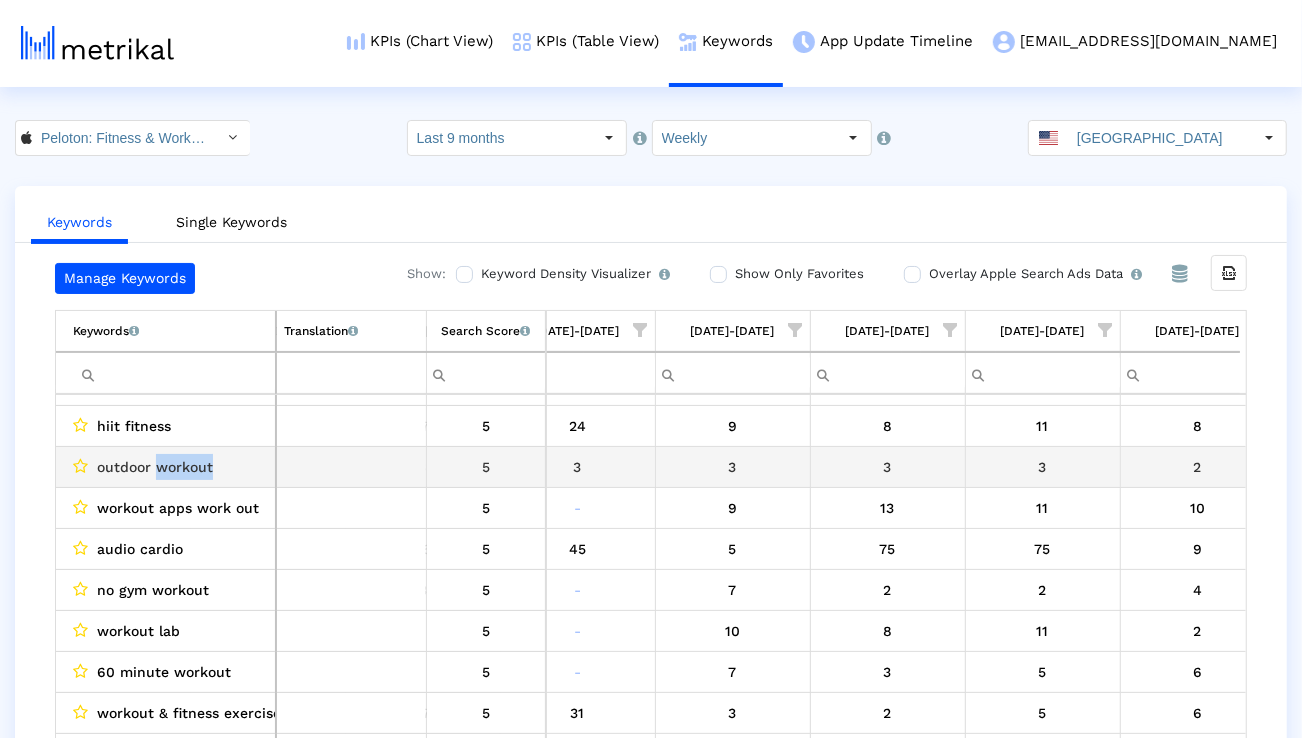 click on "outdoor workout" at bounding box center (155, 467) 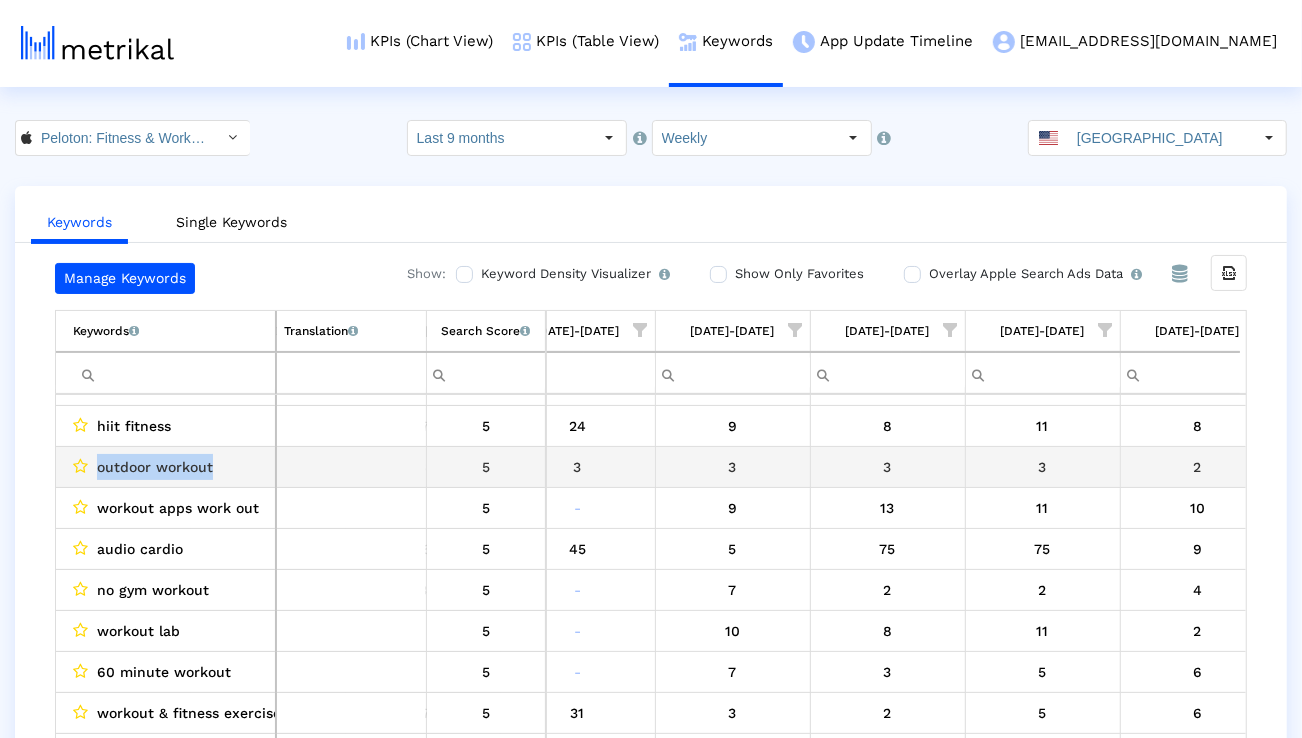 click on "outdoor workout" at bounding box center (155, 467) 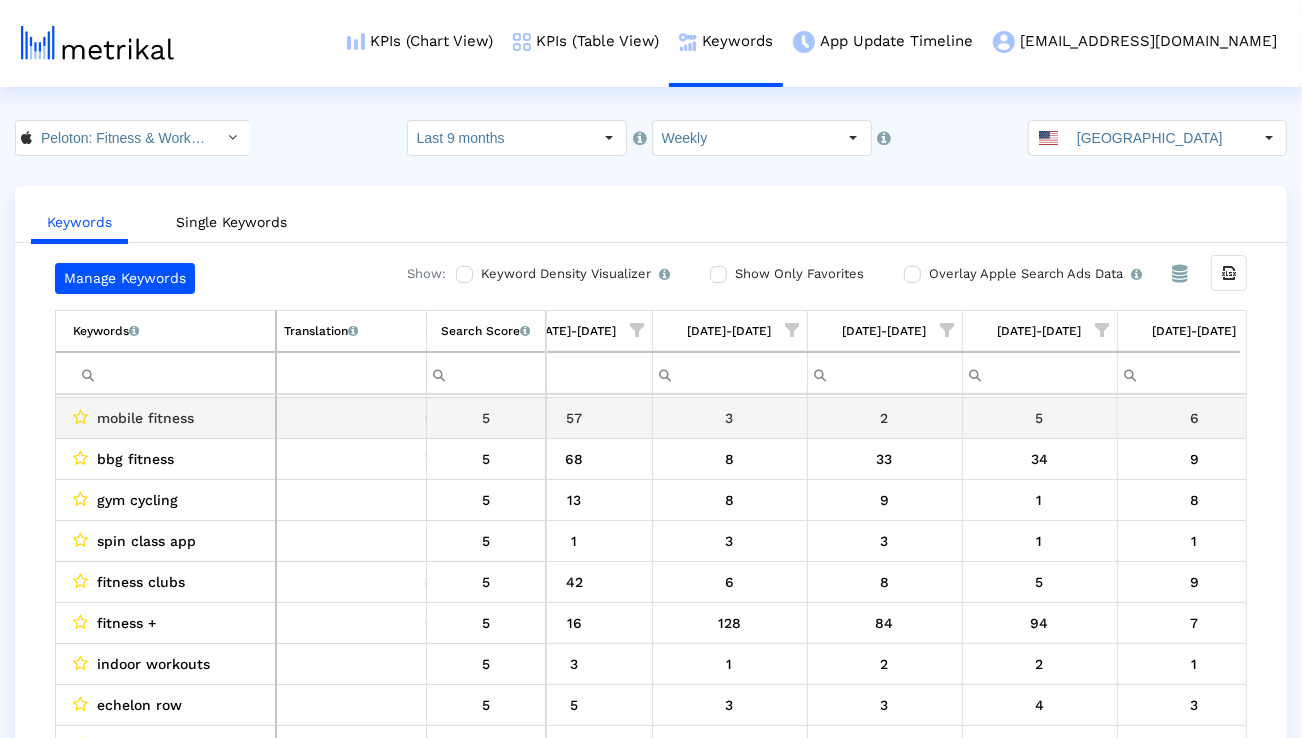 click on "mobile fitness" at bounding box center [145, 418] 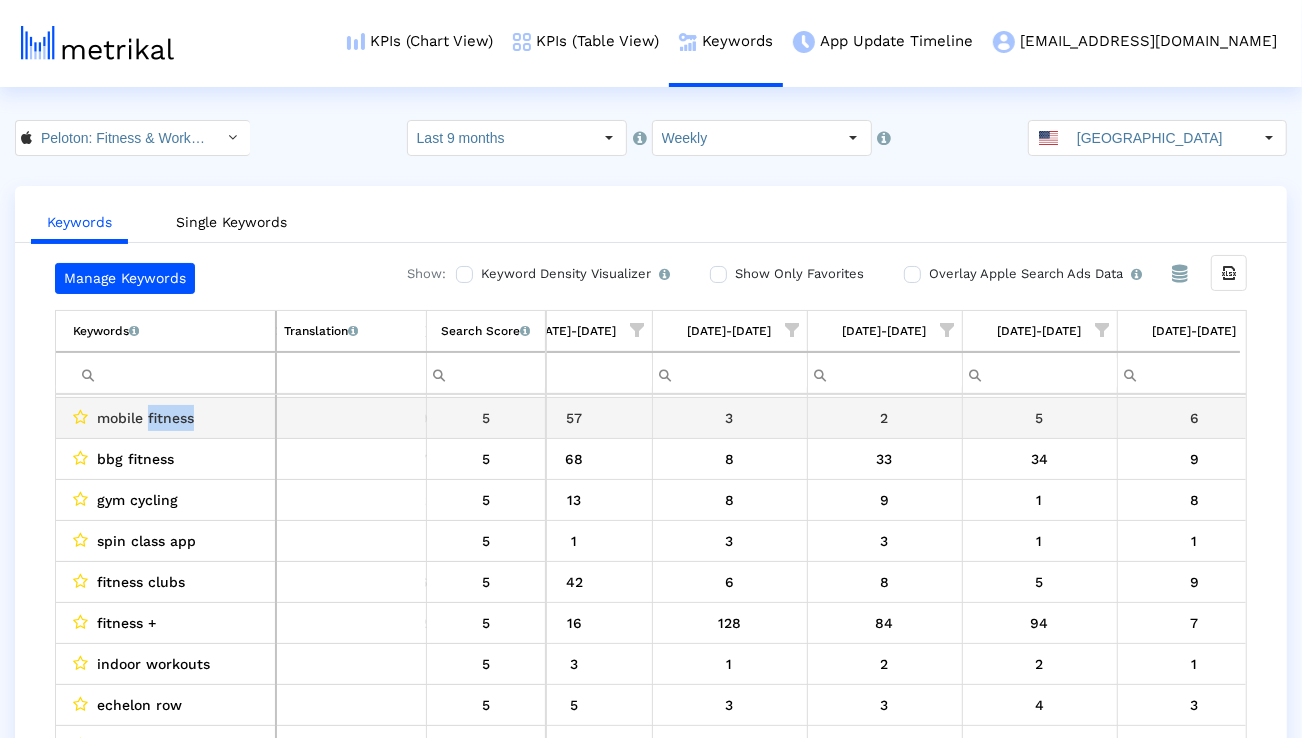 click on "mobile fitness" at bounding box center [145, 418] 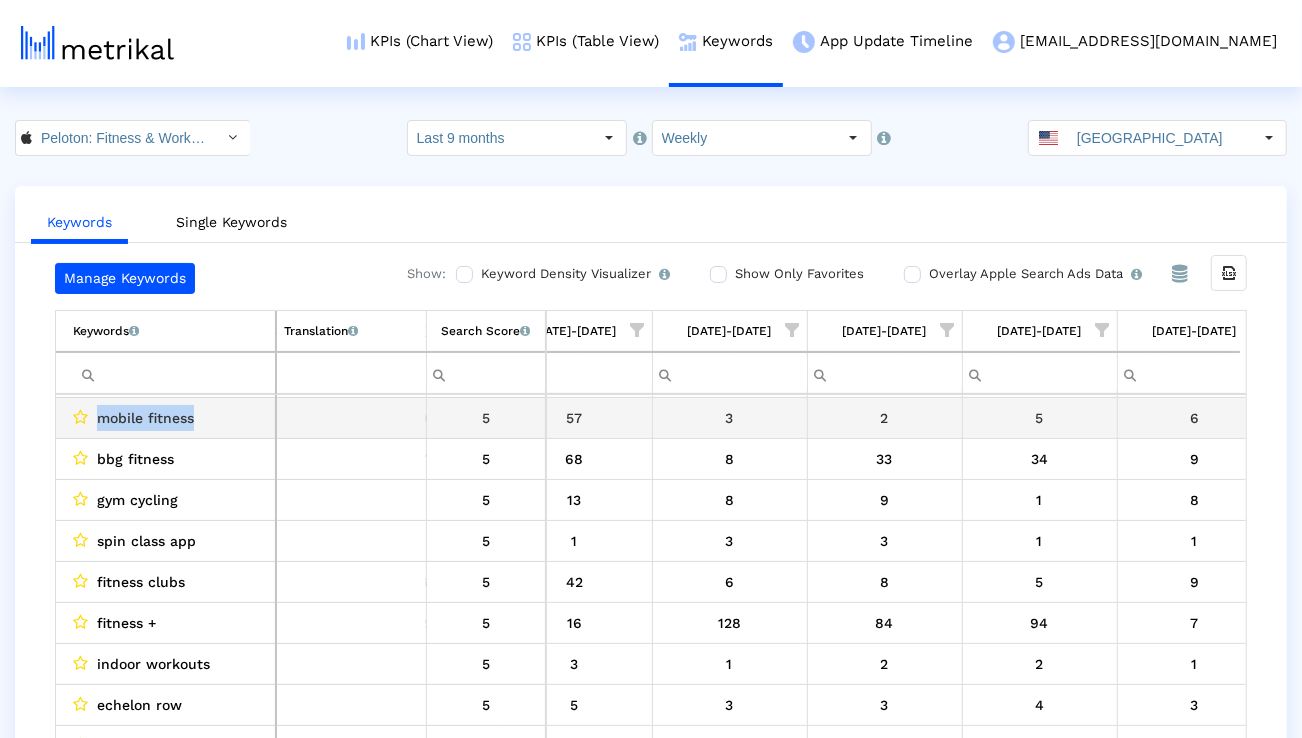 click on "mobile fitness" at bounding box center [145, 418] 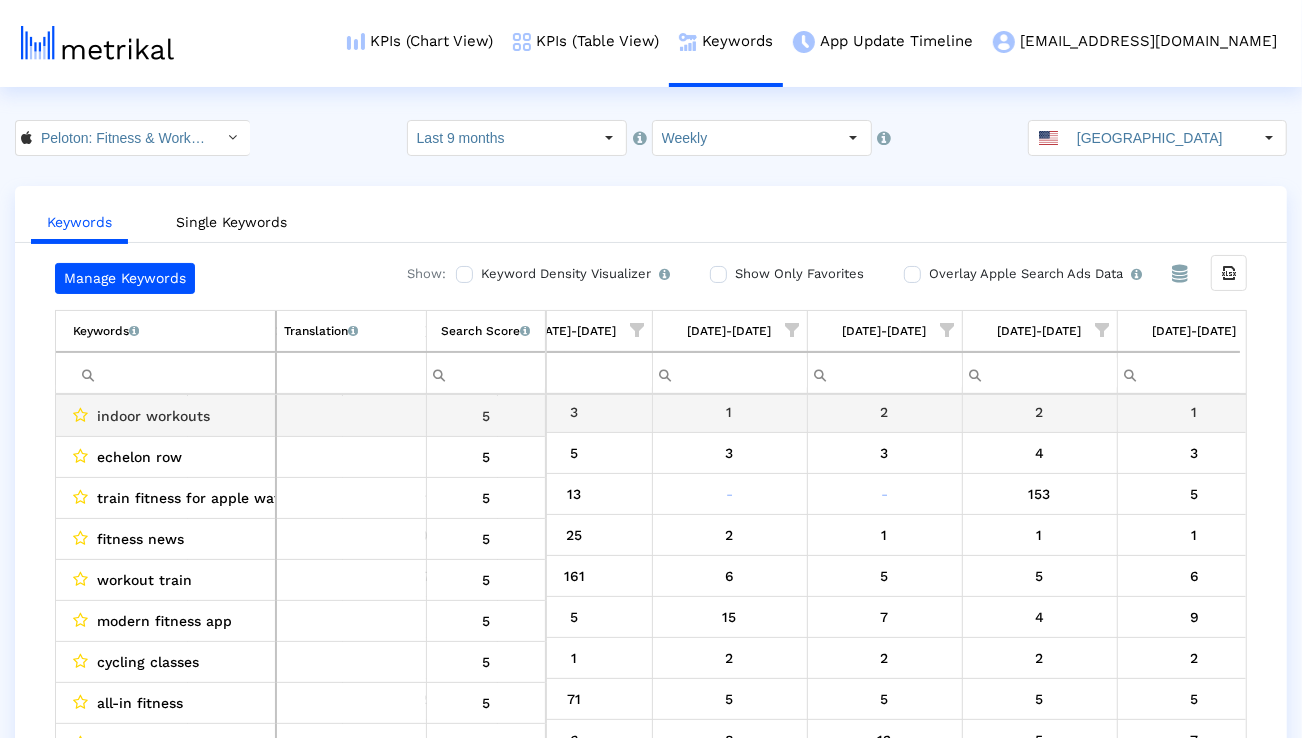 click on "indoor workouts" at bounding box center (153, 416) 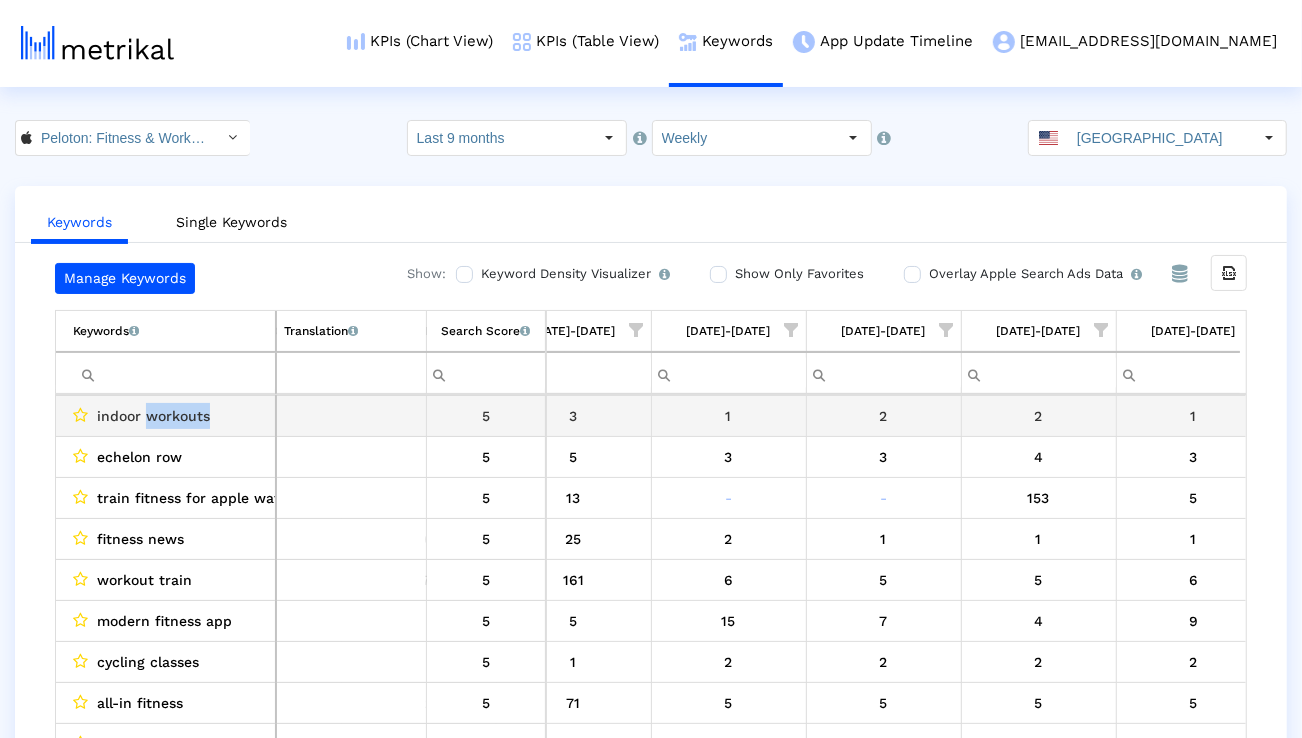 click on "indoor workouts" at bounding box center [153, 416] 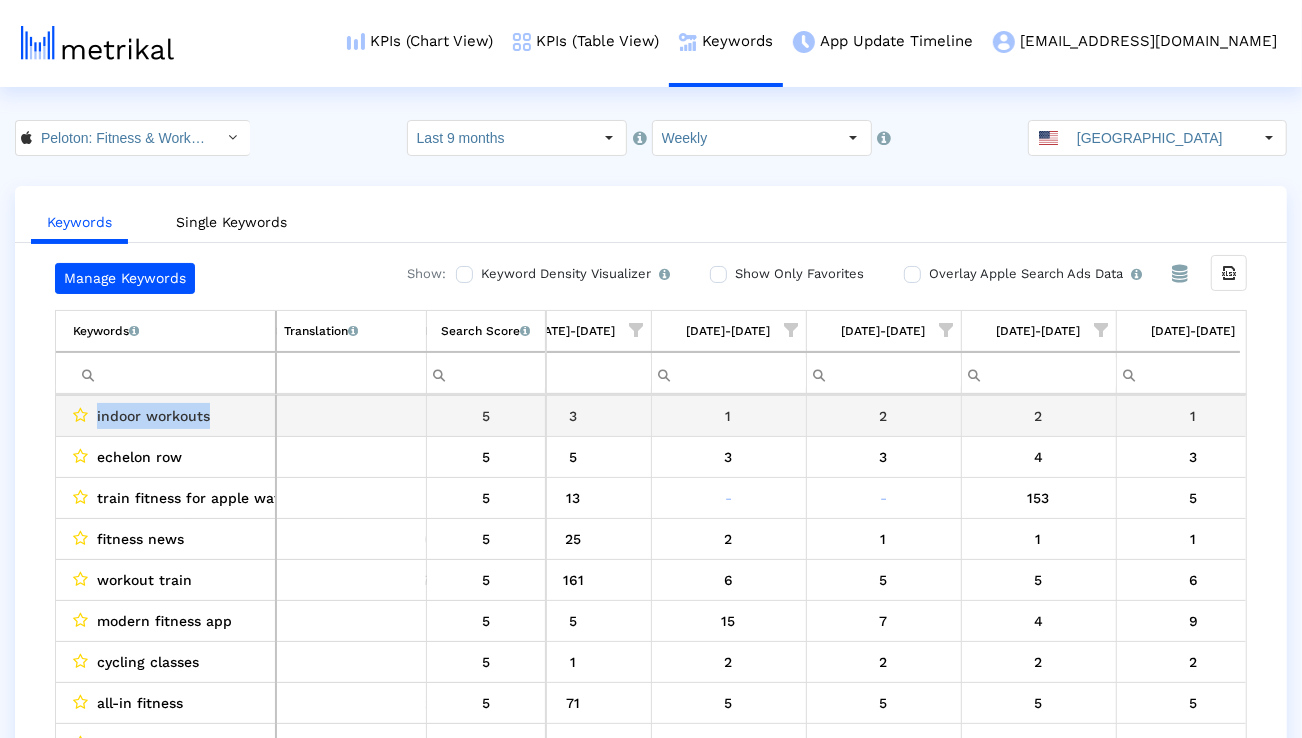 click on "indoor workouts" at bounding box center [153, 416] 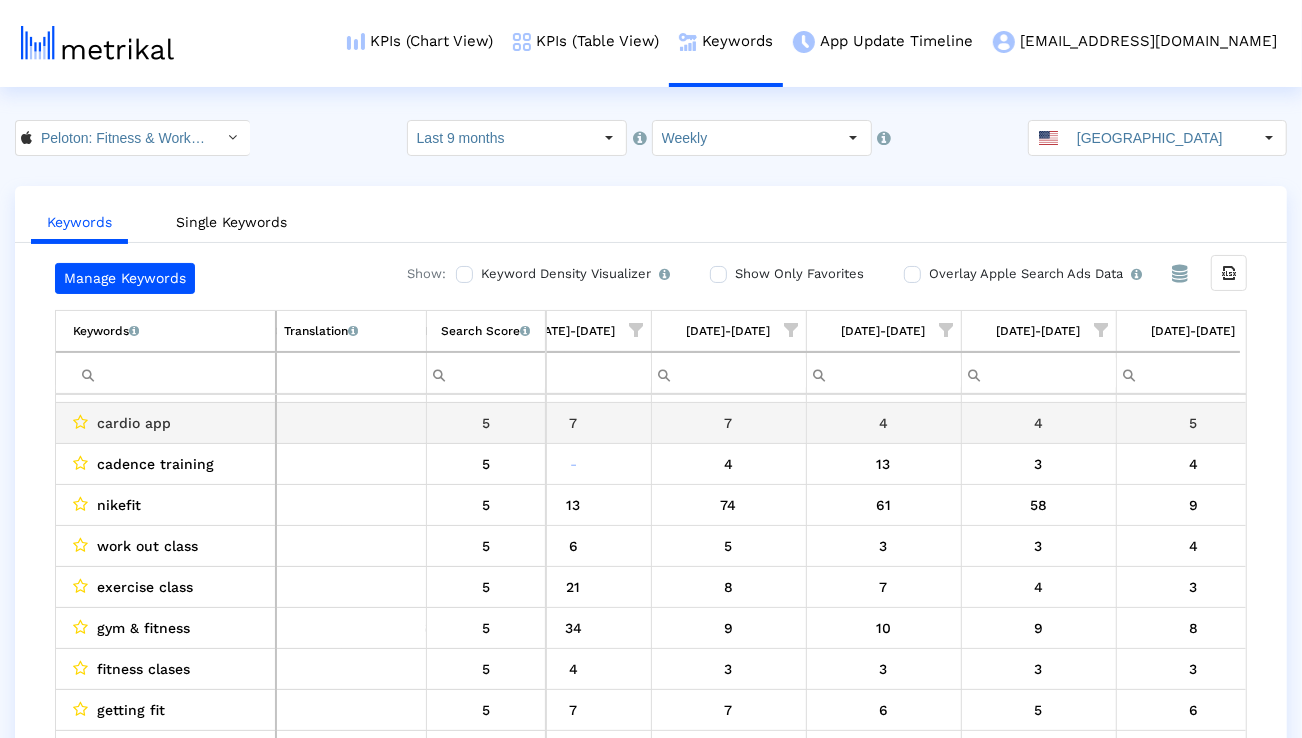 click on "cardio app" at bounding box center [134, 423] 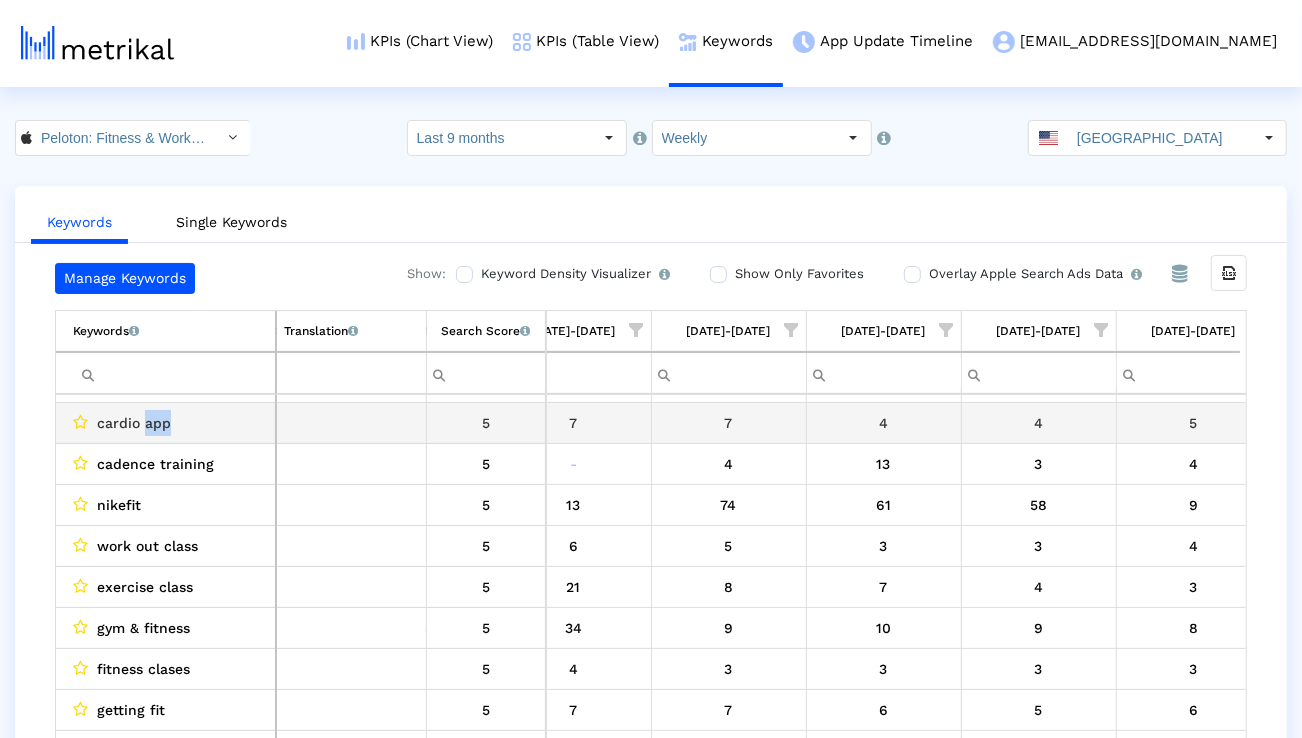 click on "cardio app" at bounding box center (134, 423) 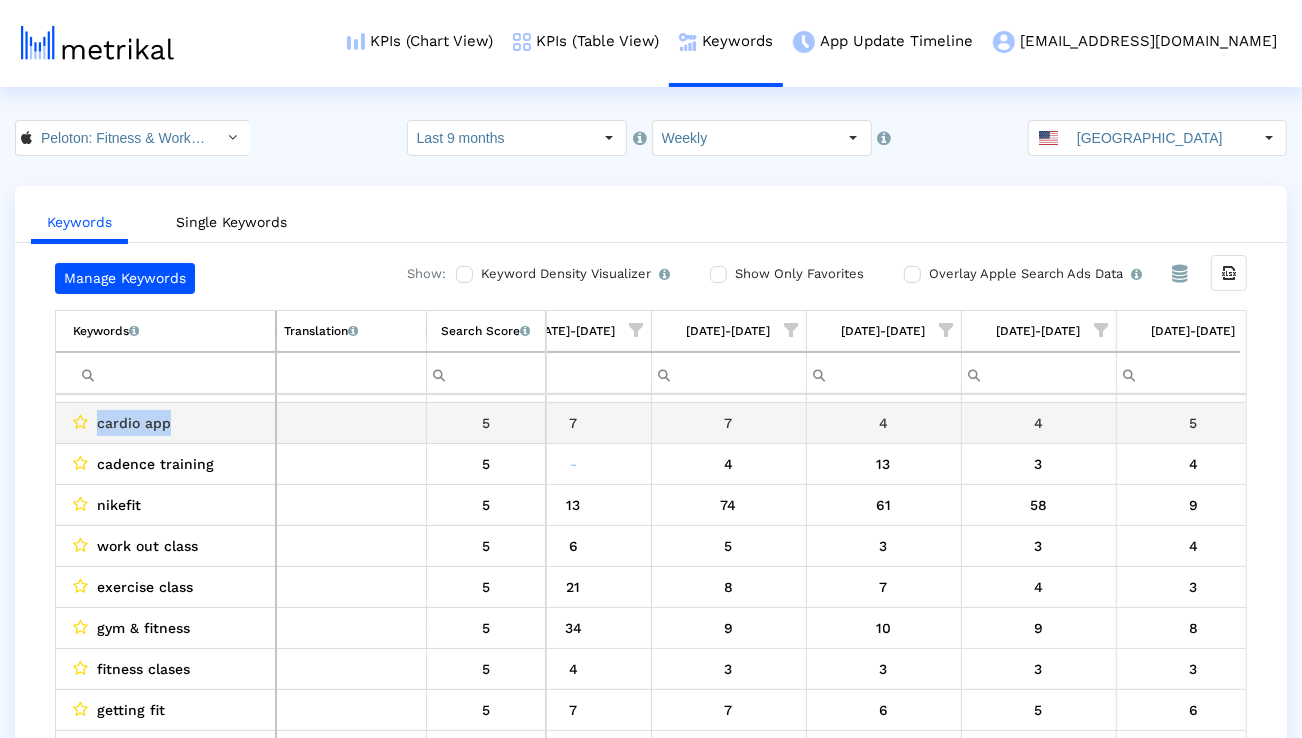 click on "cardio app" at bounding box center (134, 423) 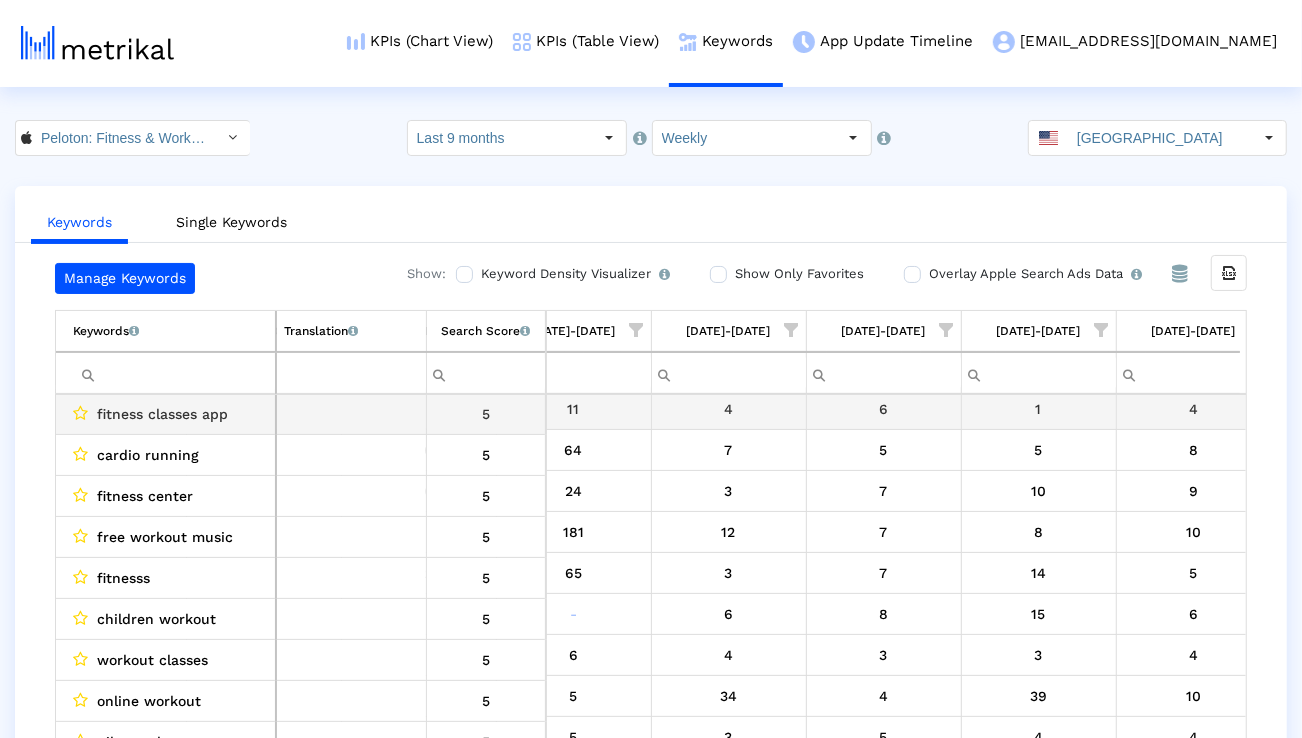 click on "fitness classes app" at bounding box center [166, 414] 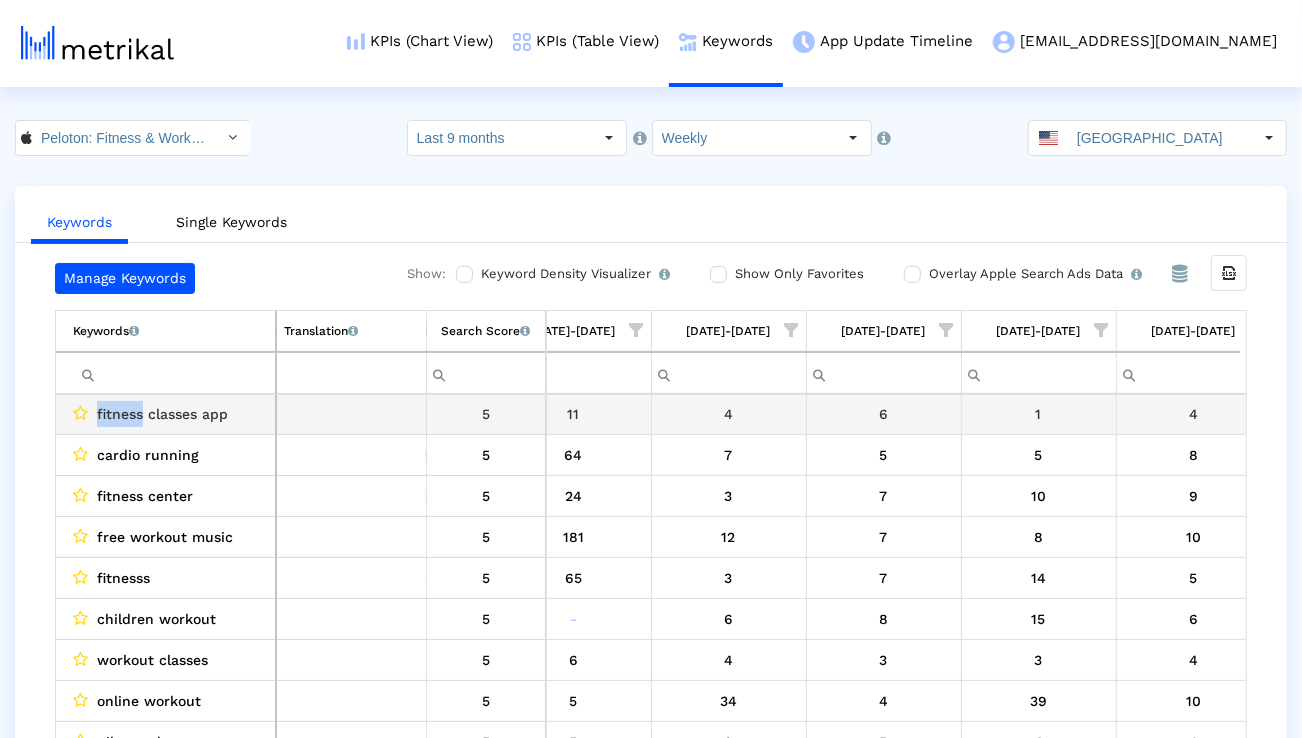 click on "fitness classes app" at bounding box center [166, 414] 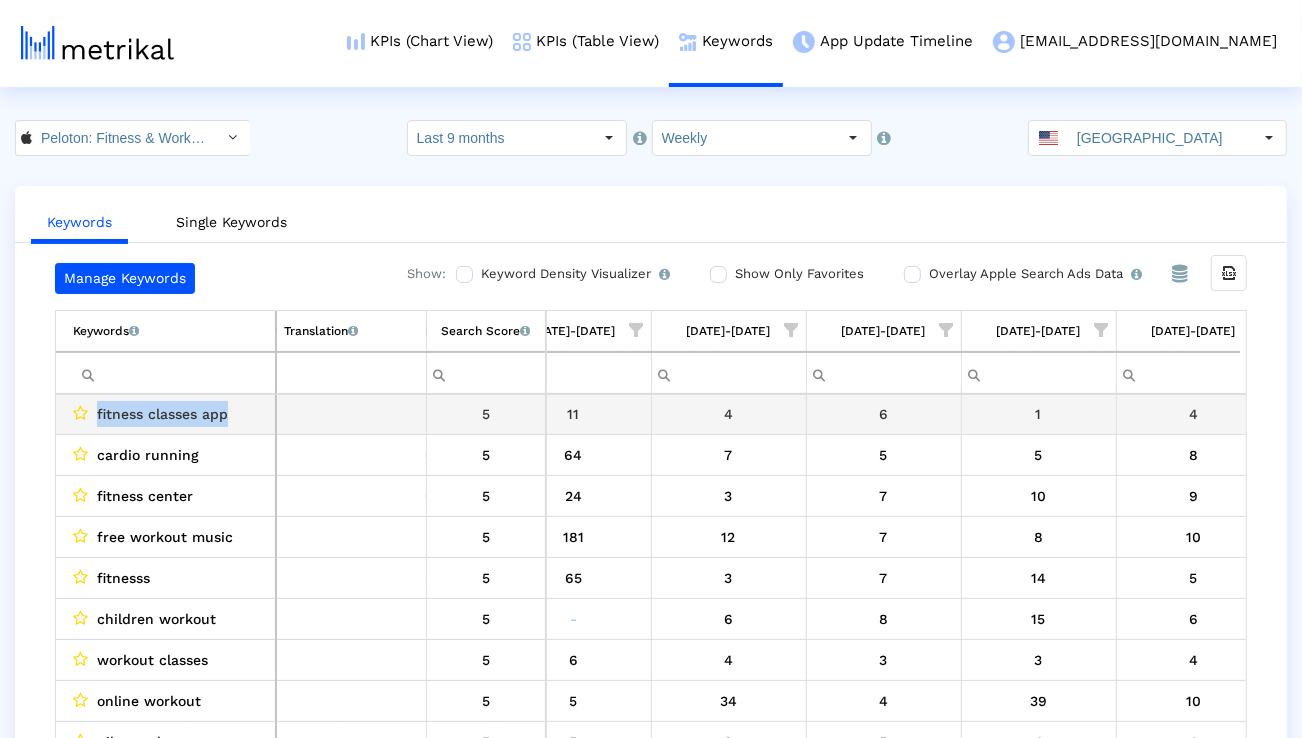 click on "fitness classes app" at bounding box center (166, 414) 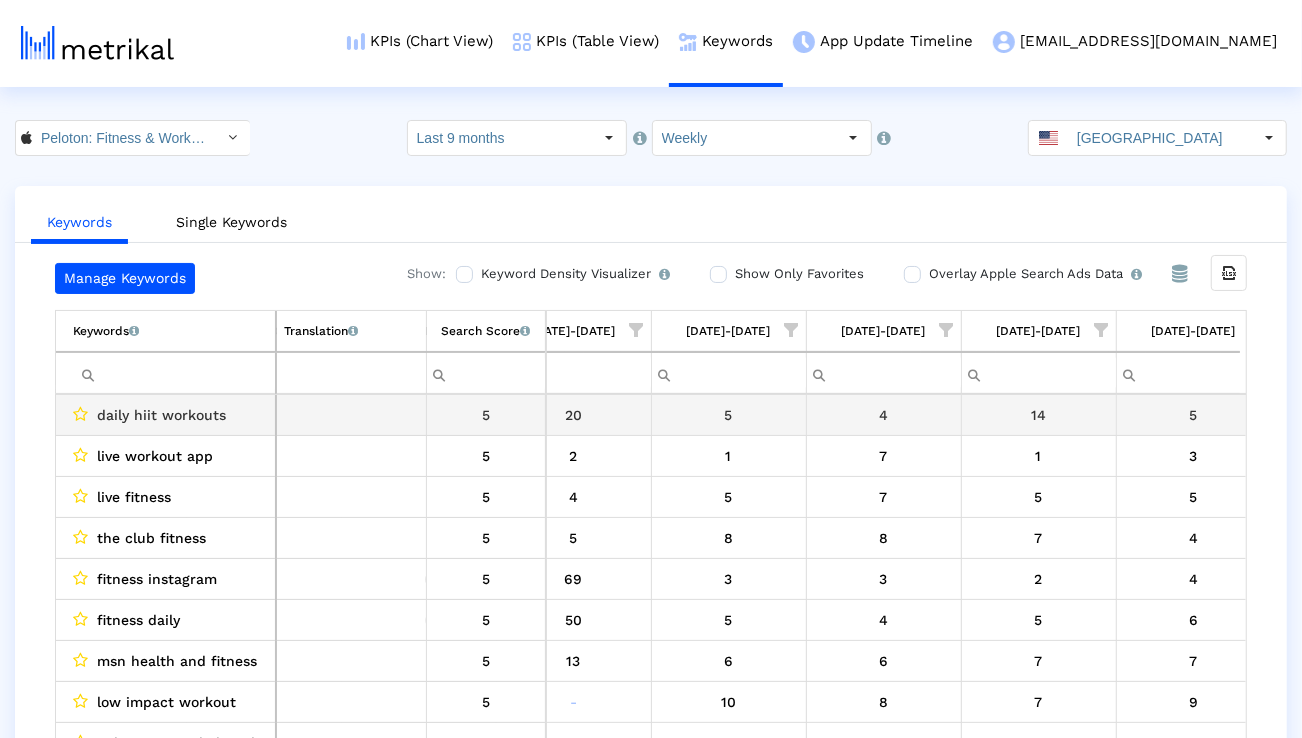 click on "daily hiit workouts" at bounding box center [161, 415] 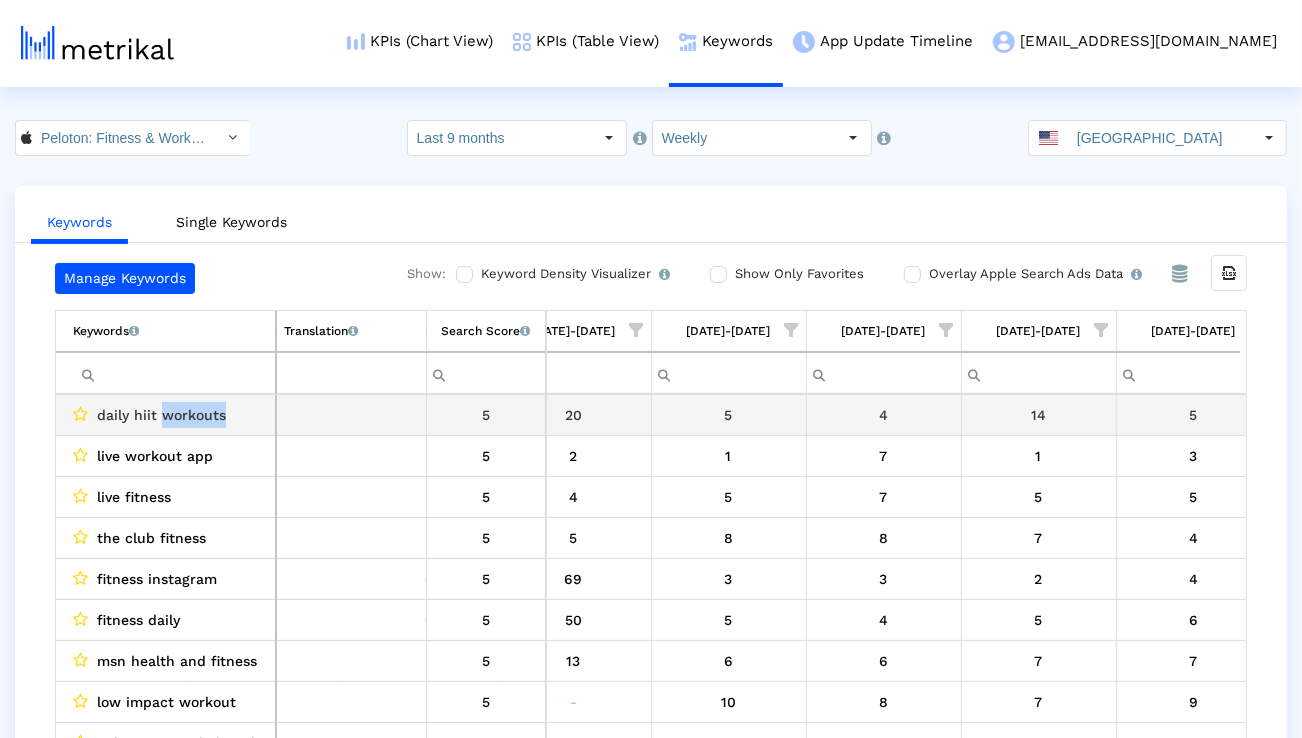 click on "daily hiit workouts" at bounding box center (161, 415) 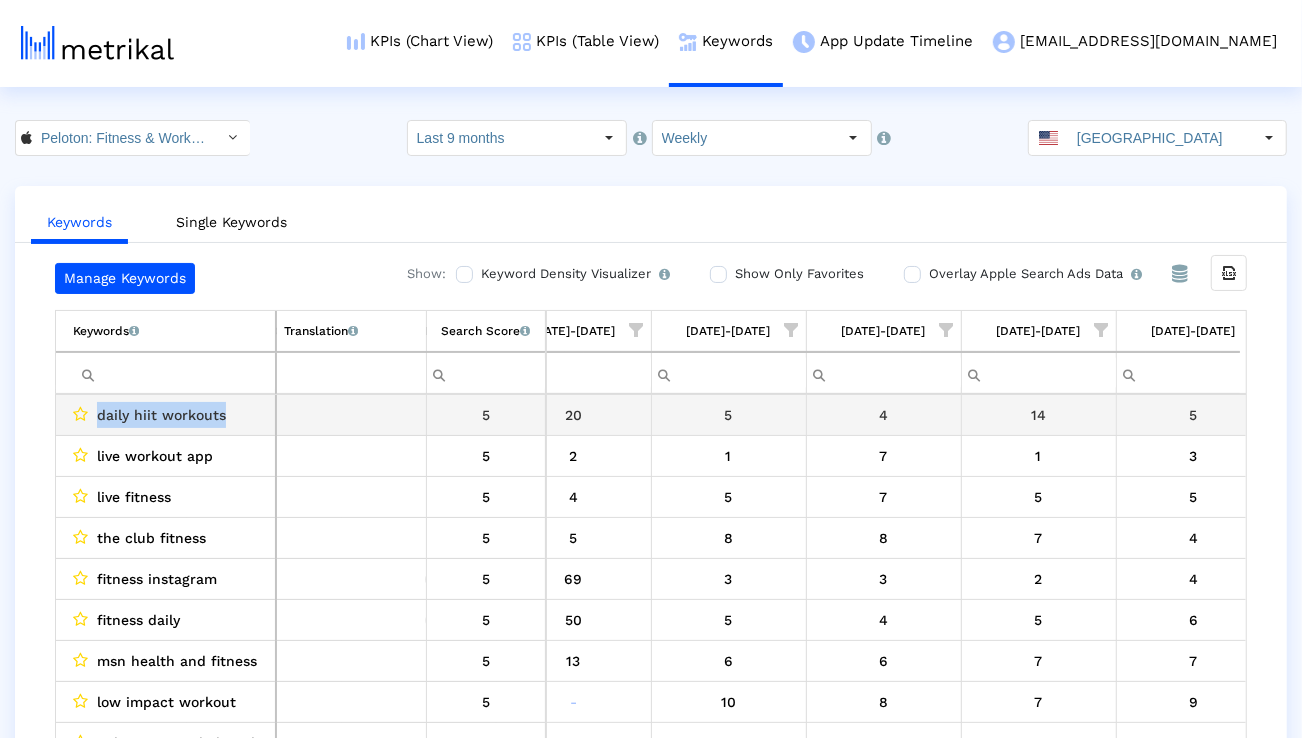 click on "daily hiit workouts" at bounding box center [161, 415] 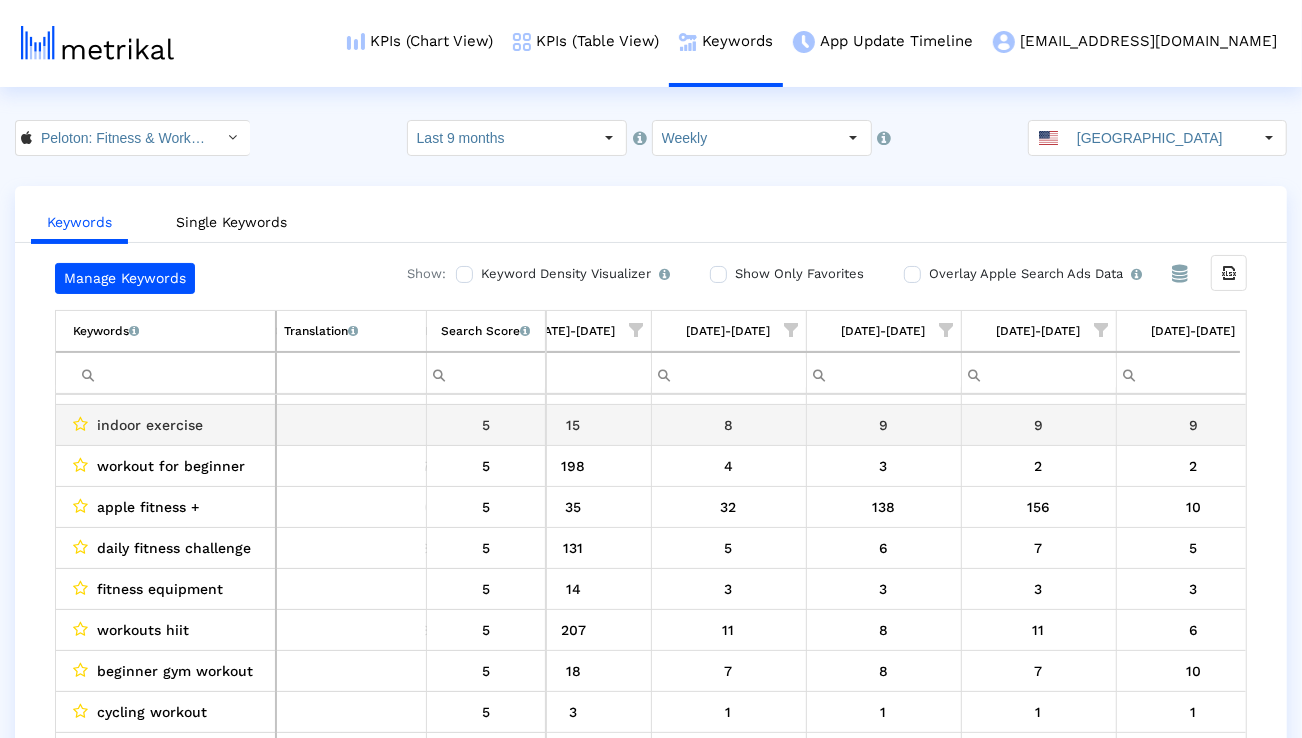 click on "indoor exercise" at bounding box center (150, 425) 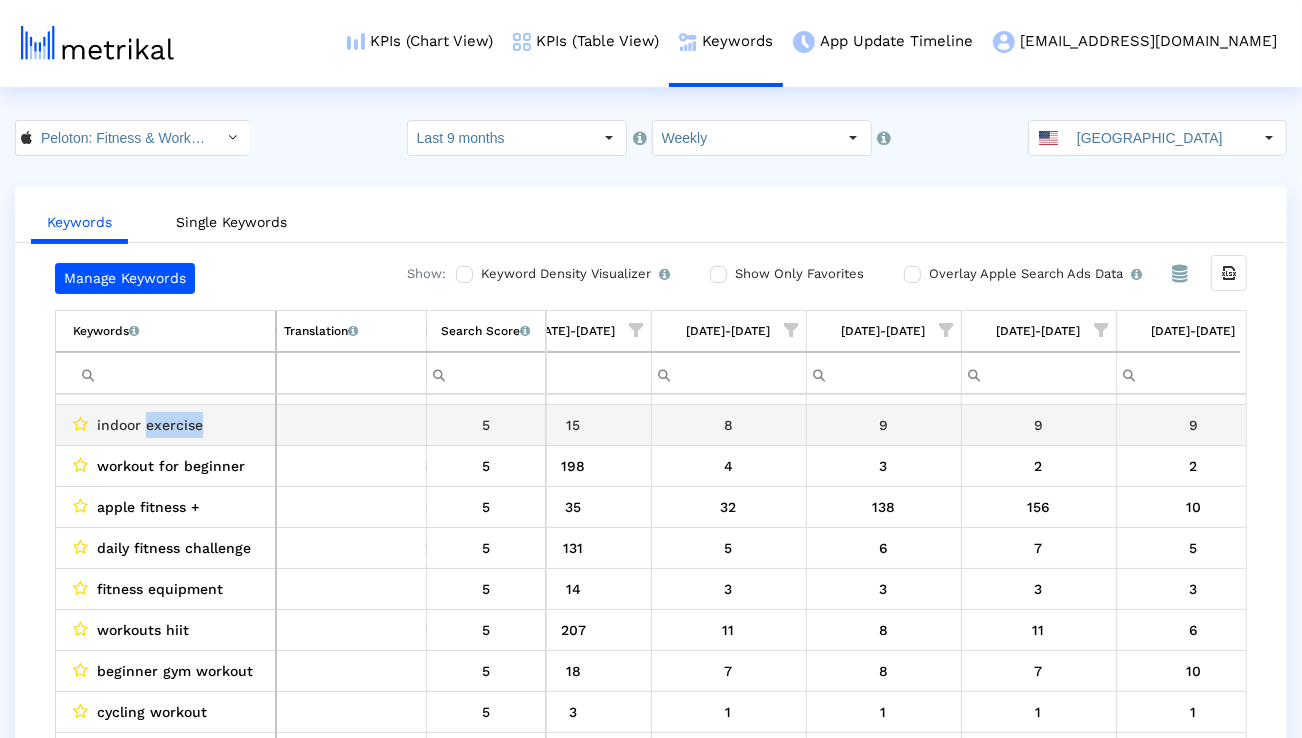 click on "indoor exercise" at bounding box center (150, 425) 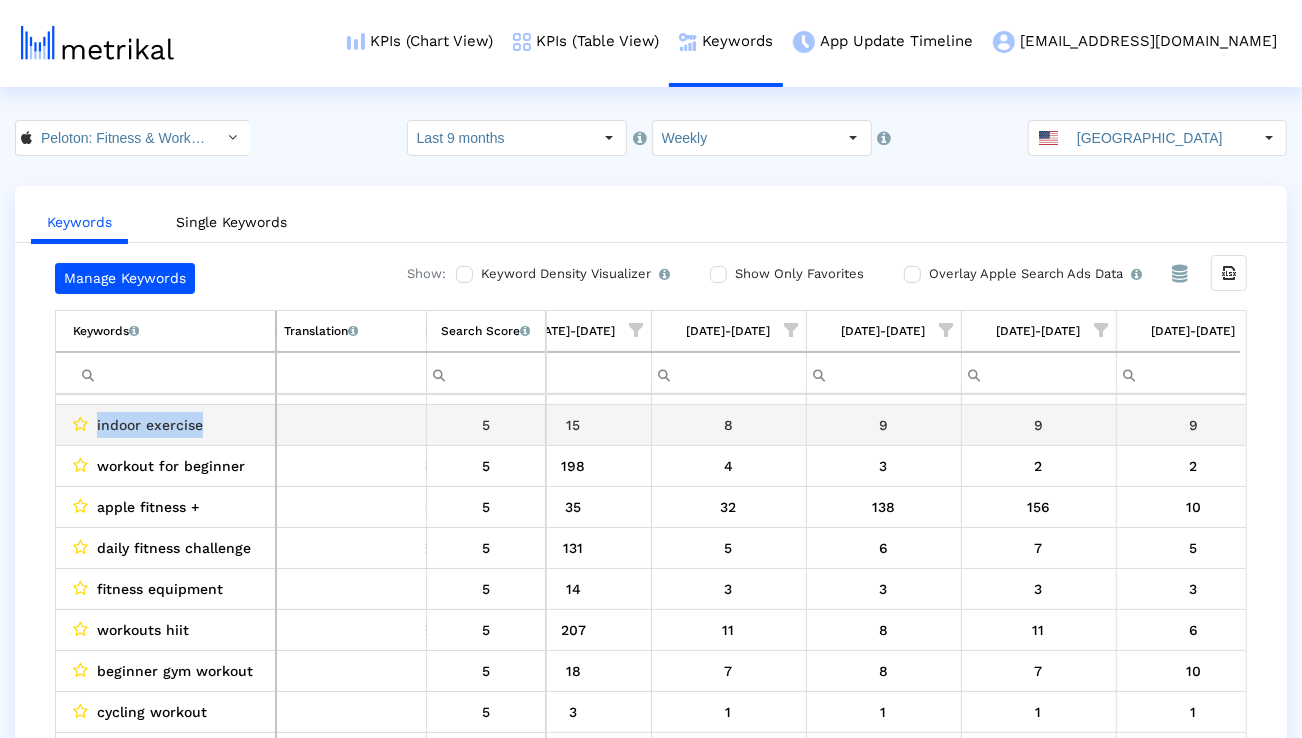click on "indoor exercise" at bounding box center (150, 425) 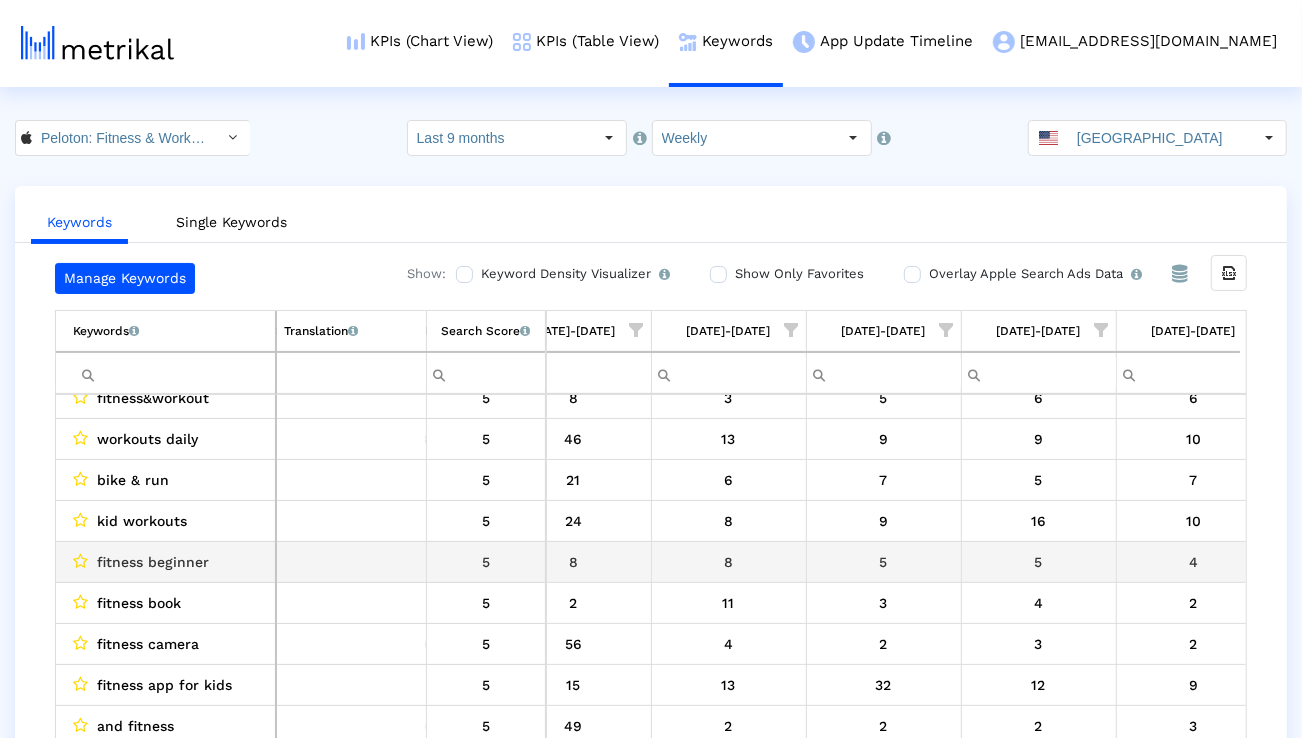 click on "fitness beginner" at bounding box center [153, 562] 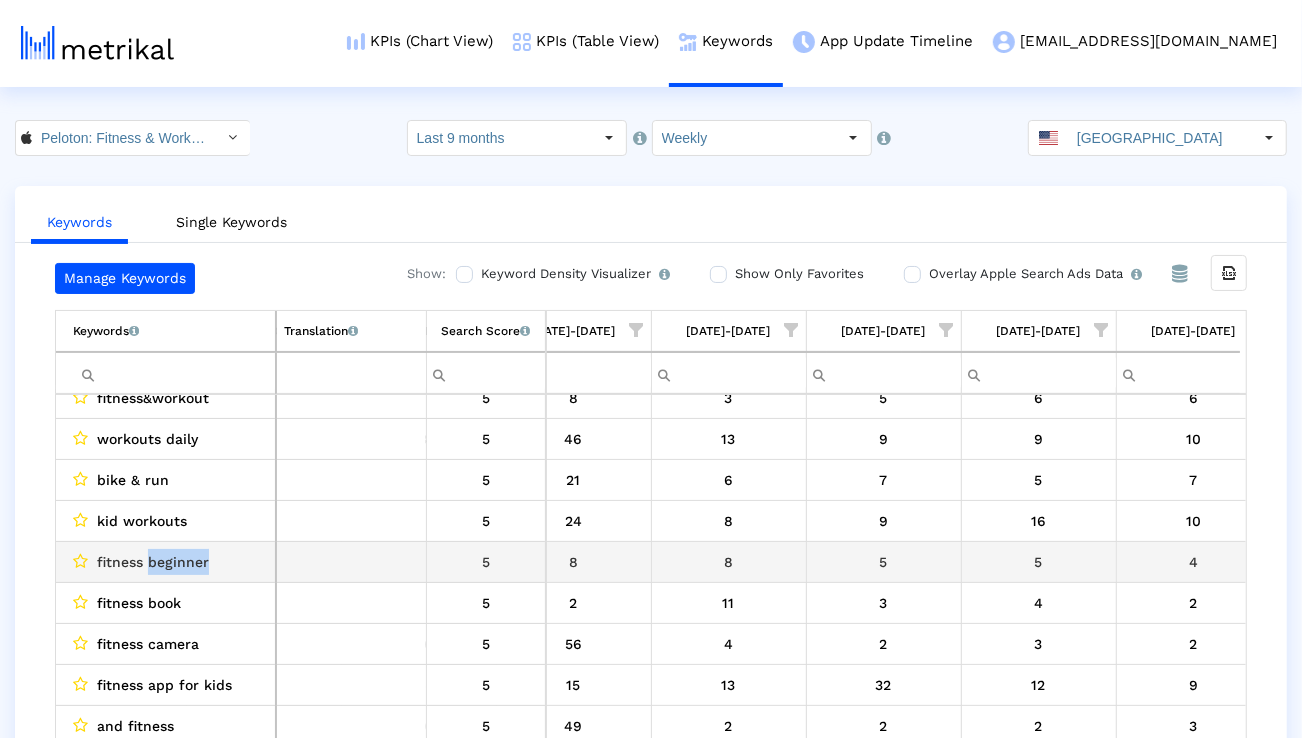click on "fitness beginner" at bounding box center [153, 562] 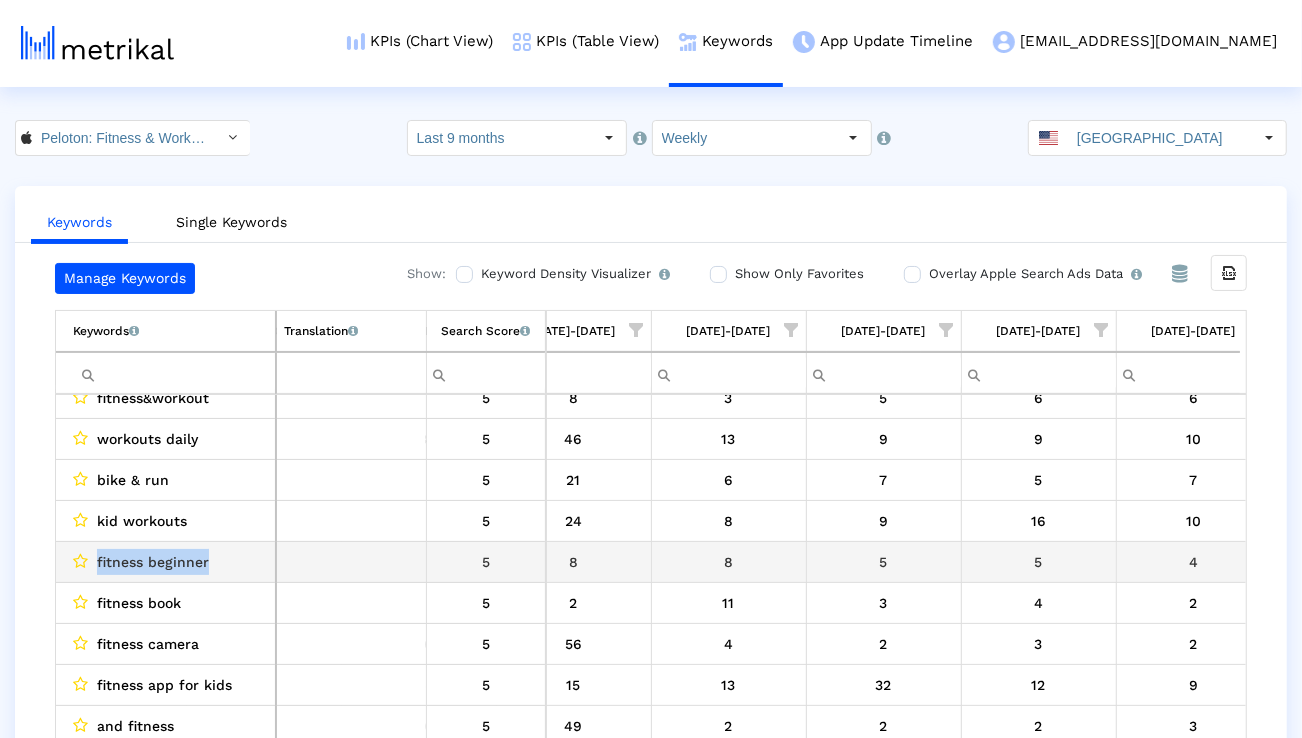 click on "fitness beginner" at bounding box center [153, 562] 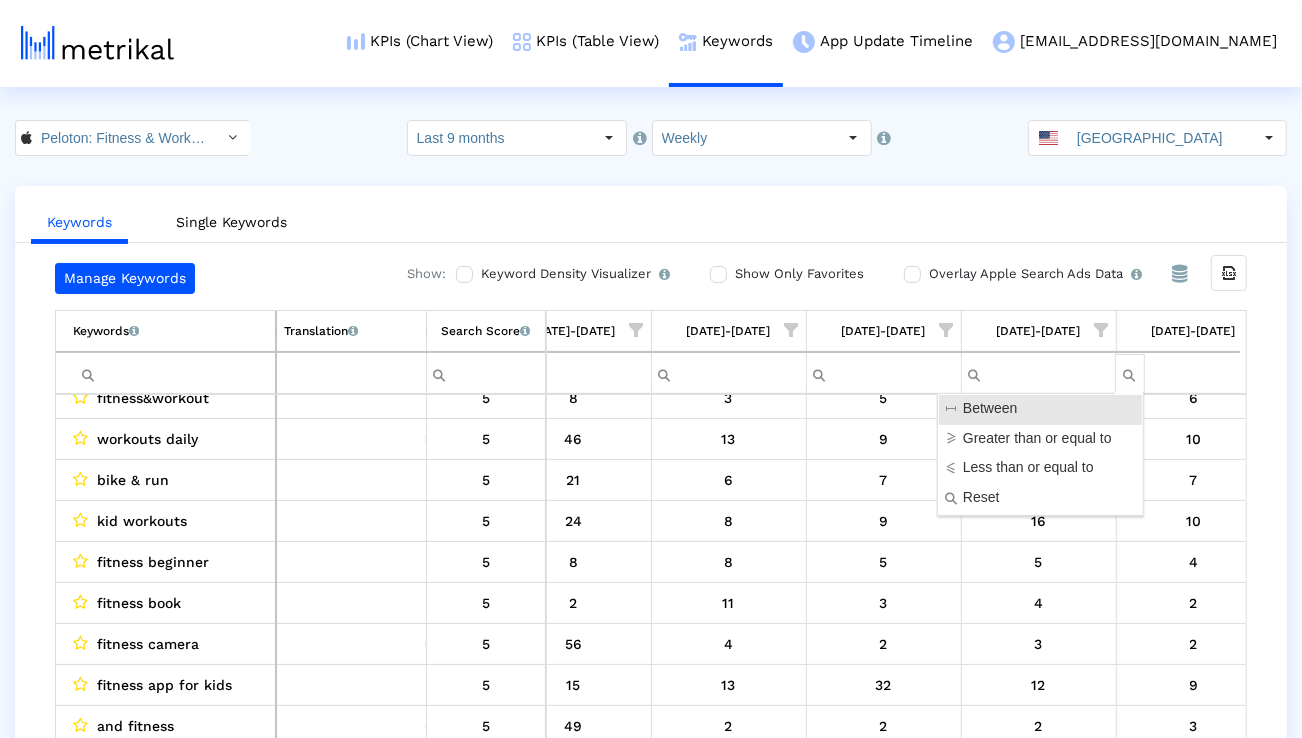 click on "Keywords   Single Keywords" 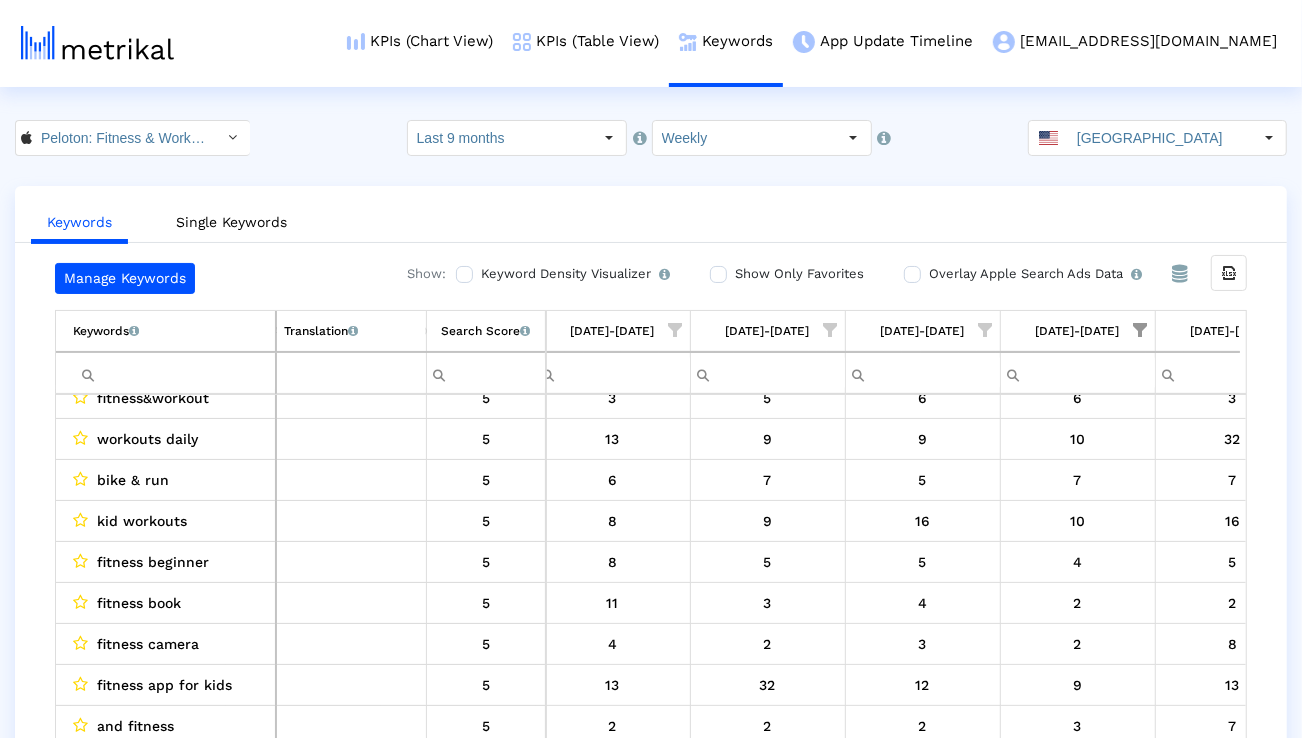click at bounding box center [1141, 330] 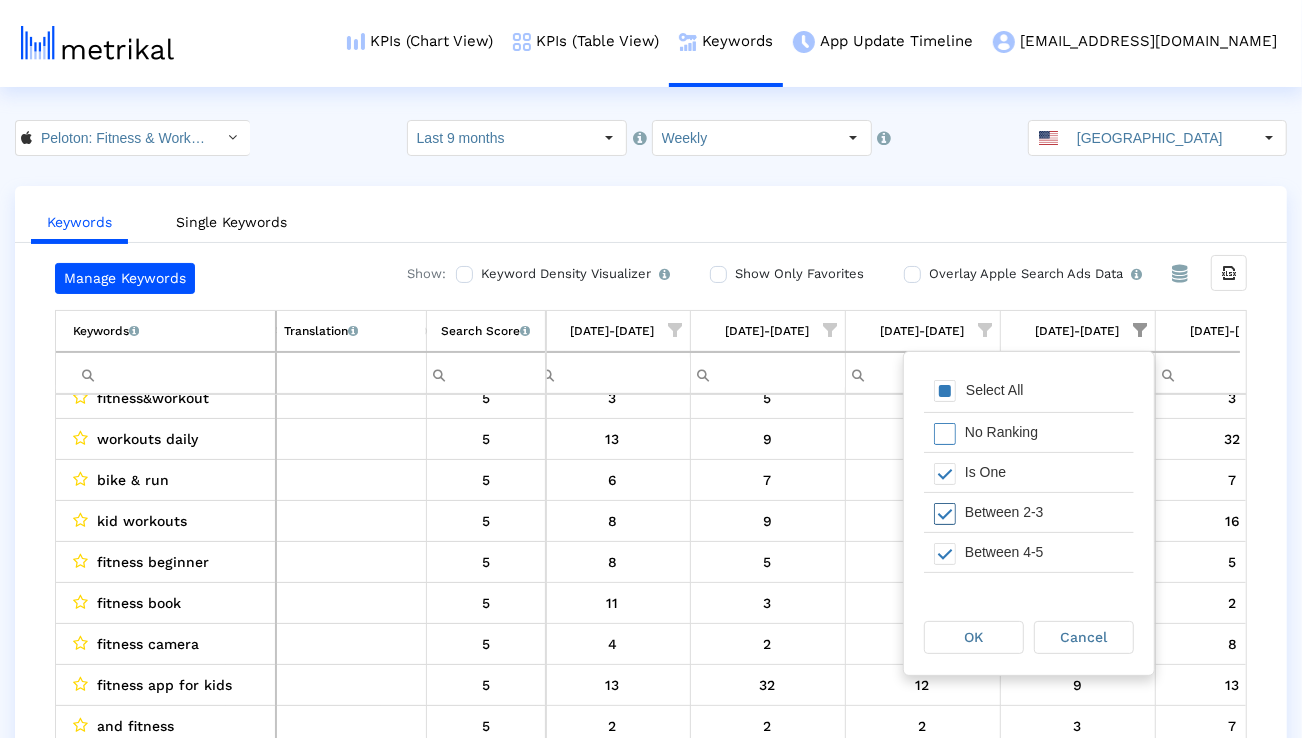 click on "Between 2-3" at bounding box center [1044, 512] 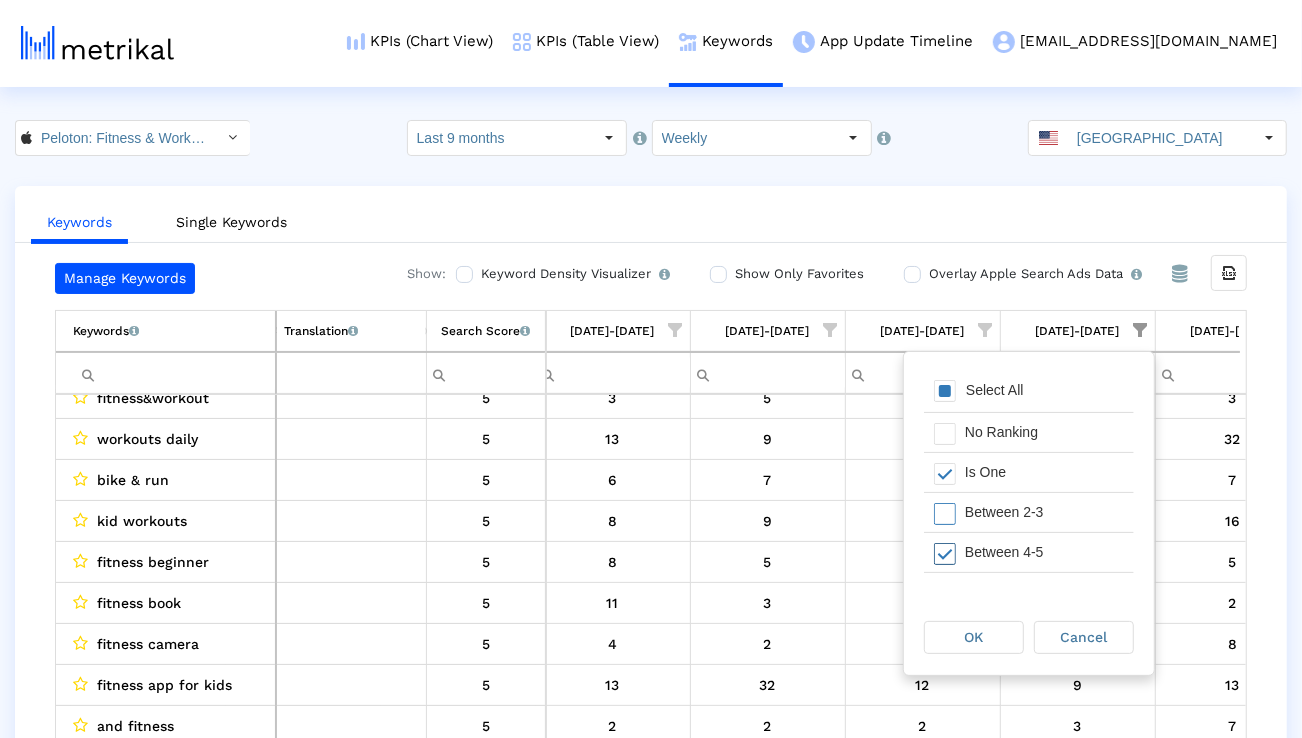 click on "Between 4-5" at bounding box center (1044, 552) 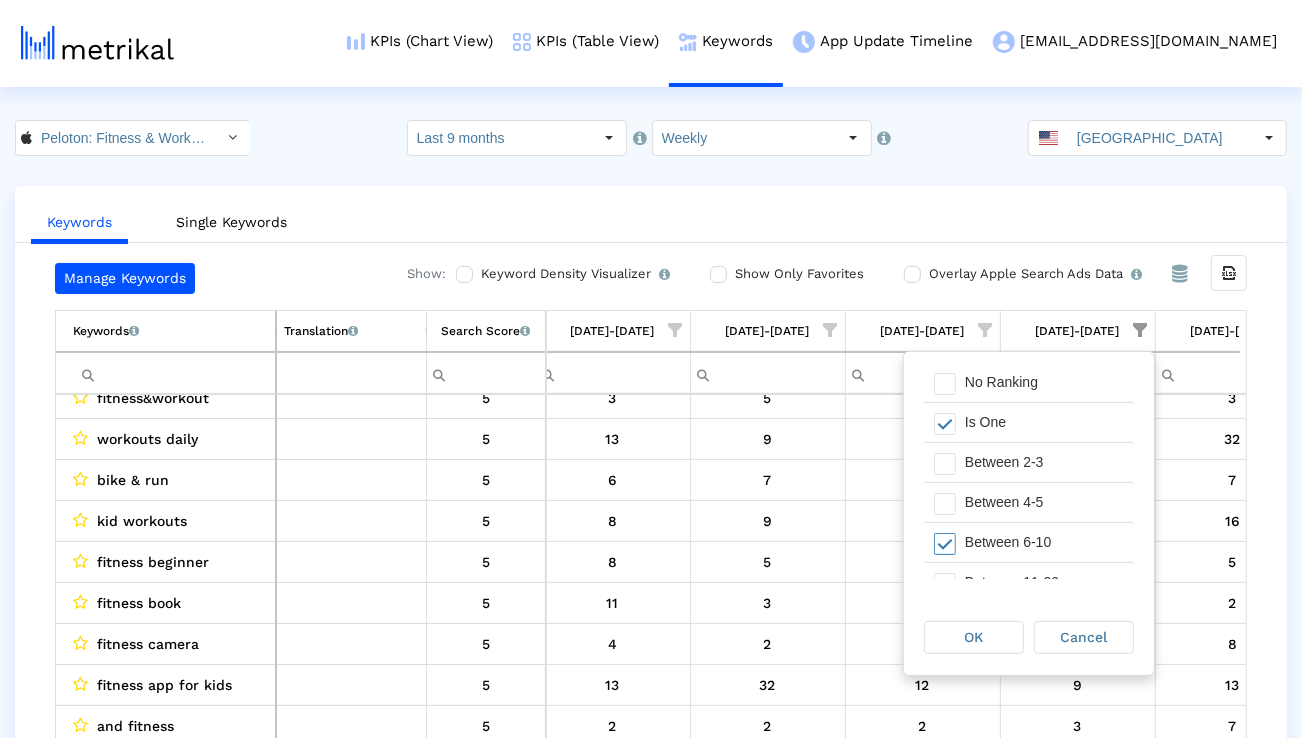 click on "Between 6-10" at bounding box center [1044, 542] 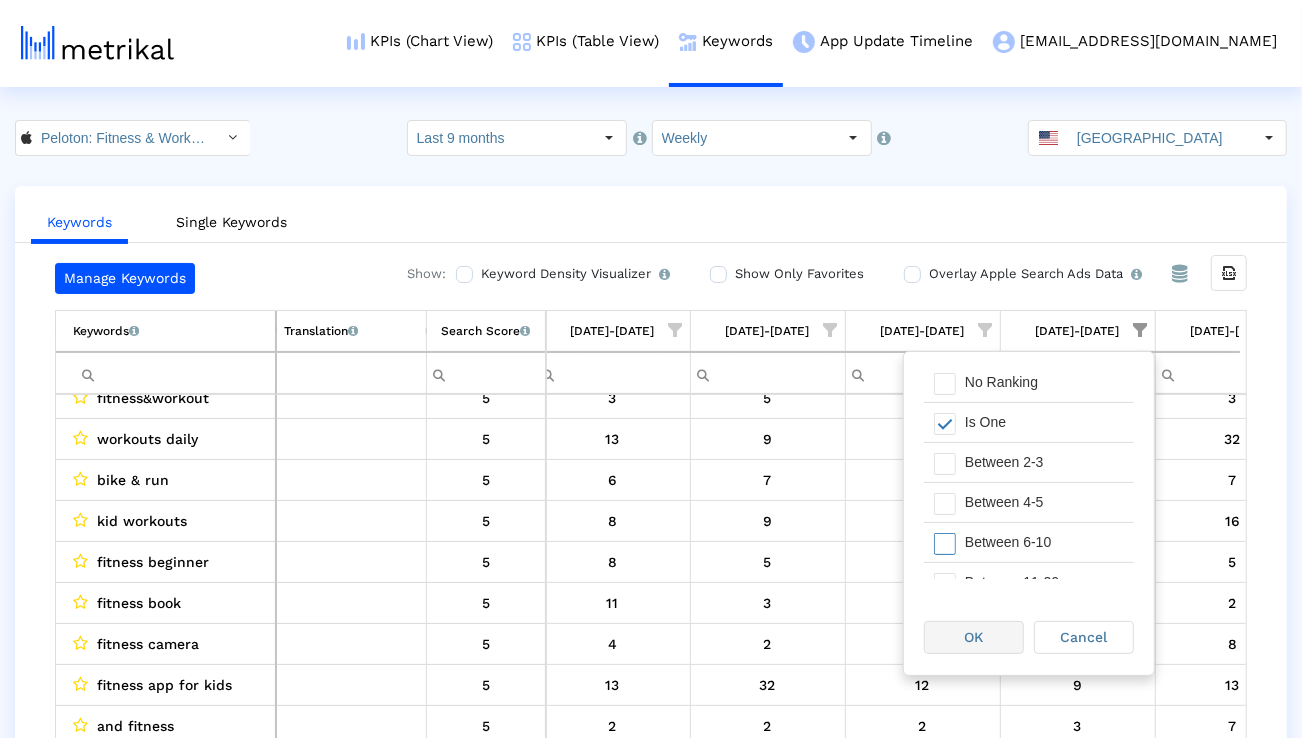 click on "OK" at bounding box center (974, 637) 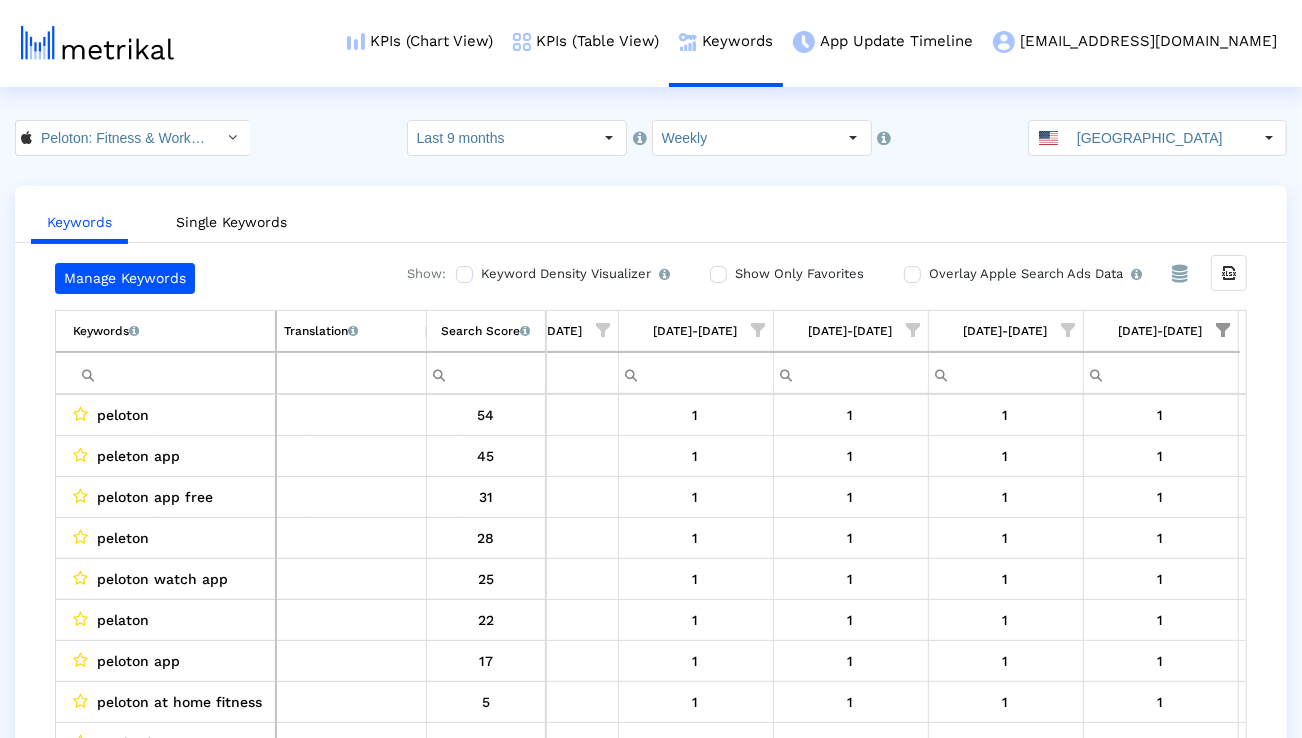 click at bounding box center [174, 373] 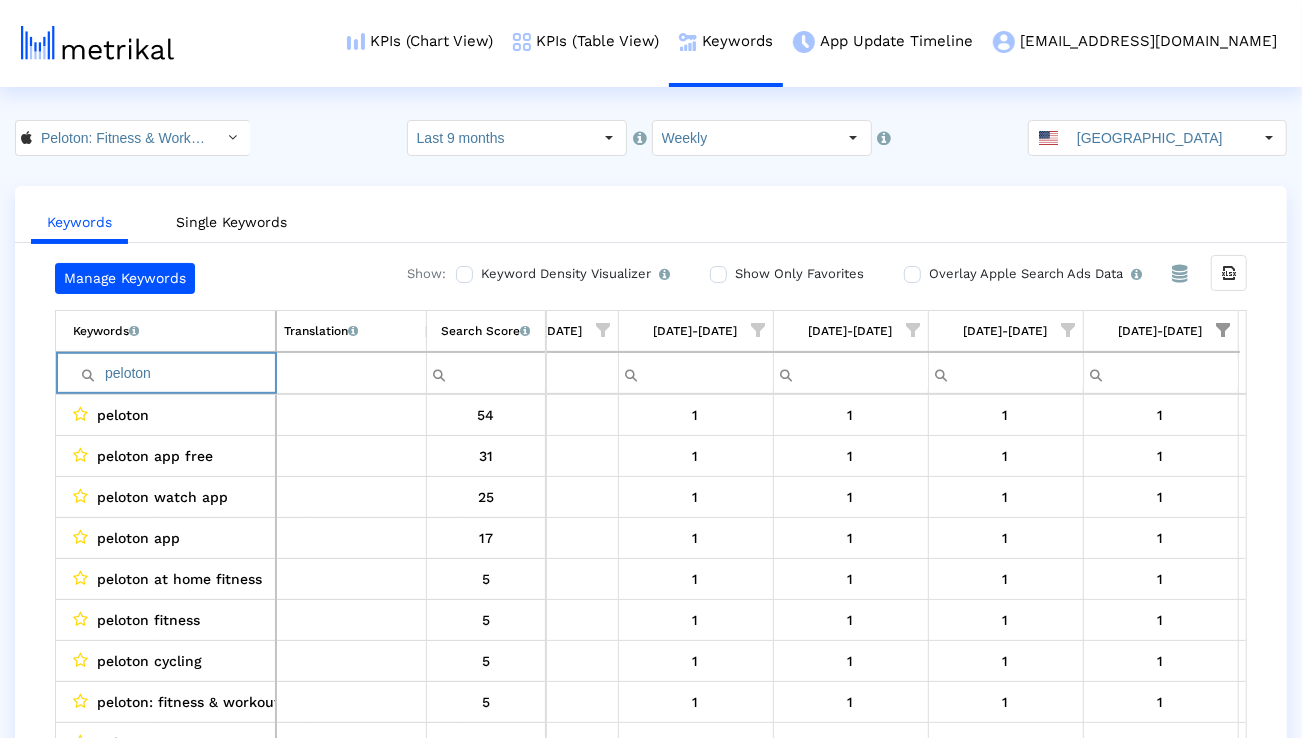 paste on "fitness workouts" 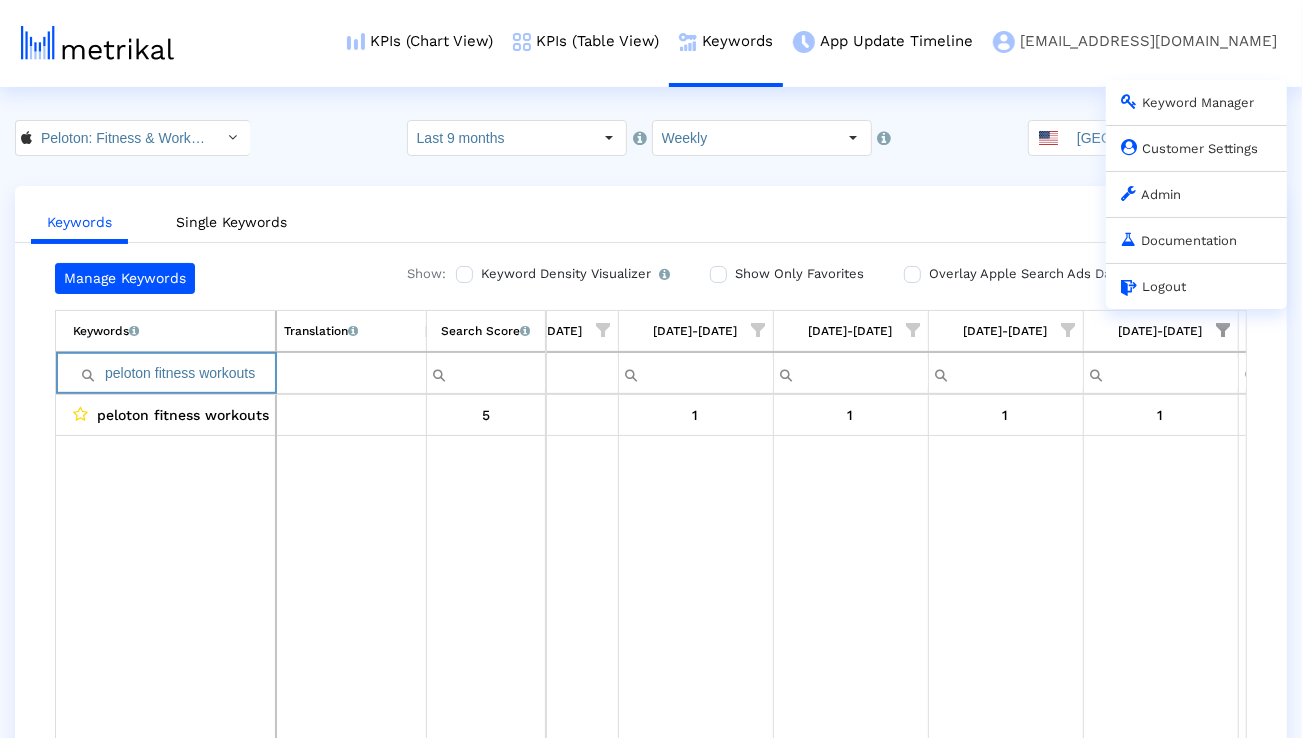 paste on "cycle" 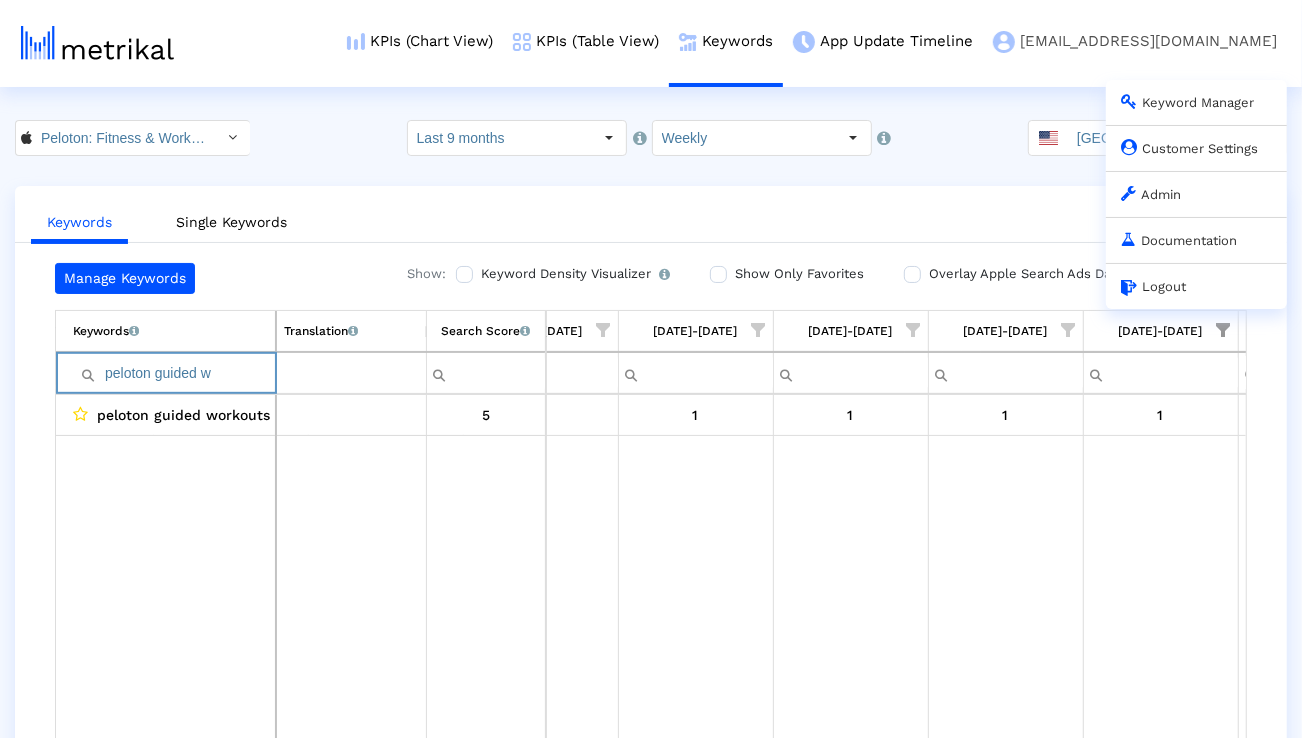 type on "peloton guided w" 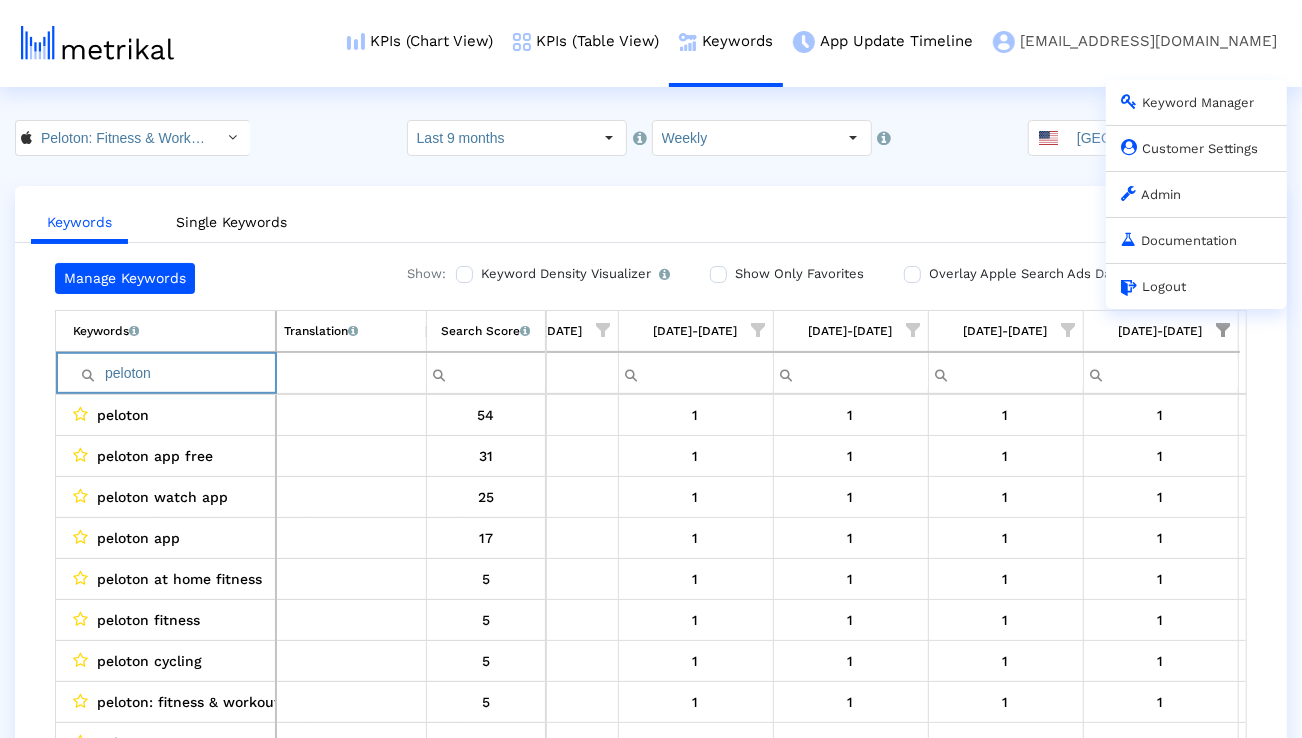 type on "peloton" 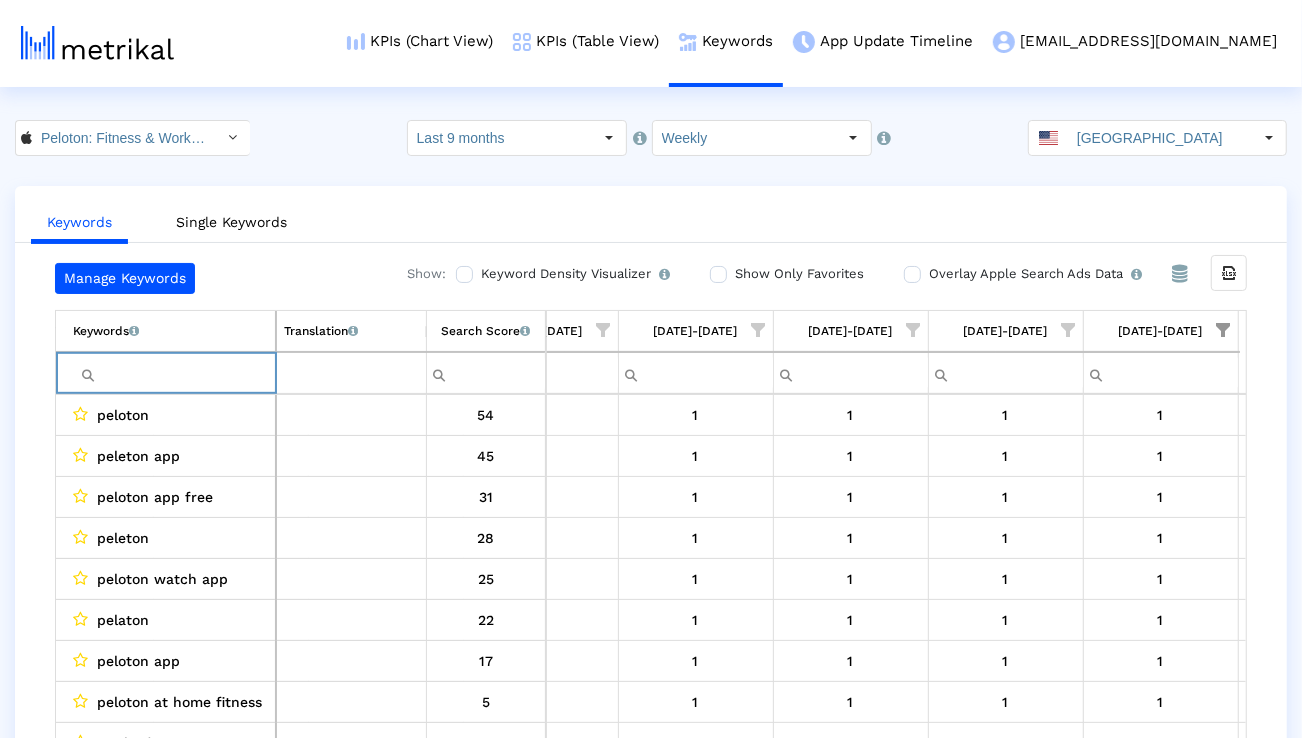type 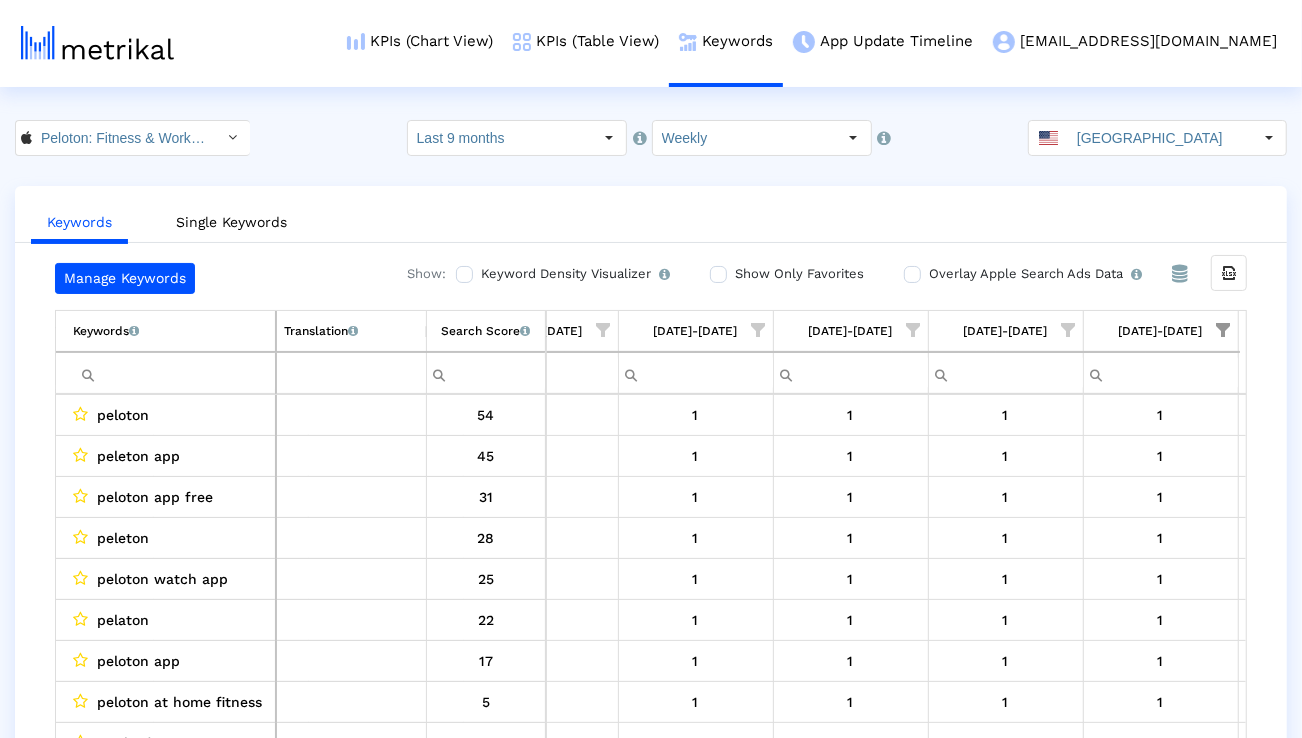 click at bounding box center (1224, 330) 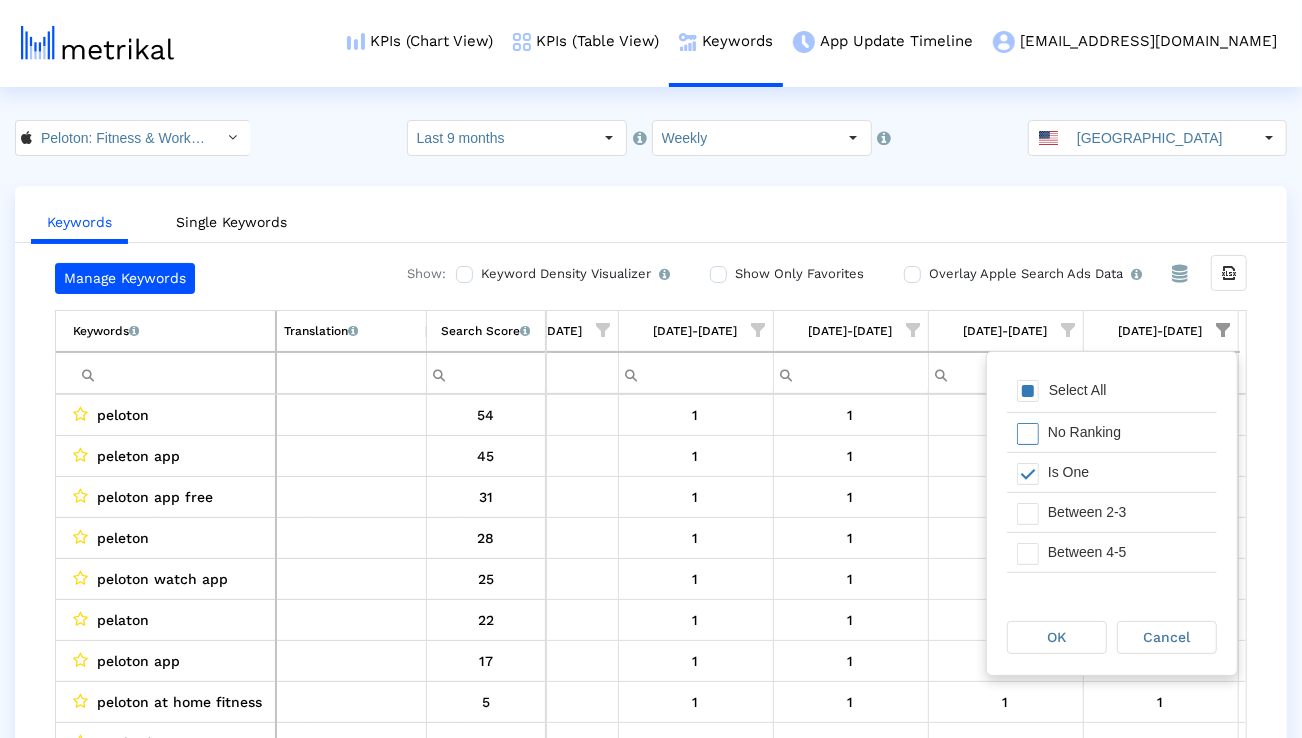 click on "Select All" at bounding box center [1112, 392] 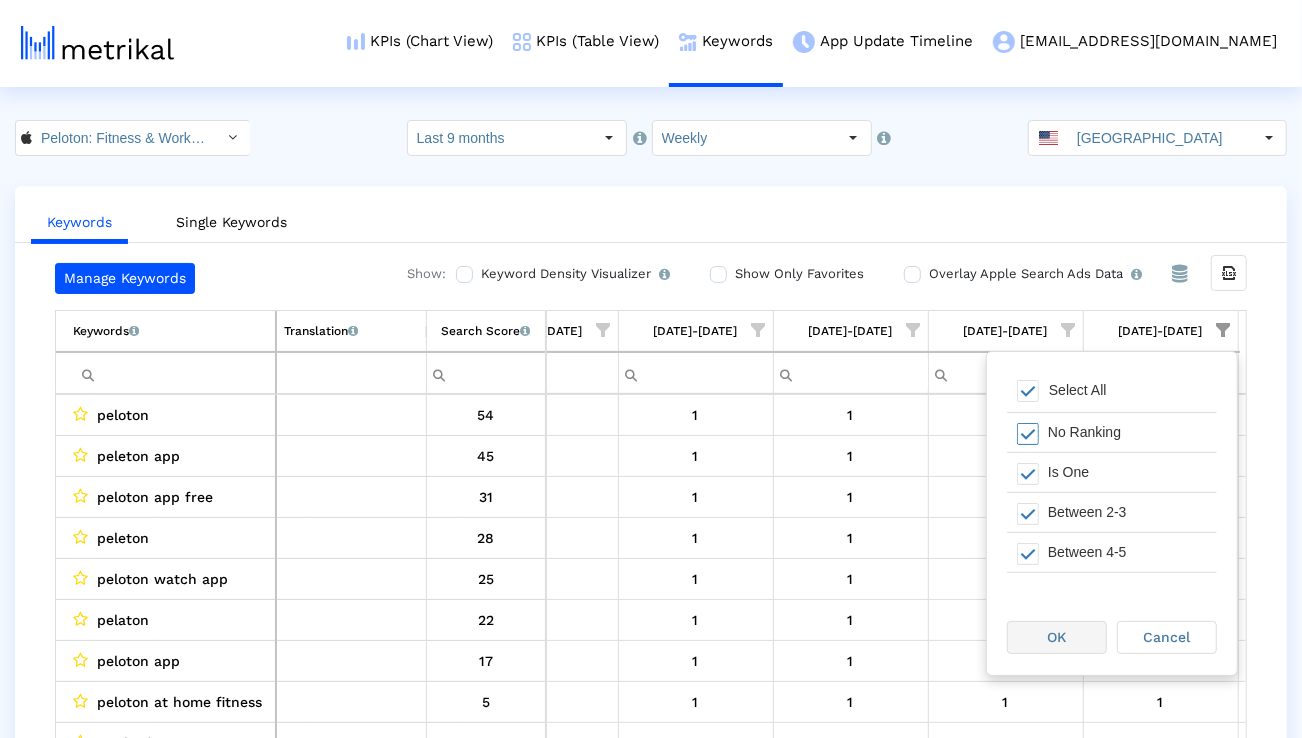 click on "OK" at bounding box center (1057, 637) 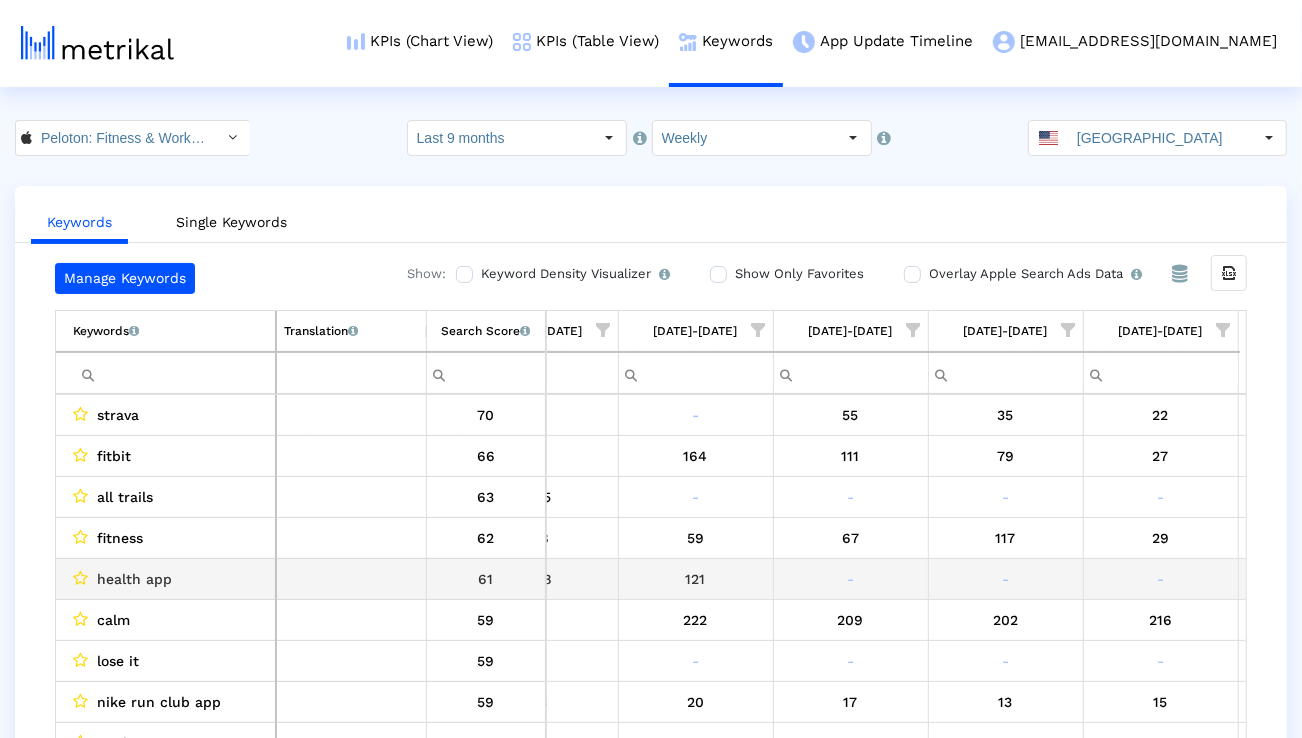 scroll, scrollTop: 0, scrollLeft: 4384, axis: horizontal 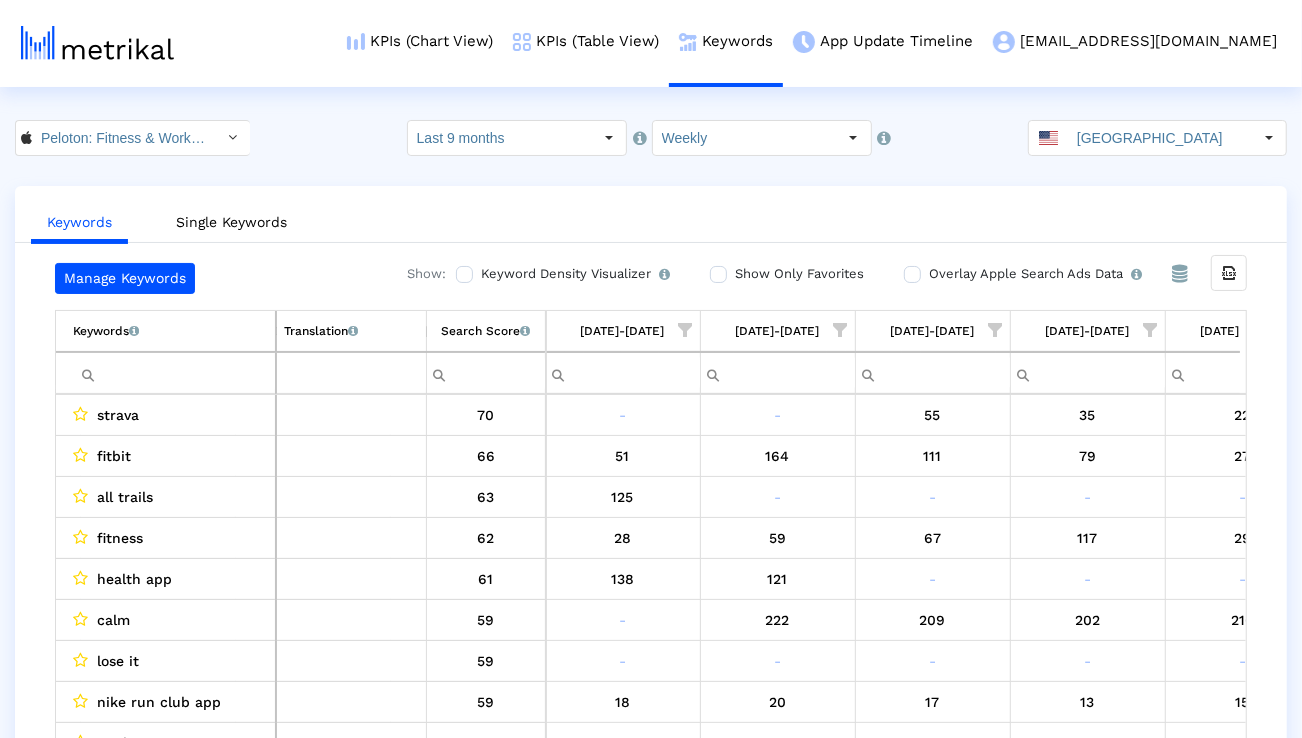 click at bounding box center [686, 330] 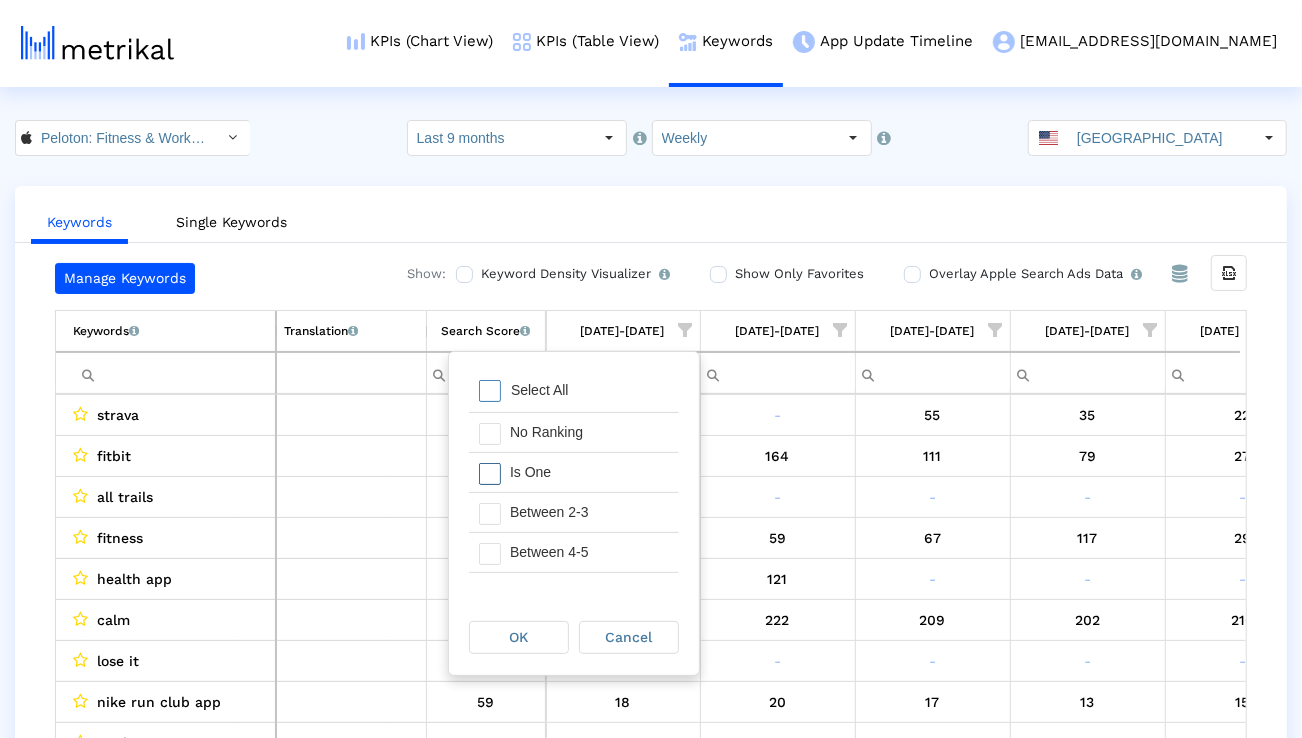 click on "Is One" at bounding box center [589, 472] 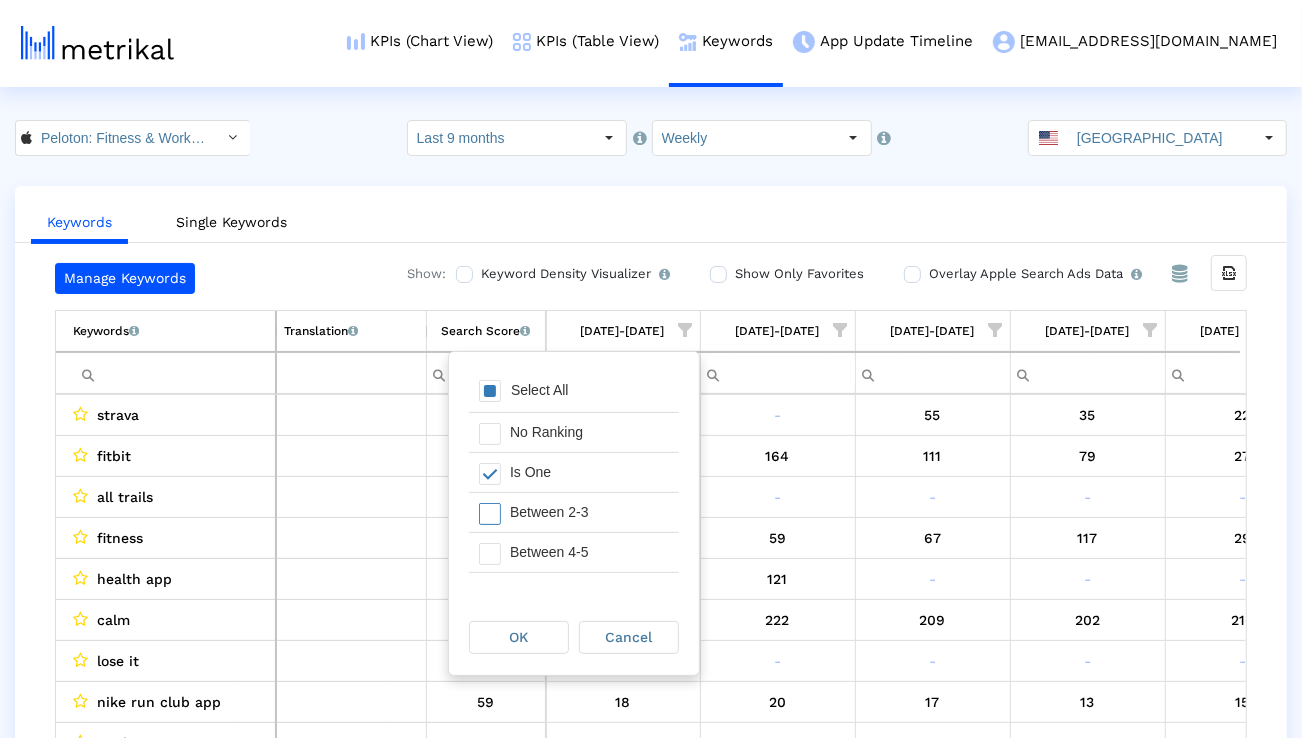 click on "Between 2-3" at bounding box center (589, 512) 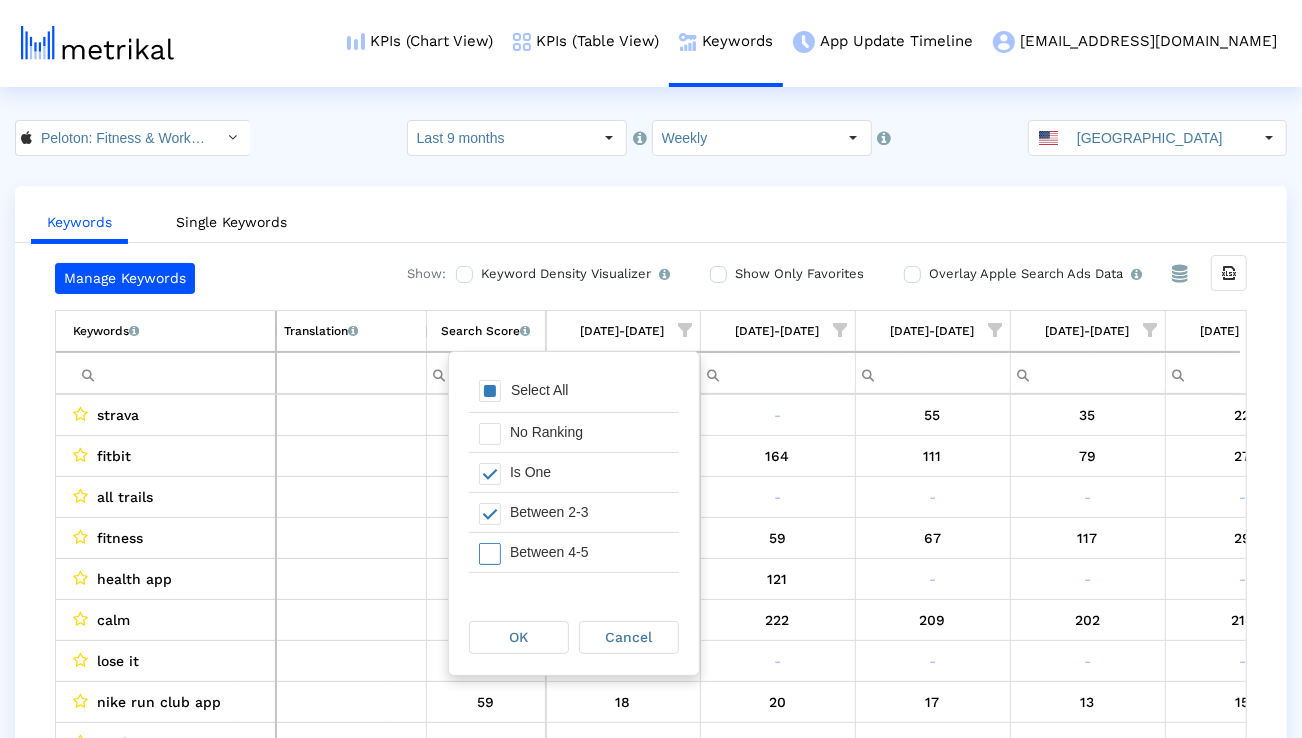 click on "Between 4-5" at bounding box center [589, 552] 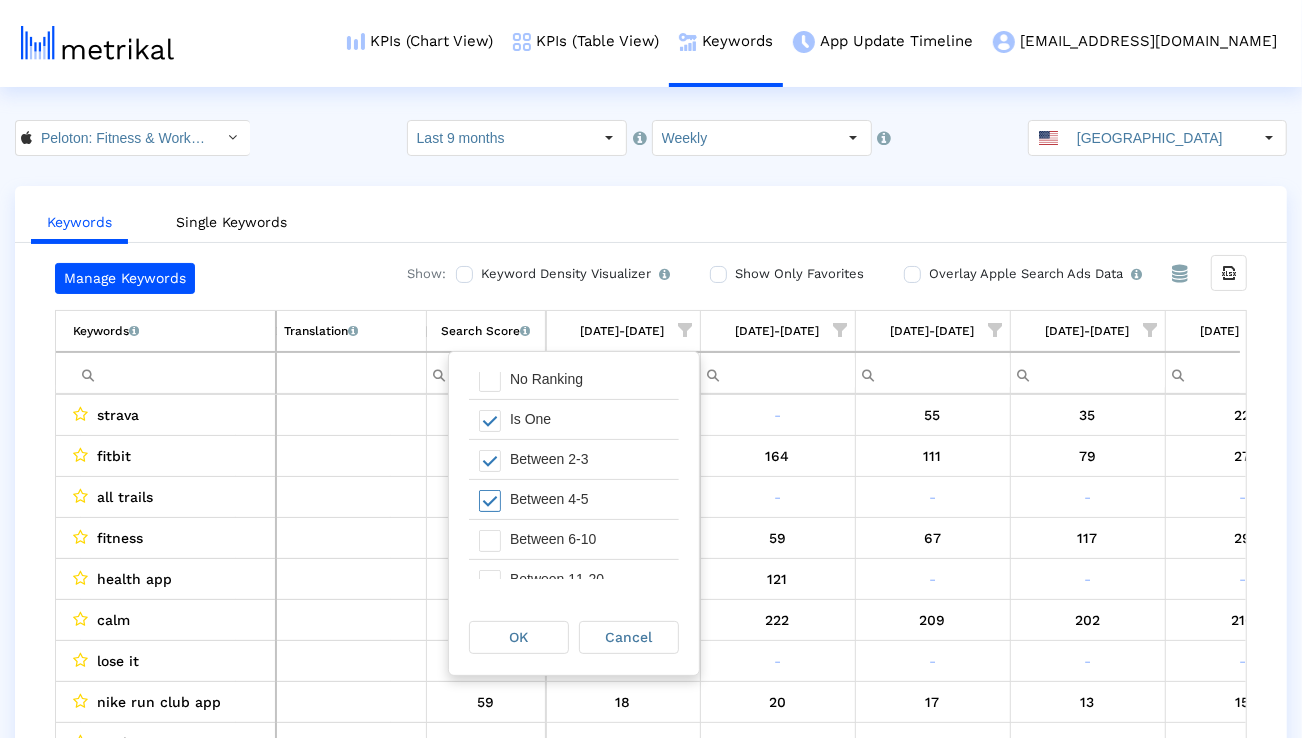 scroll, scrollTop: 61, scrollLeft: 0, axis: vertical 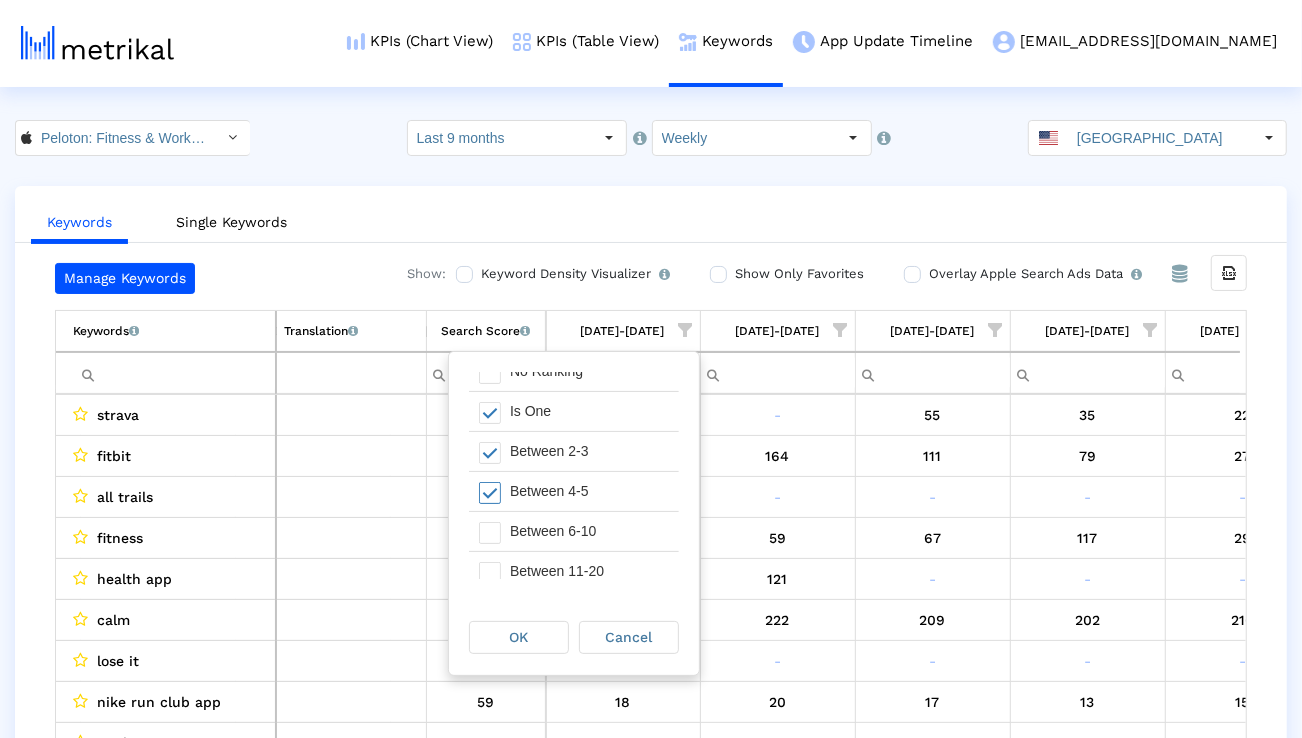 click on "Between 6-10" at bounding box center [589, 531] 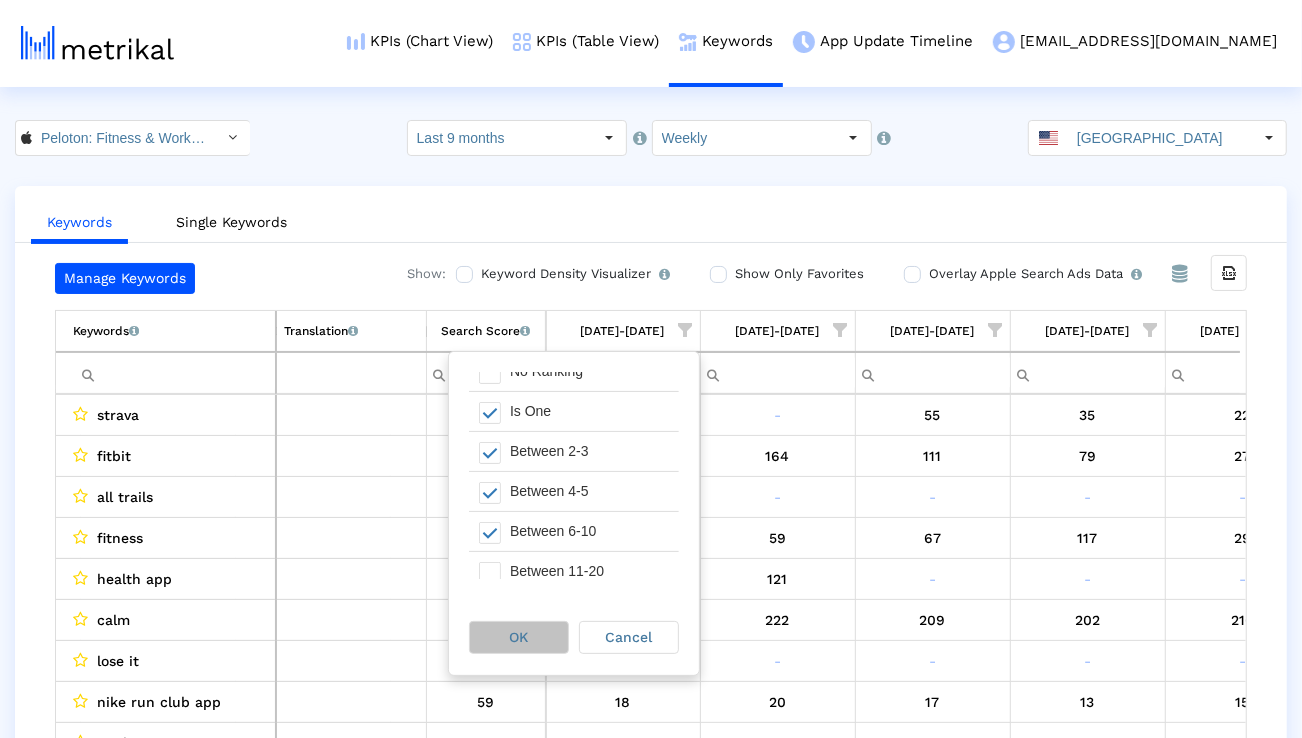 click on "OK" at bounding box center [519, 637] 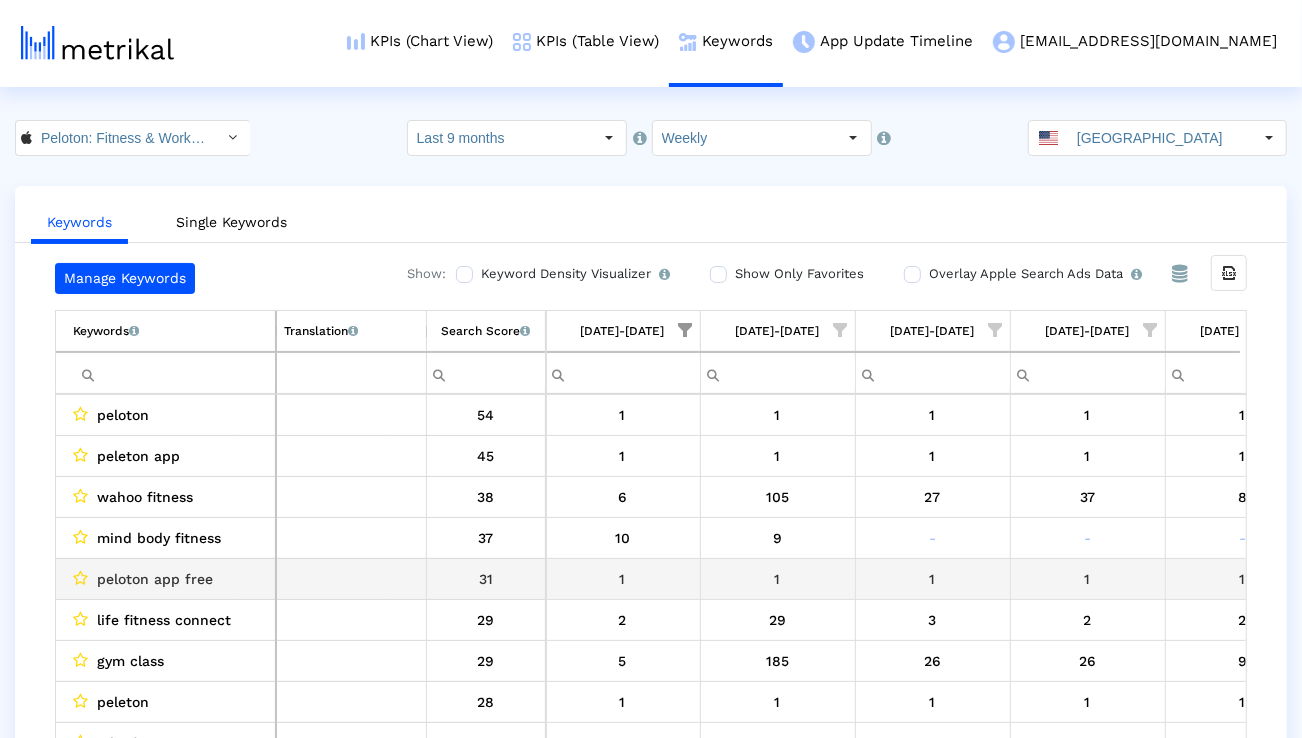scroll, scrollTop: 0, scrollLeft: 4375, axis: horizontal 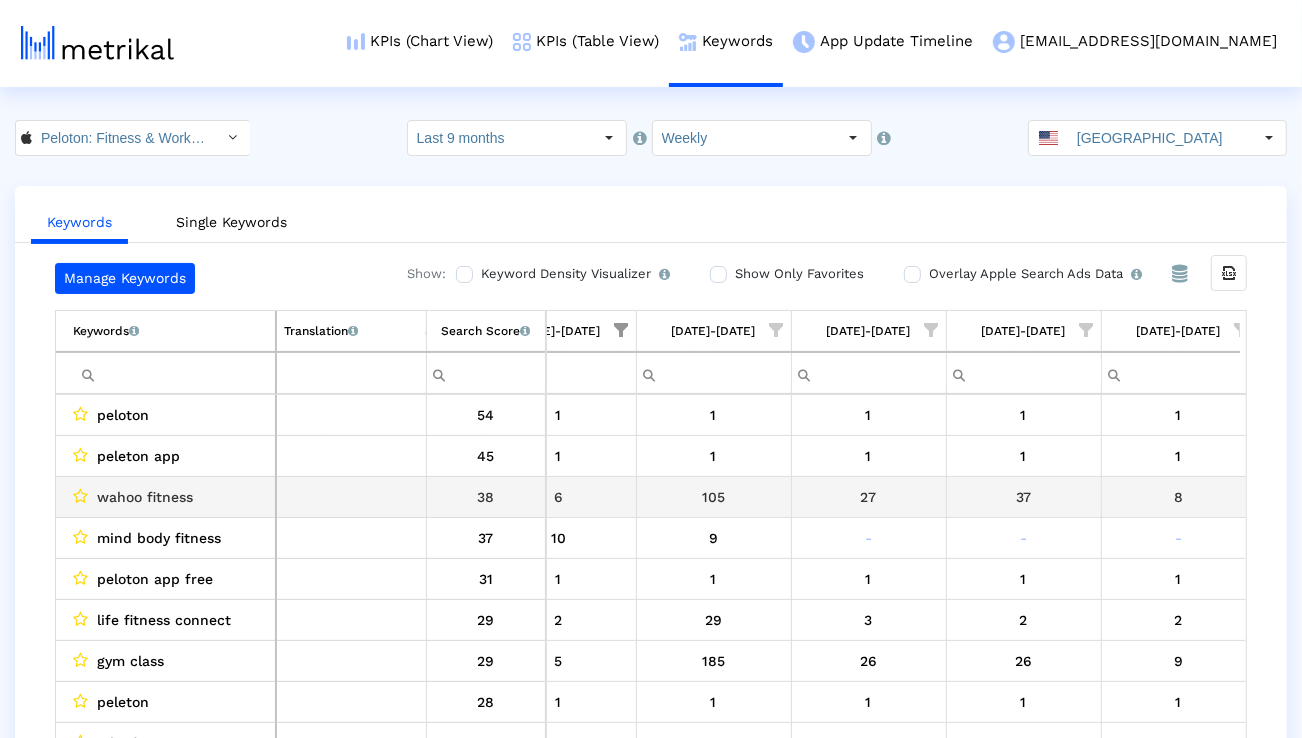 click on "wahoo fitness" at bounding box center (145, 497) 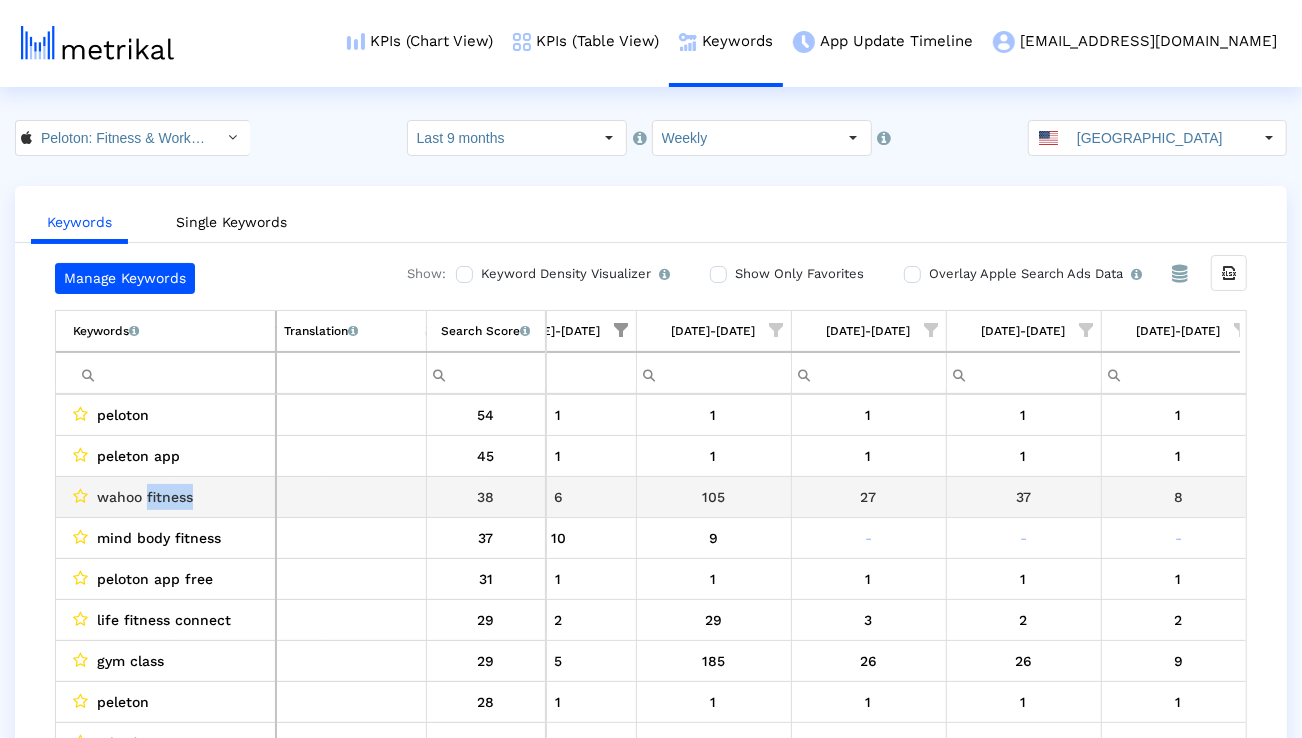 click on "wahoo fitness" at bounding box center (145, 497) 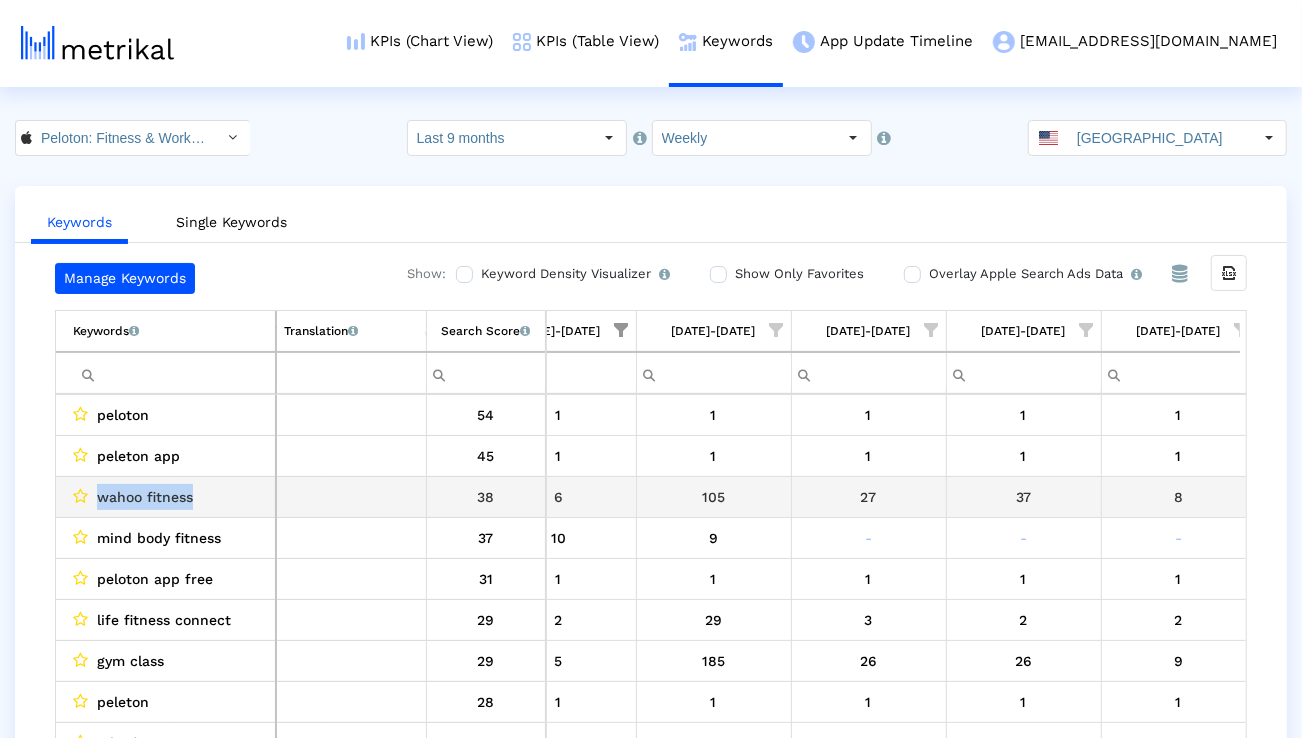 click on "wahoo fitness" at bounding box center [145, 497] 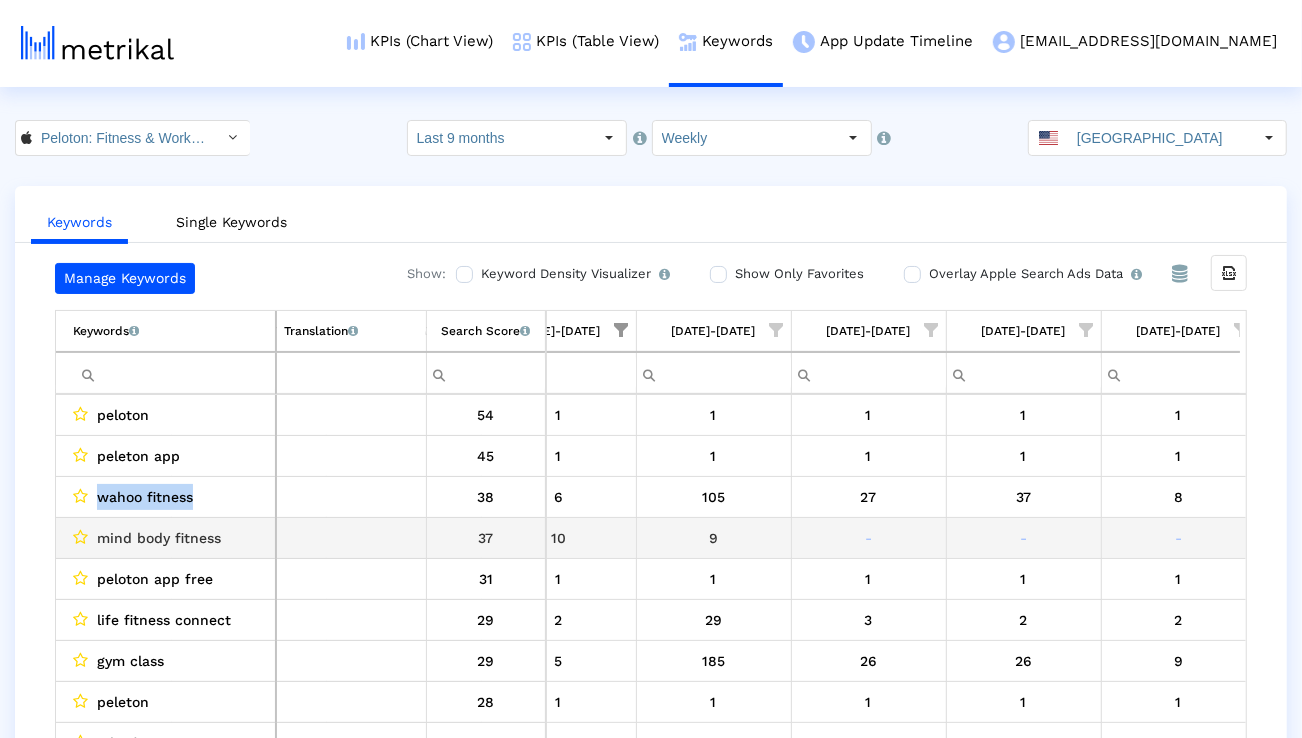 scroll, scrollTop: 35, scrollLeft: 4405, axis: both 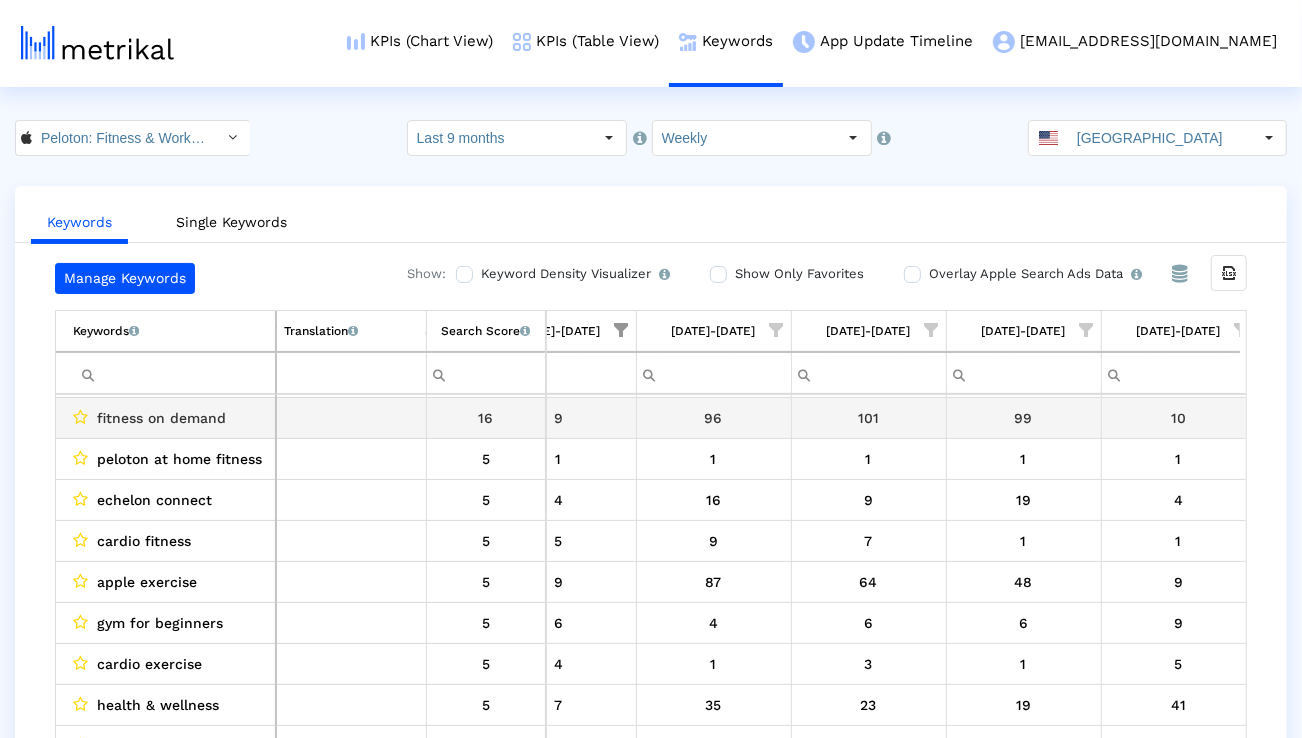 click on "fitness on demand" at bounding box center (161, 418) 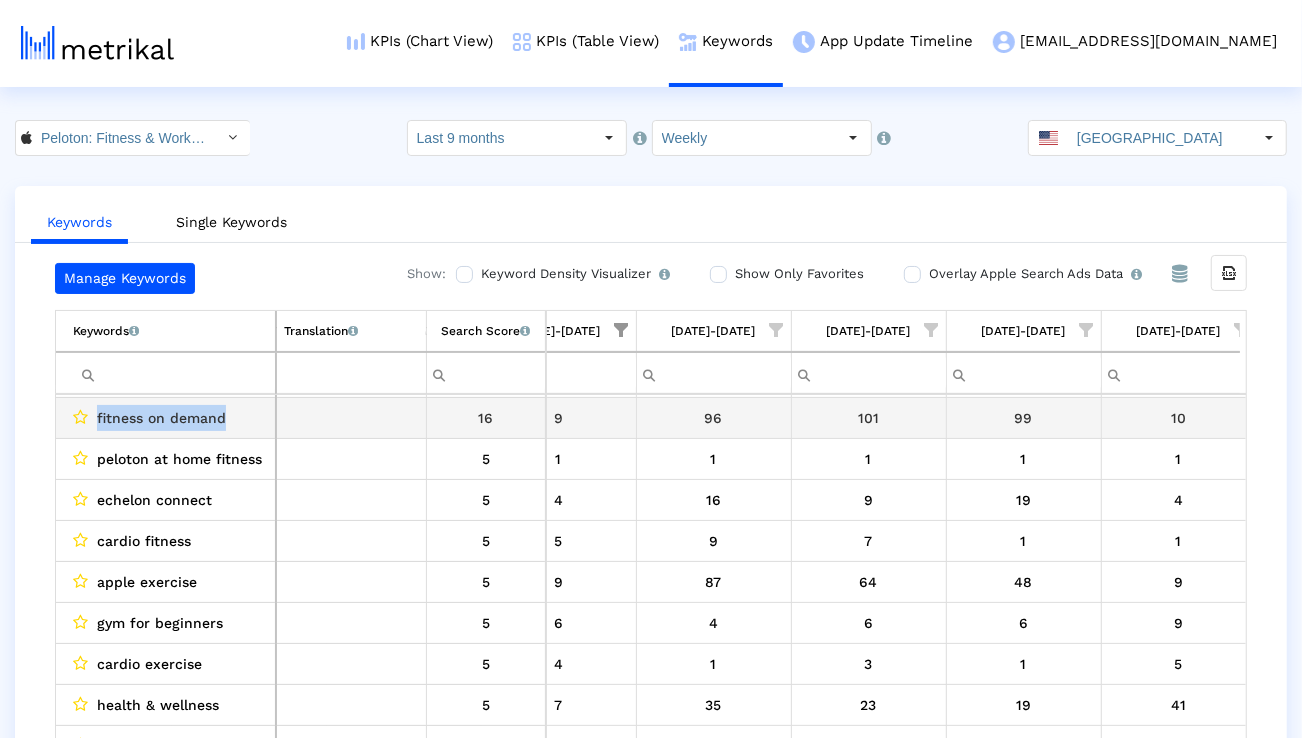 click on "fitness on demand" at bounding box center (161, 418) 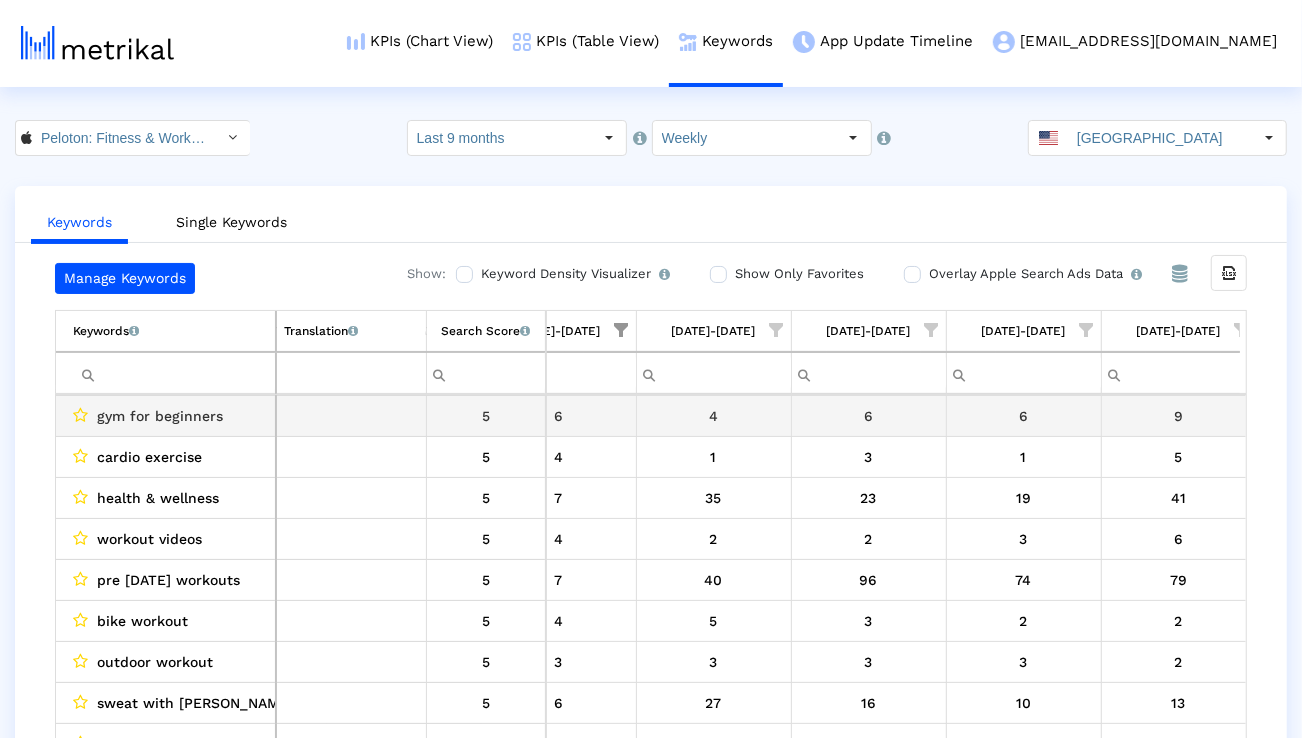click on "gym for beginners" at bounding box center (160, 416) 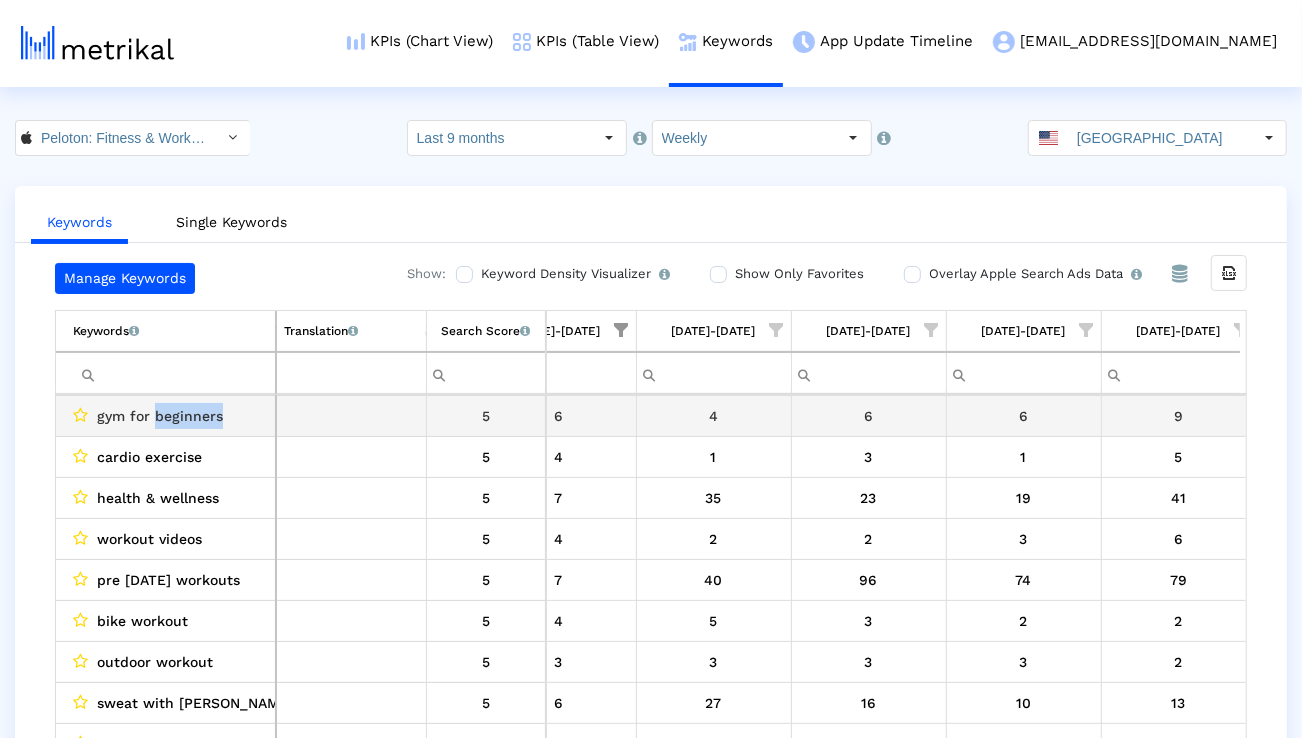 click on "gym for beginners" at bounding box center [160, 416] 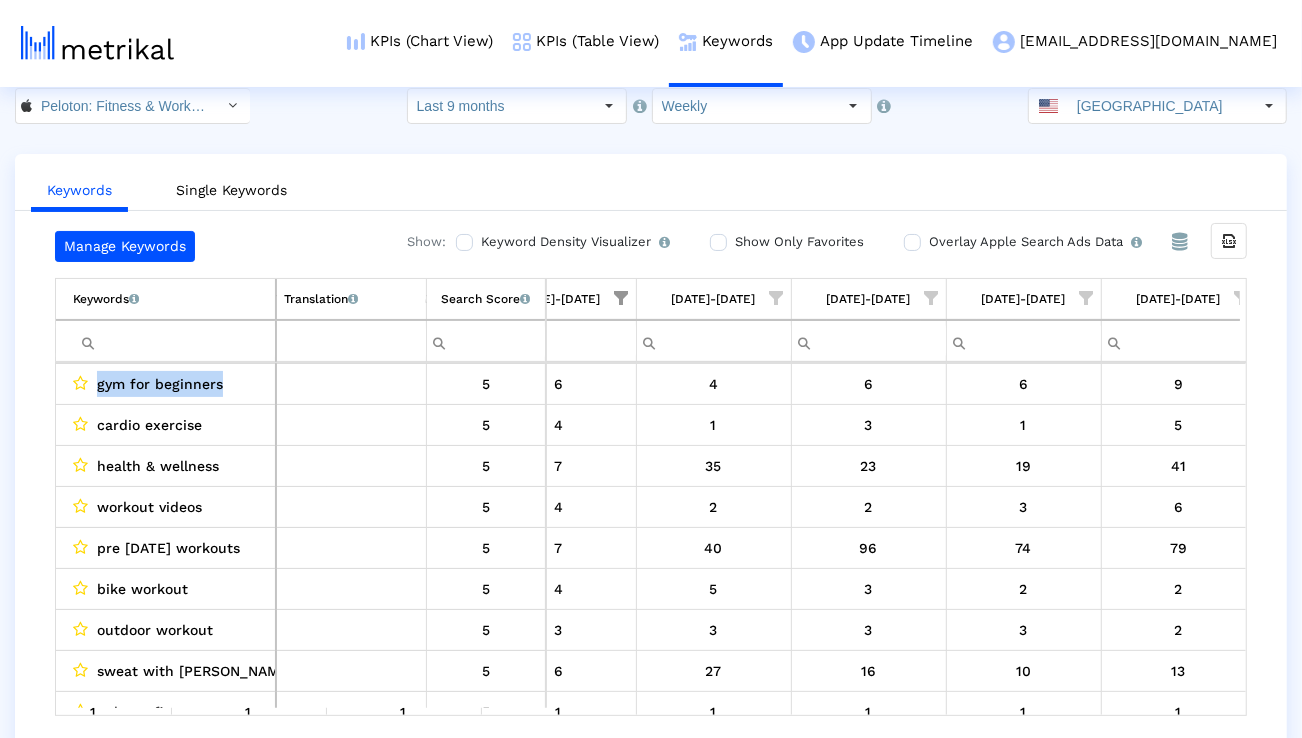 scroll, scrollTop: 39, scrollLeft: 0, axis: vertical 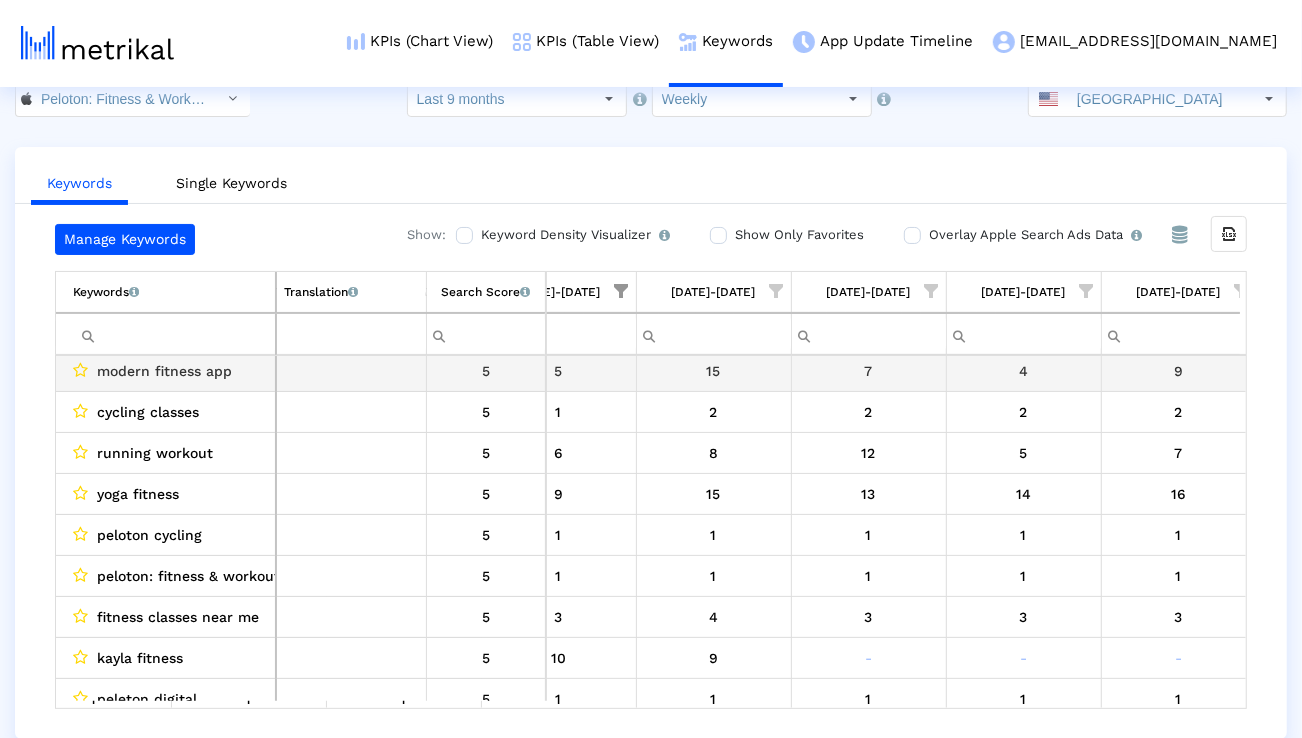 click on "modern fitness app" at bounding box center [164, 371] 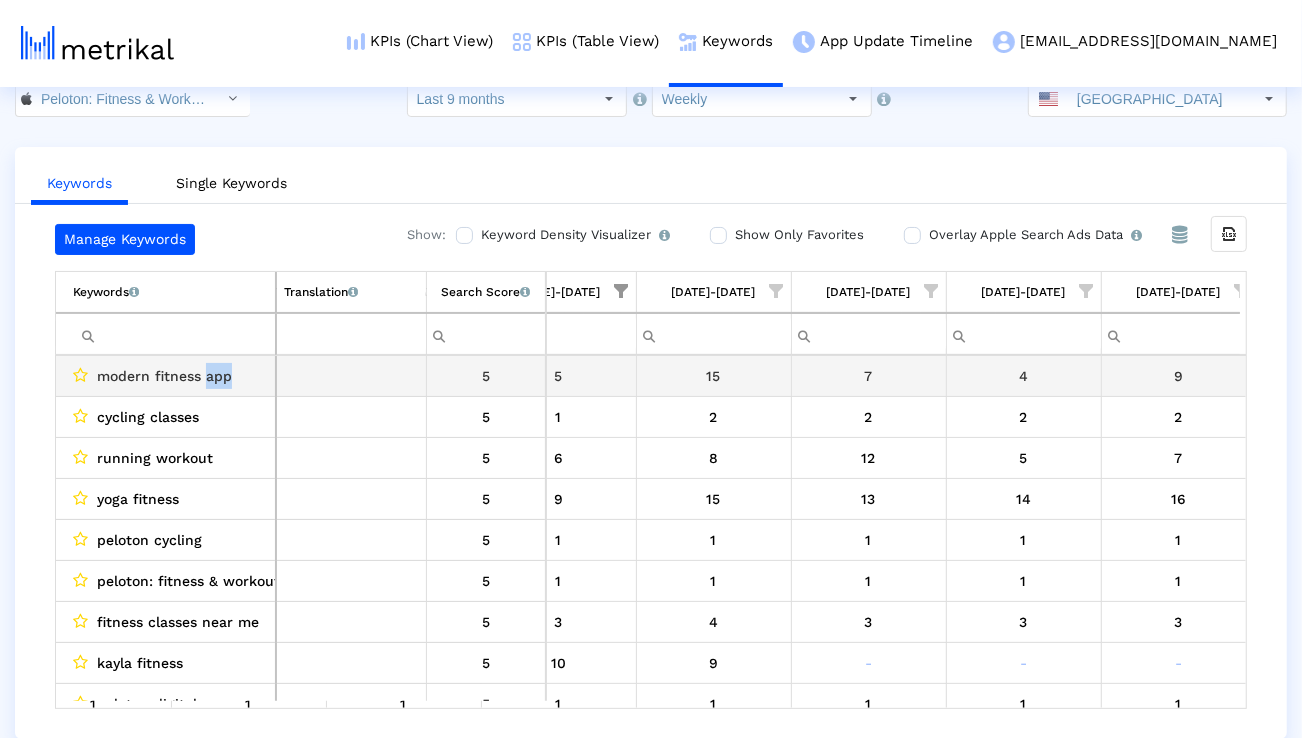 click on "modern fitness app" at bounding box center (164, 376) 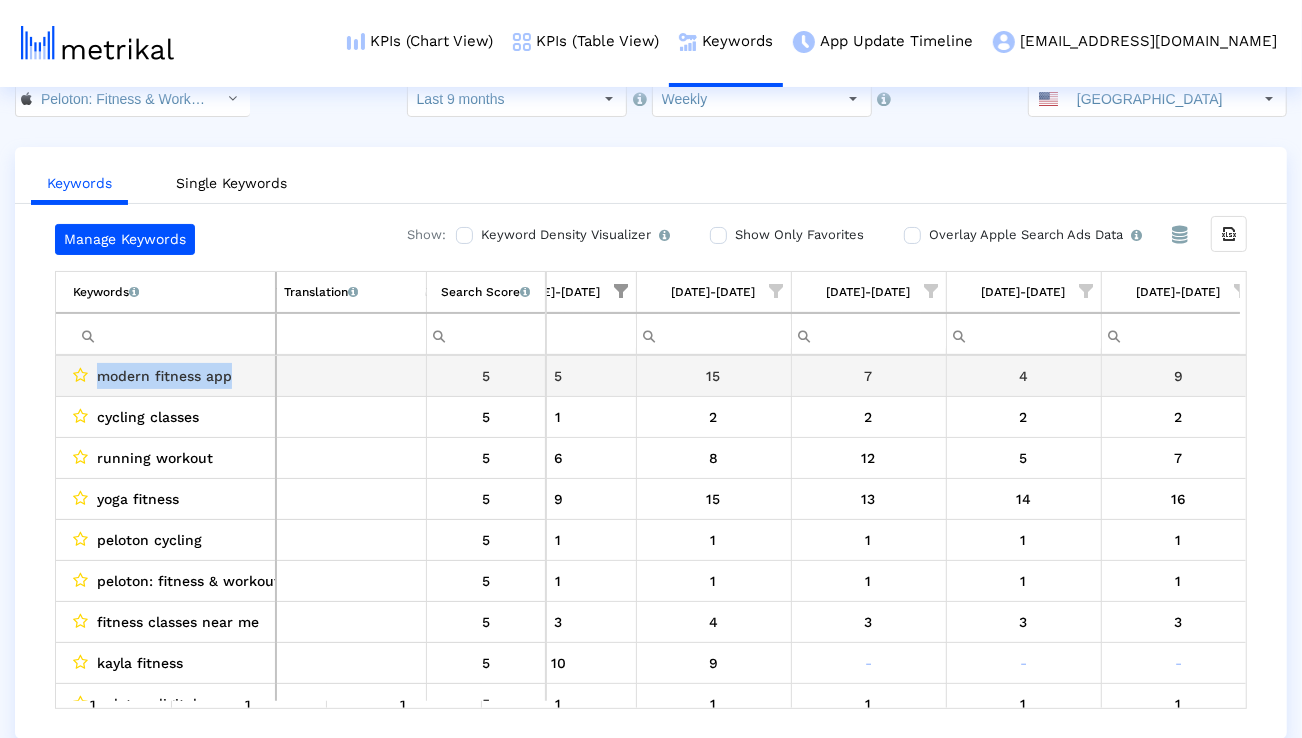 click on "modern fitness app" at bounding box center (164, 376) 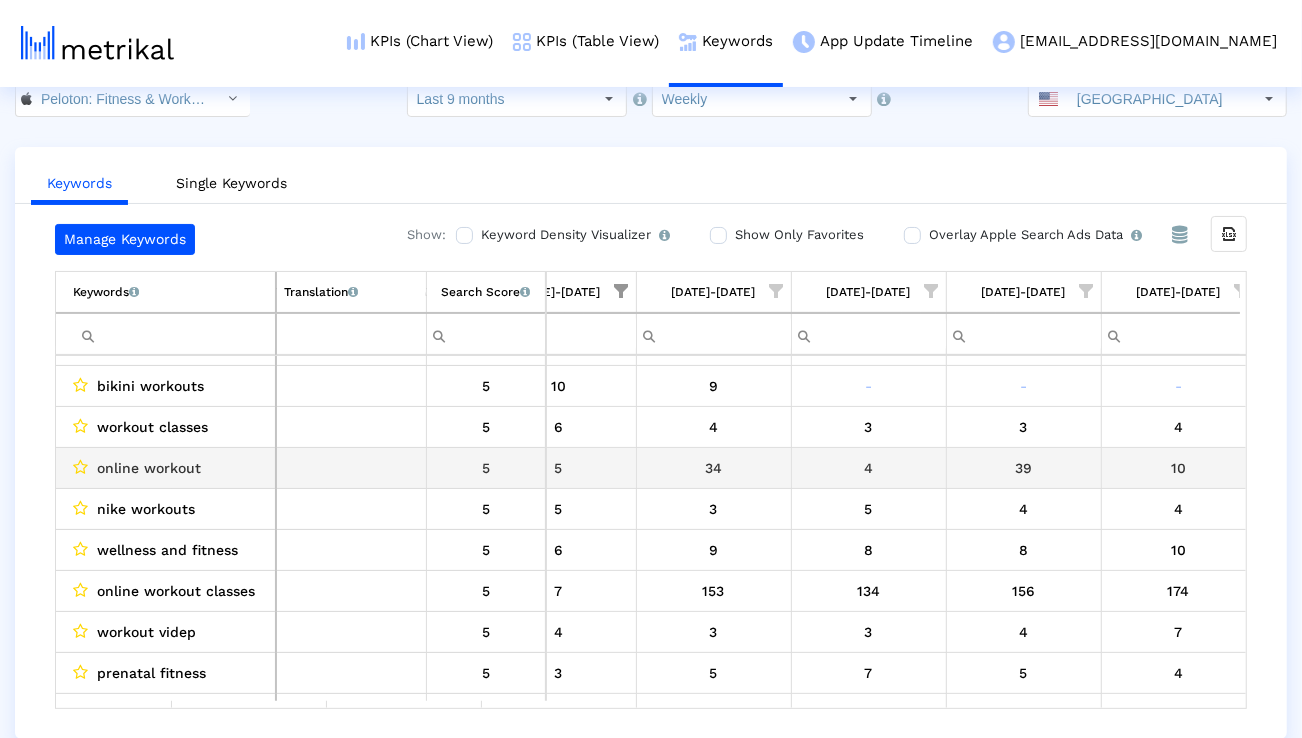 click on "online workout" at bounding box center (149, 468) 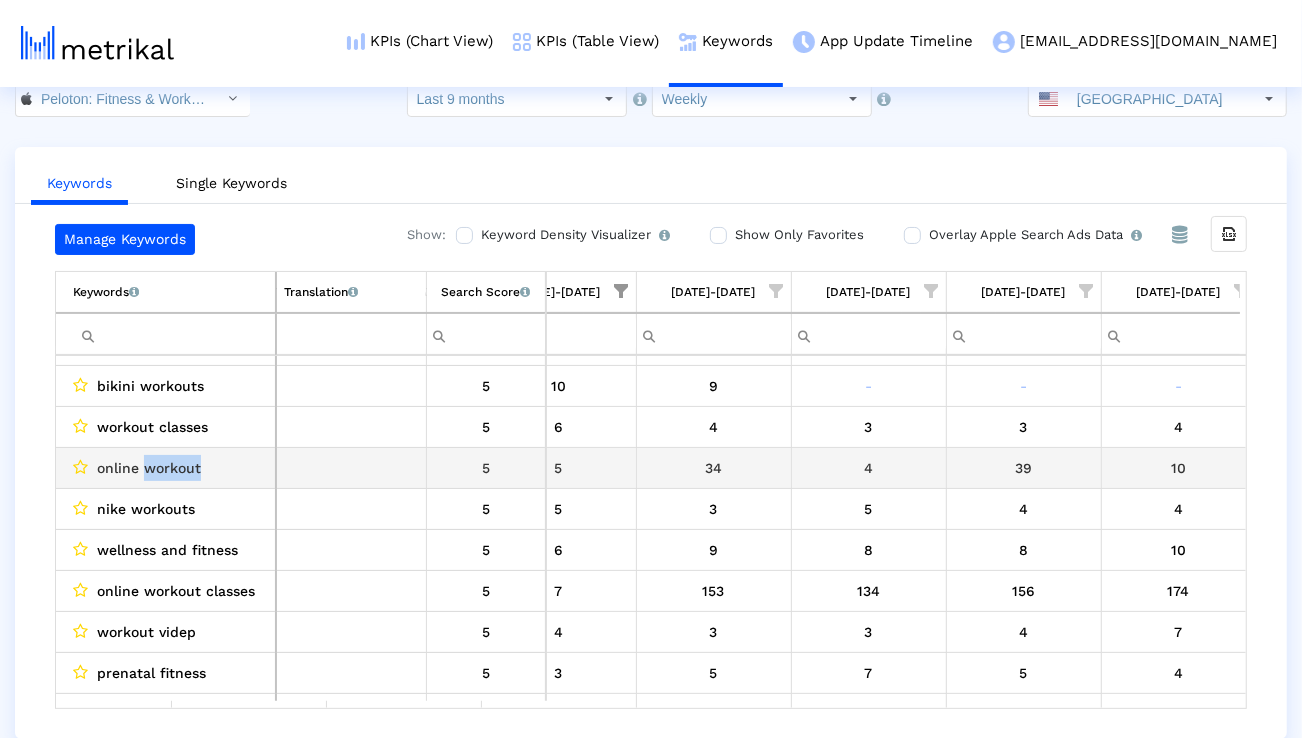 click on "online workout" at bounding box center (149, 468) 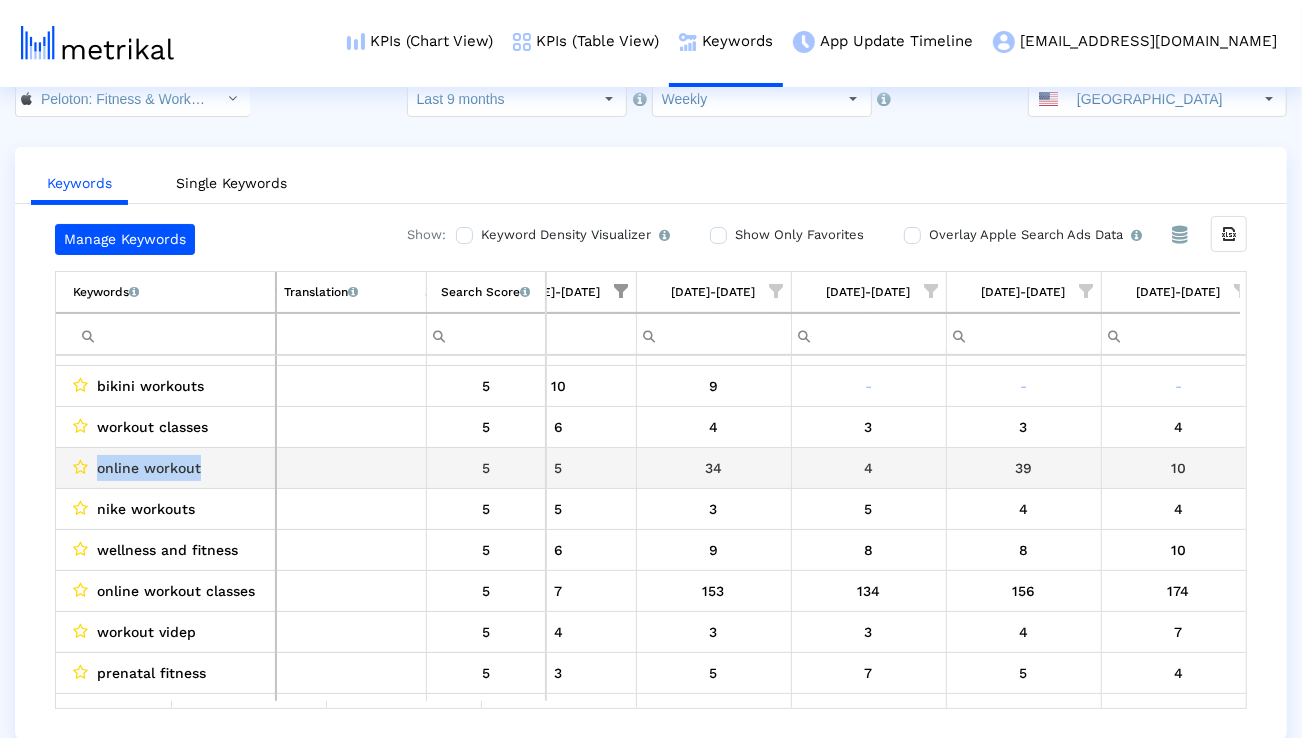 click on "online workout" at bounding box center (149, 468) 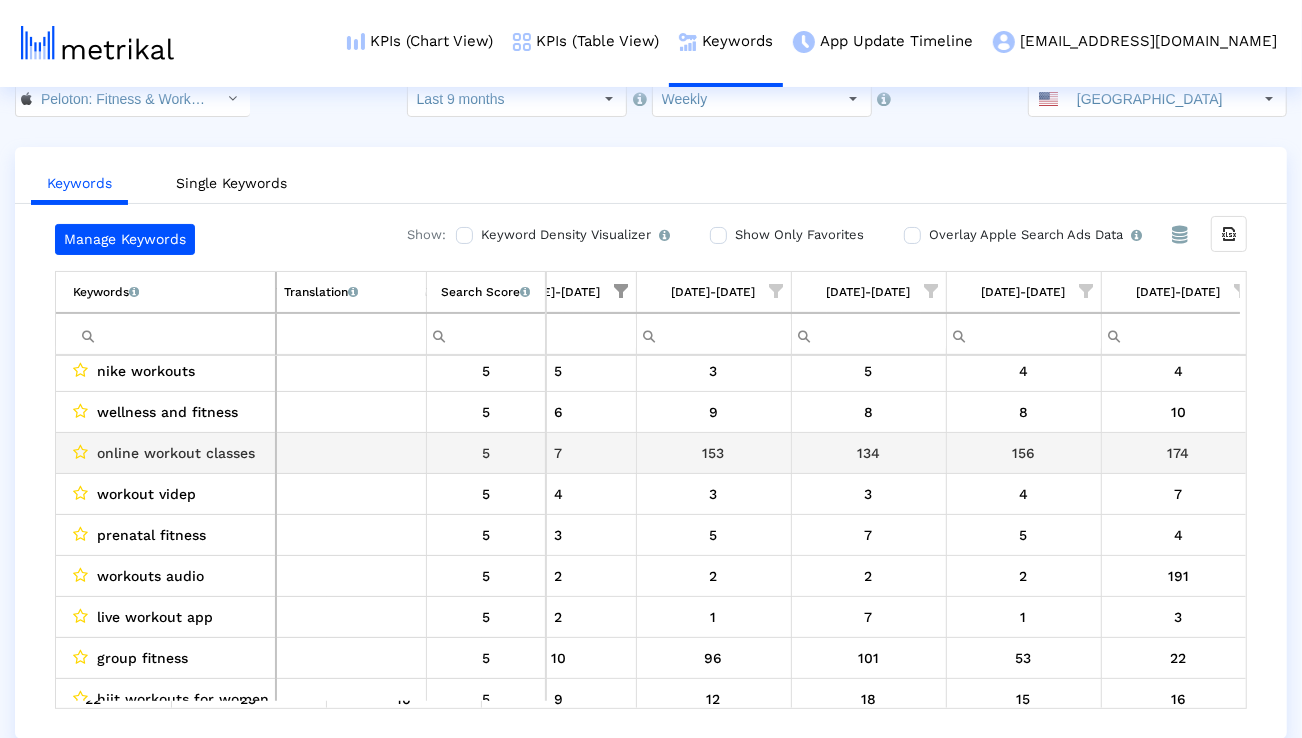 click on "online workout classes" at bounding box center (176, 453) 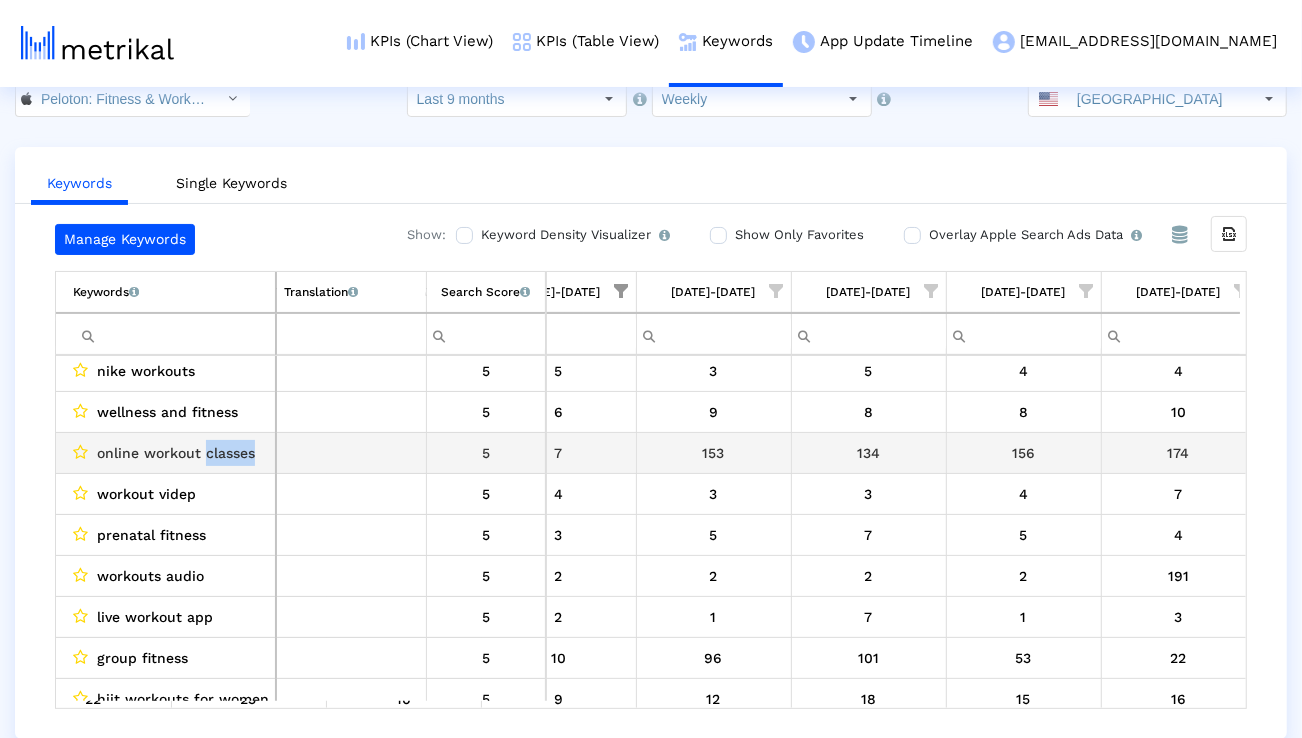 click on "online workout classes" at bounding box center (176, 453) 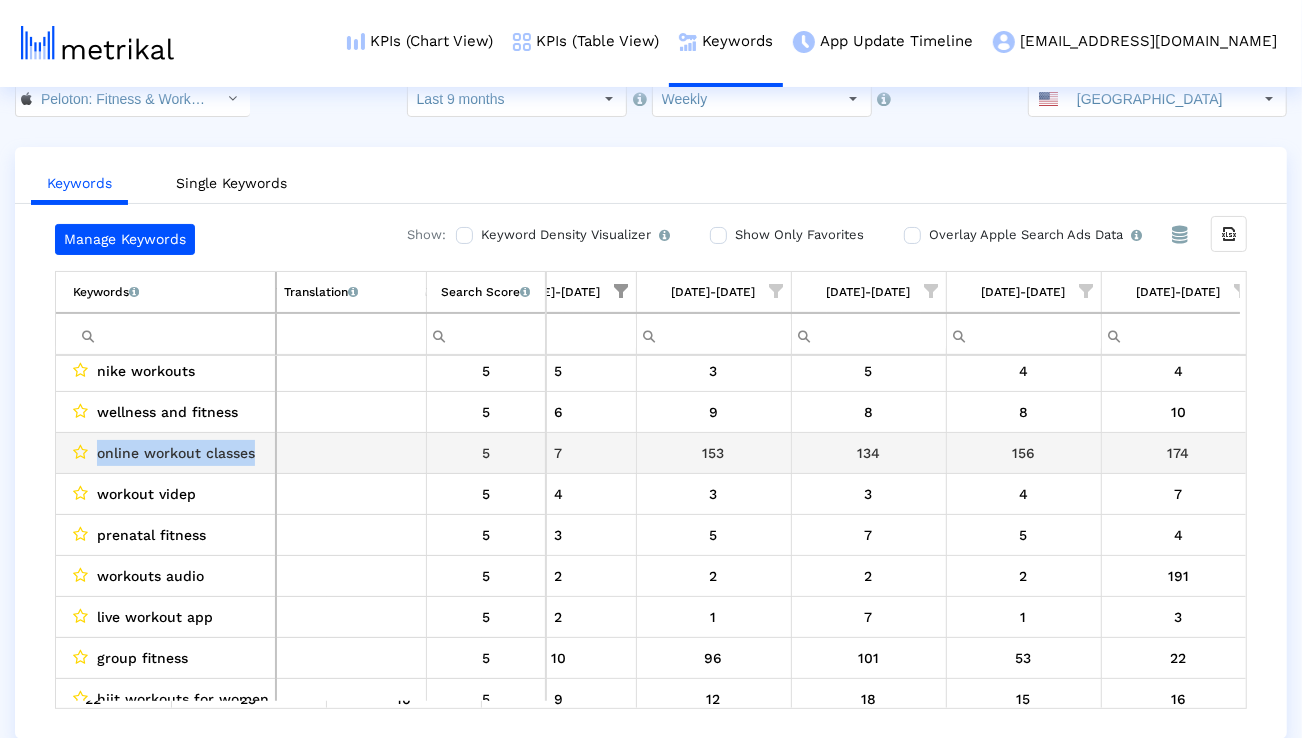 click on "online workout classes" at bounding box center [176, 453] 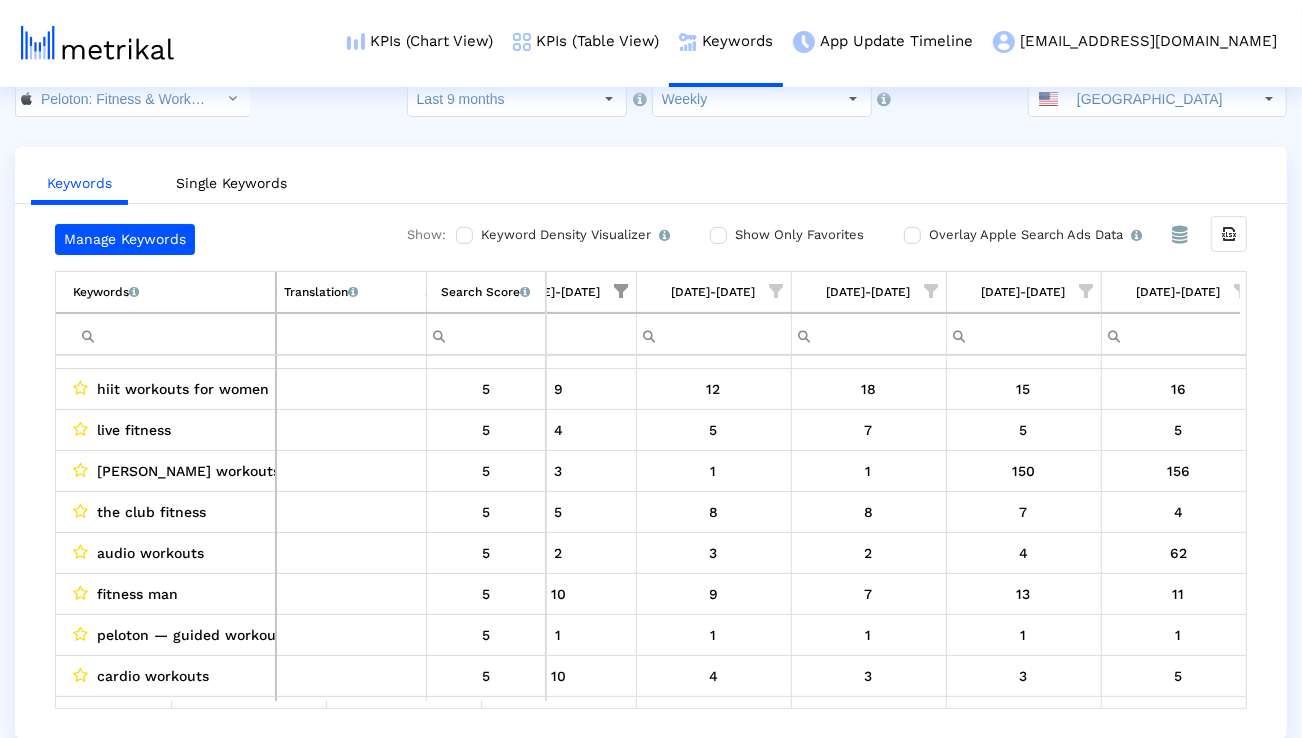 click on "Keywords   Single Keywords" 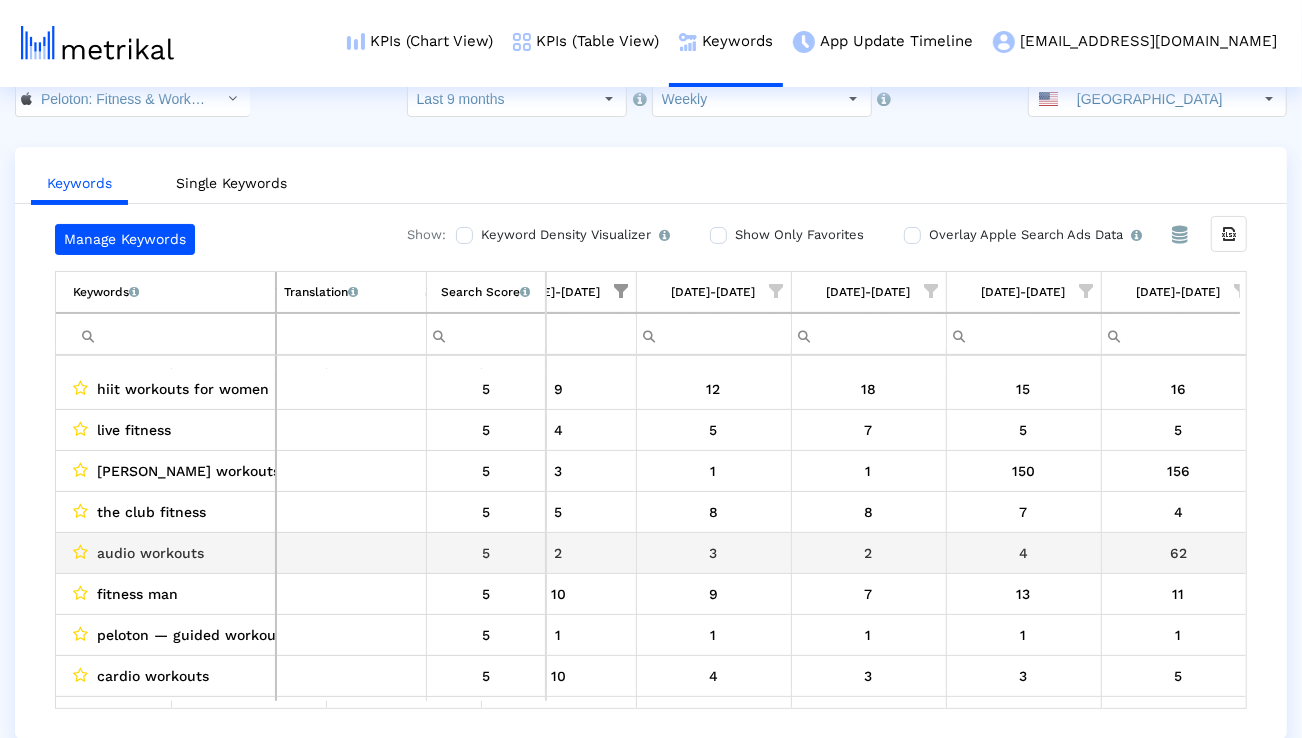 scroll, scrollTop: 2688, scrollLeft: 4405, axis: both 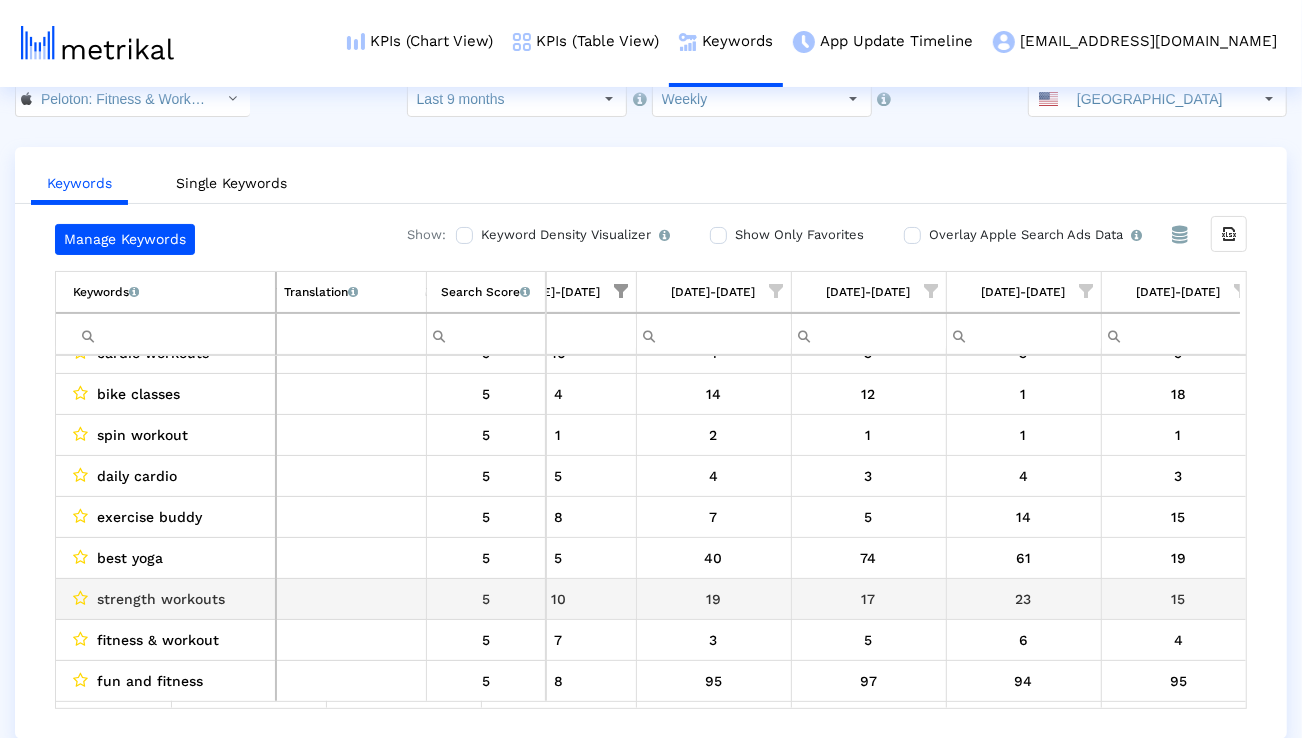 click on "strength workouts" at bounding box center (161, 599) 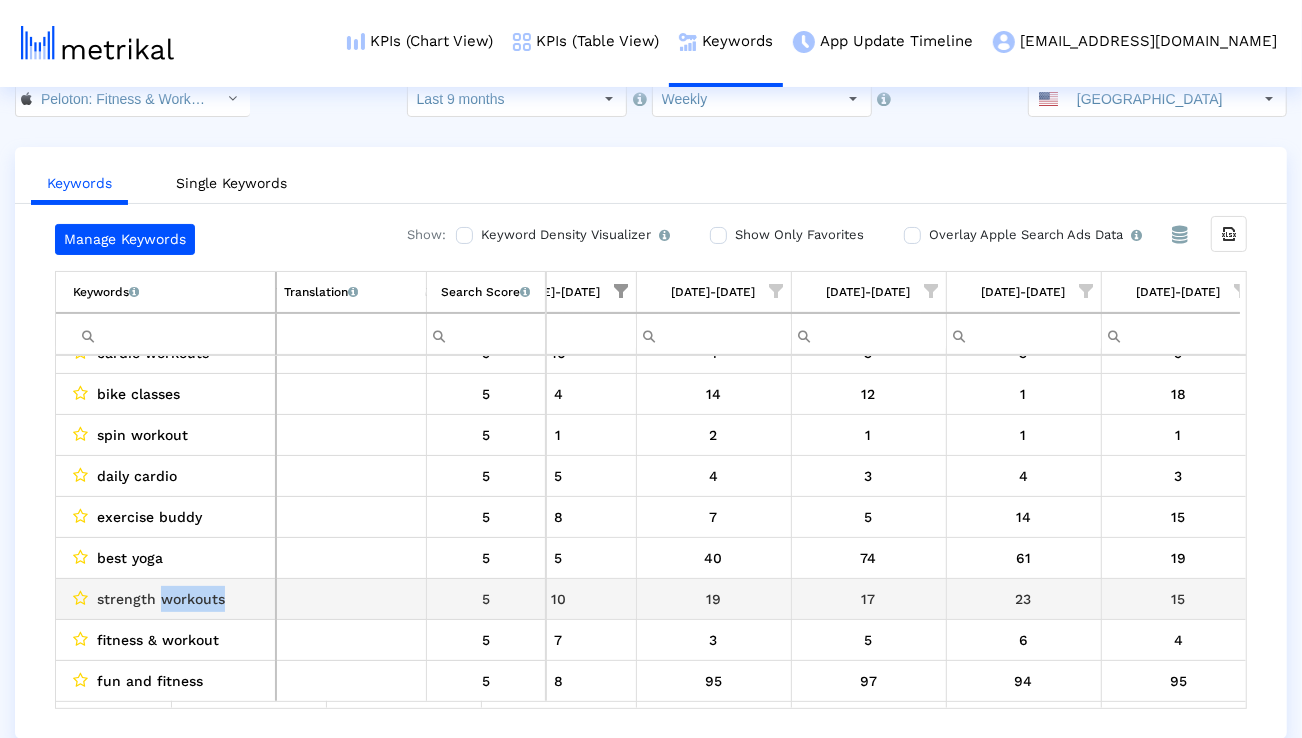 click on "strength workouts" at bounding box center [161, 599] 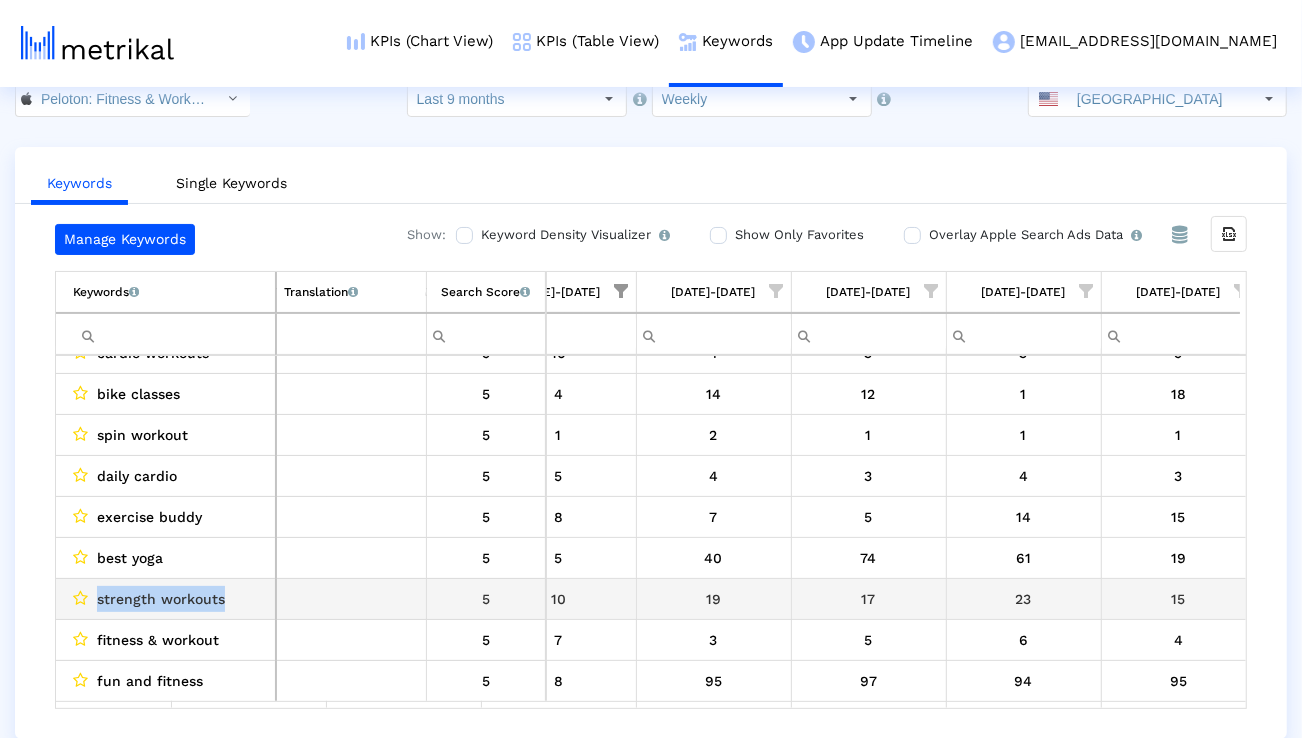 click on "strength workouts" at bounding box center [161, 599] 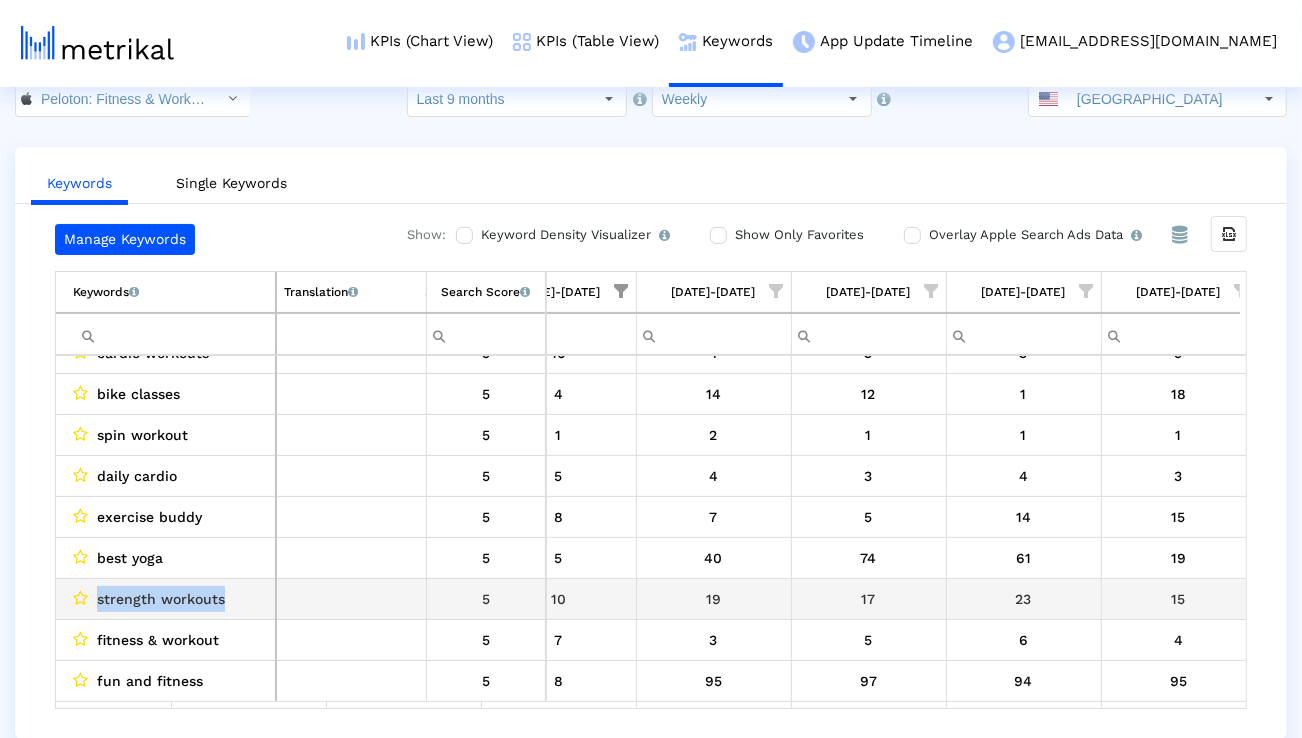 scroll, scrollTop: 3034, scrollLeft: 4405, axis: both 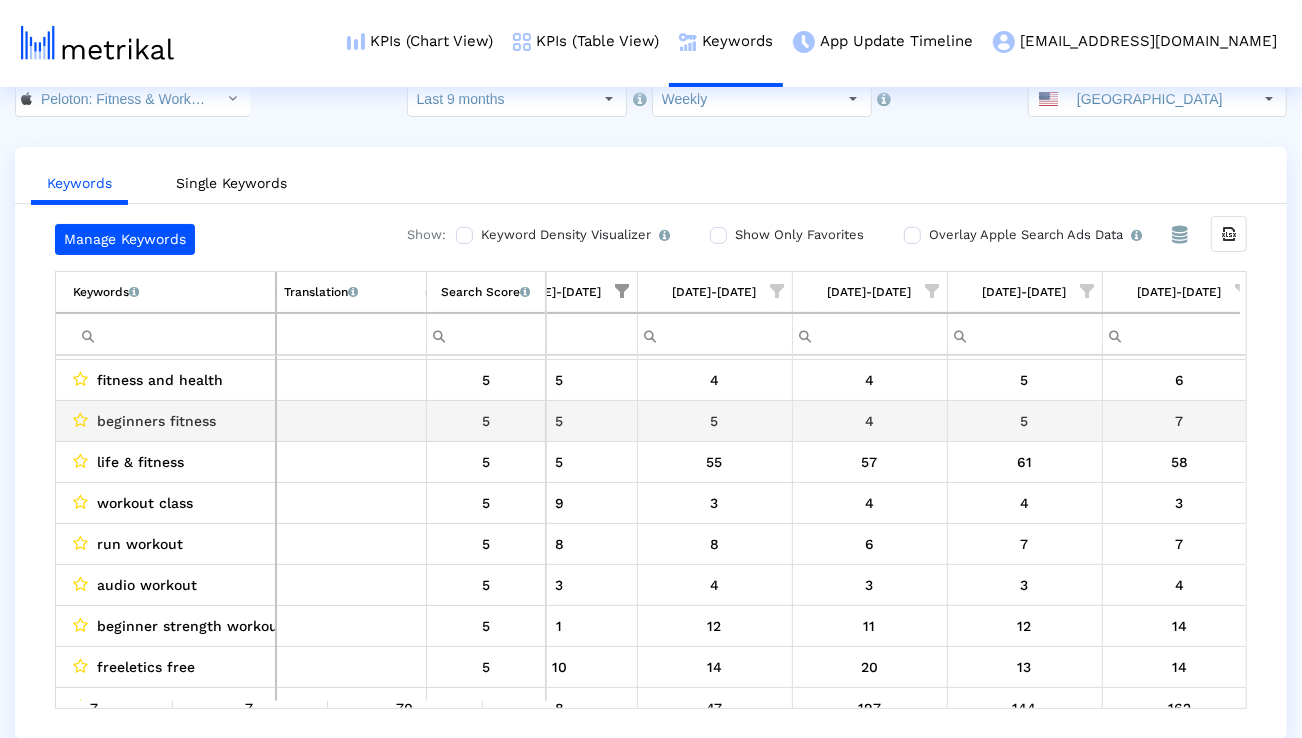 click on "beginners fitness" at bounding box center (156, 421) 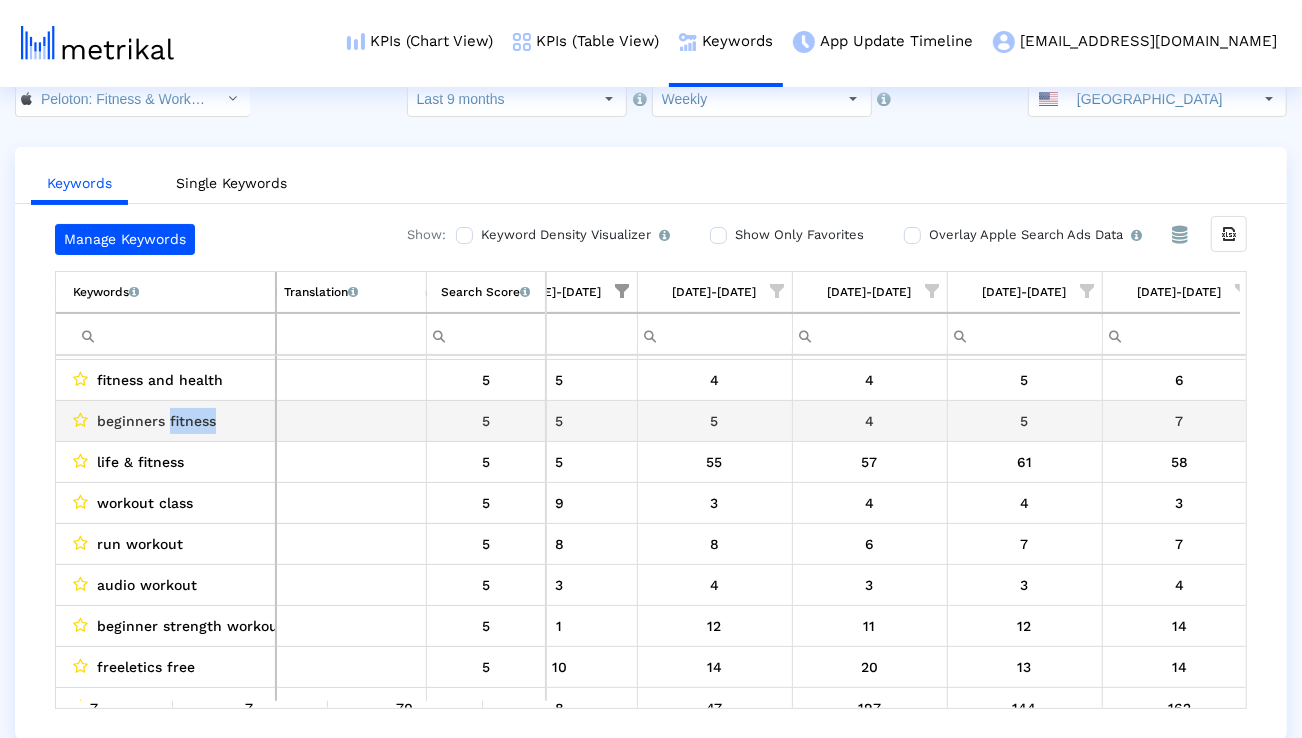 click on "beginners fitness" at bounding box center [156, 421] 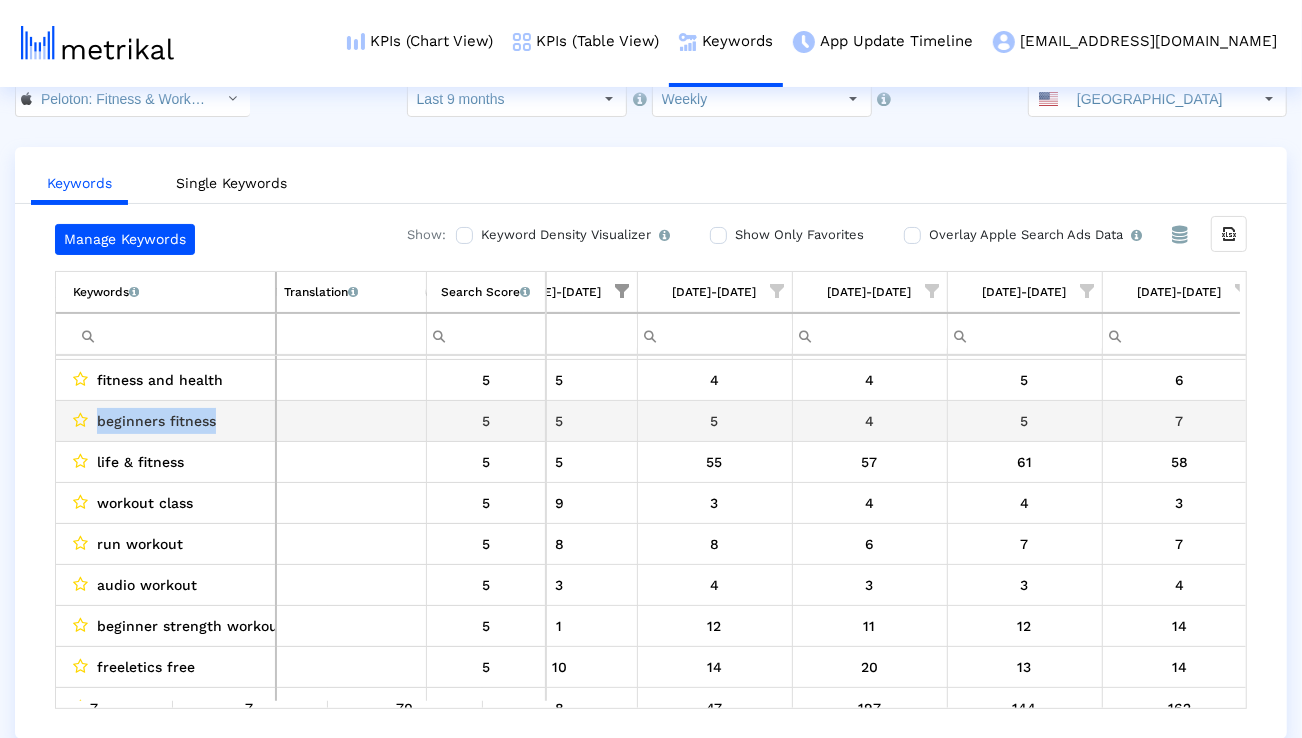 click on "beginners fitness" at bounding box center (156, 421) 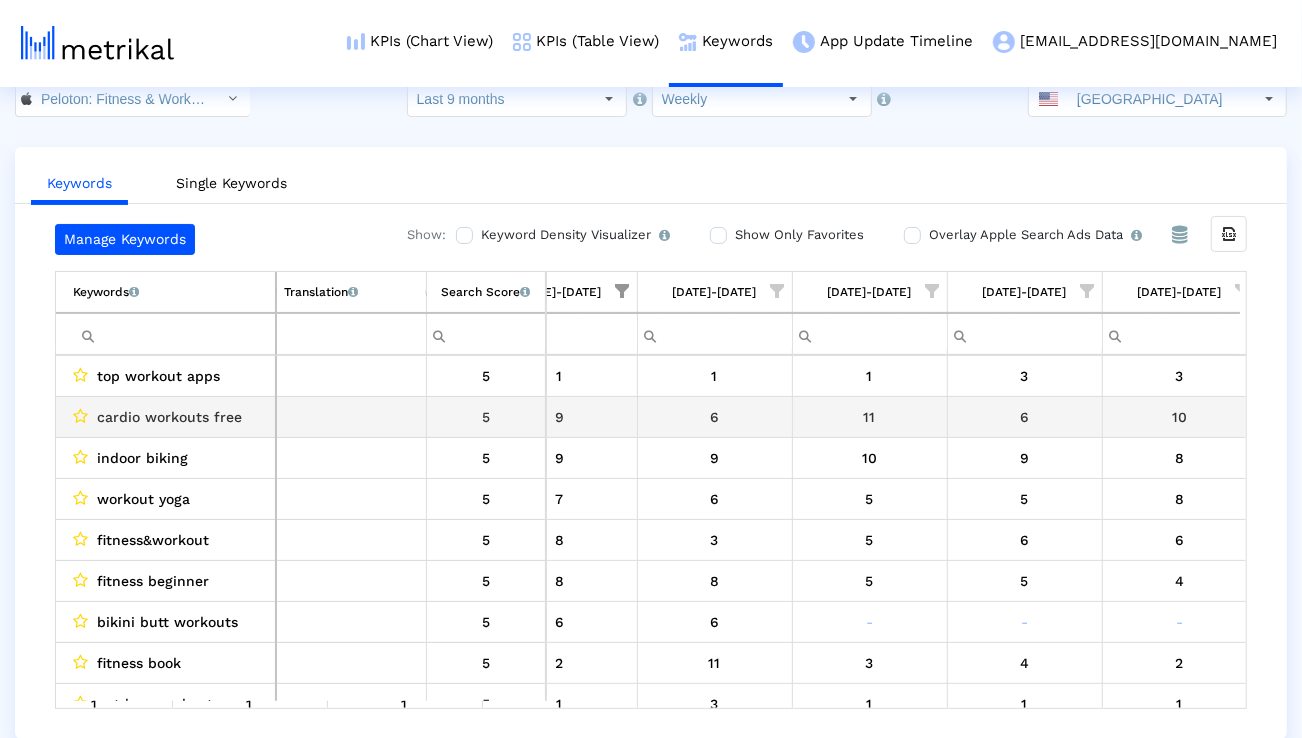 click on "top workout apps" at bounding box center (158, 376) 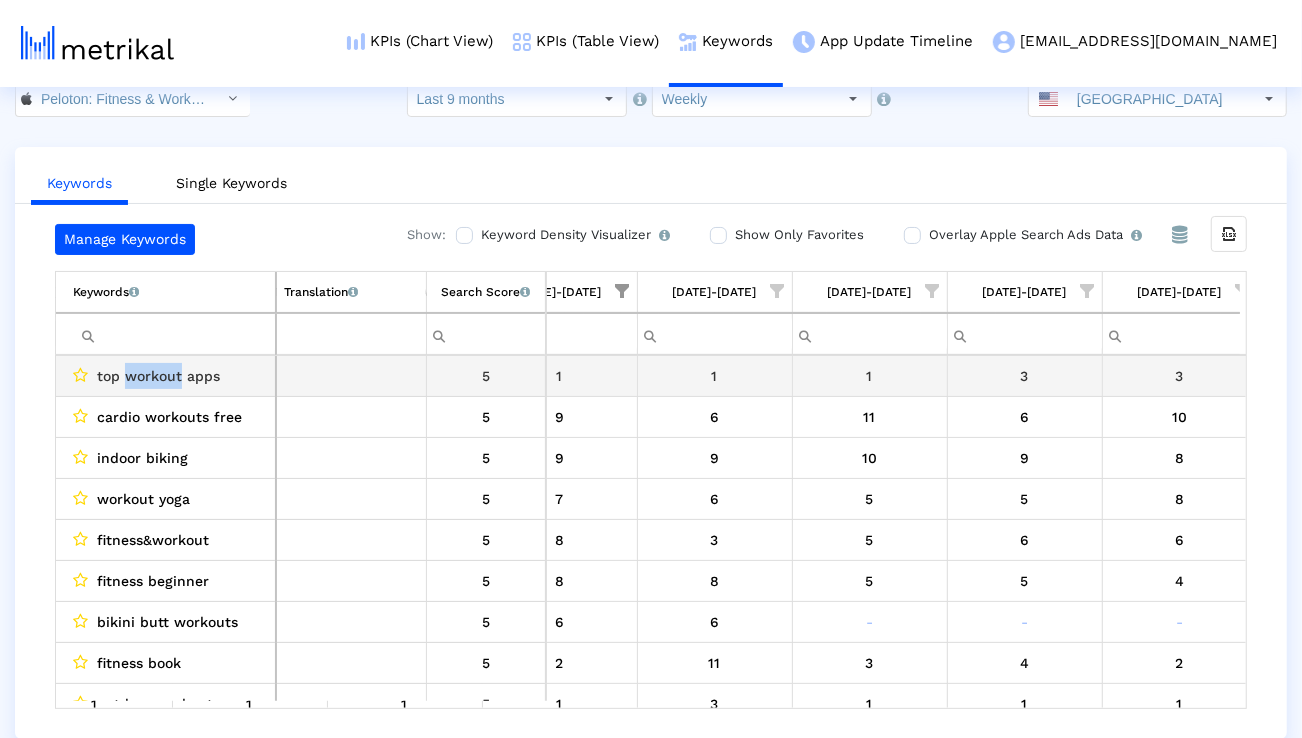 click on "top workout apps" at bounding box center (158, 376) 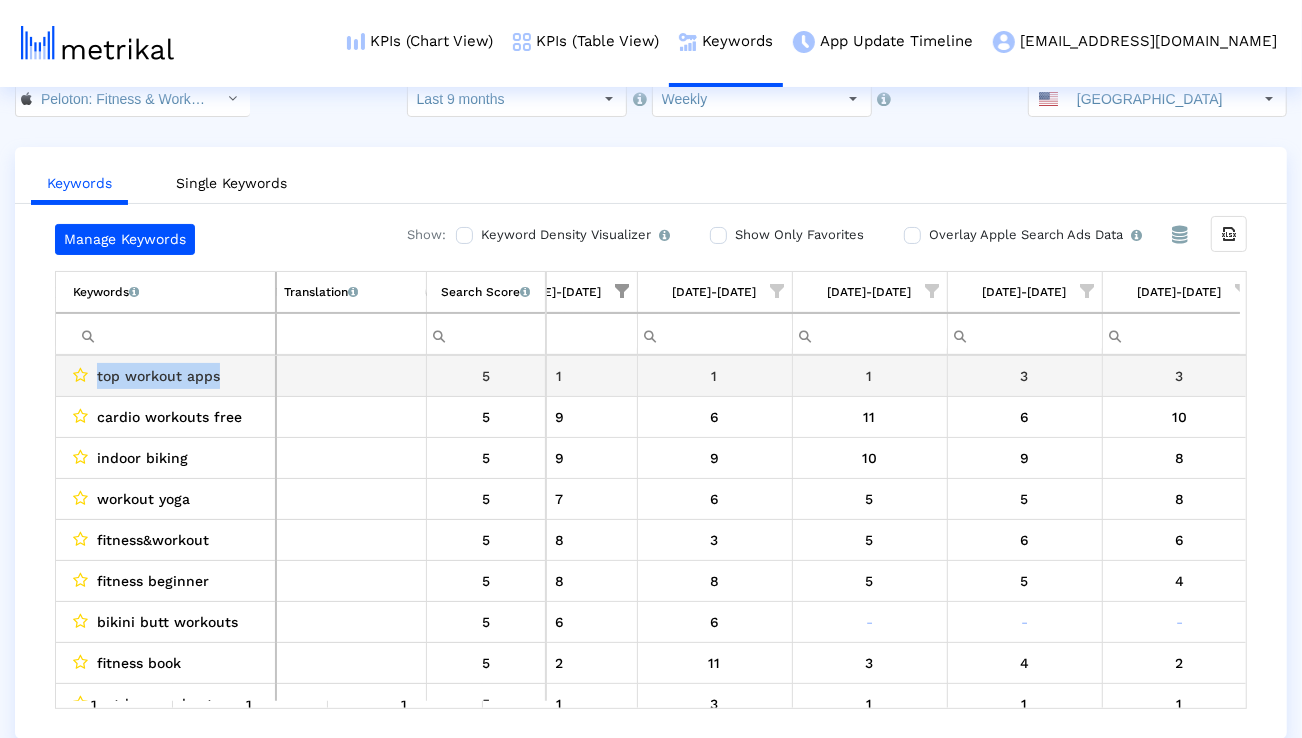 click on "top workout apps" at bounding box center [158, 376] 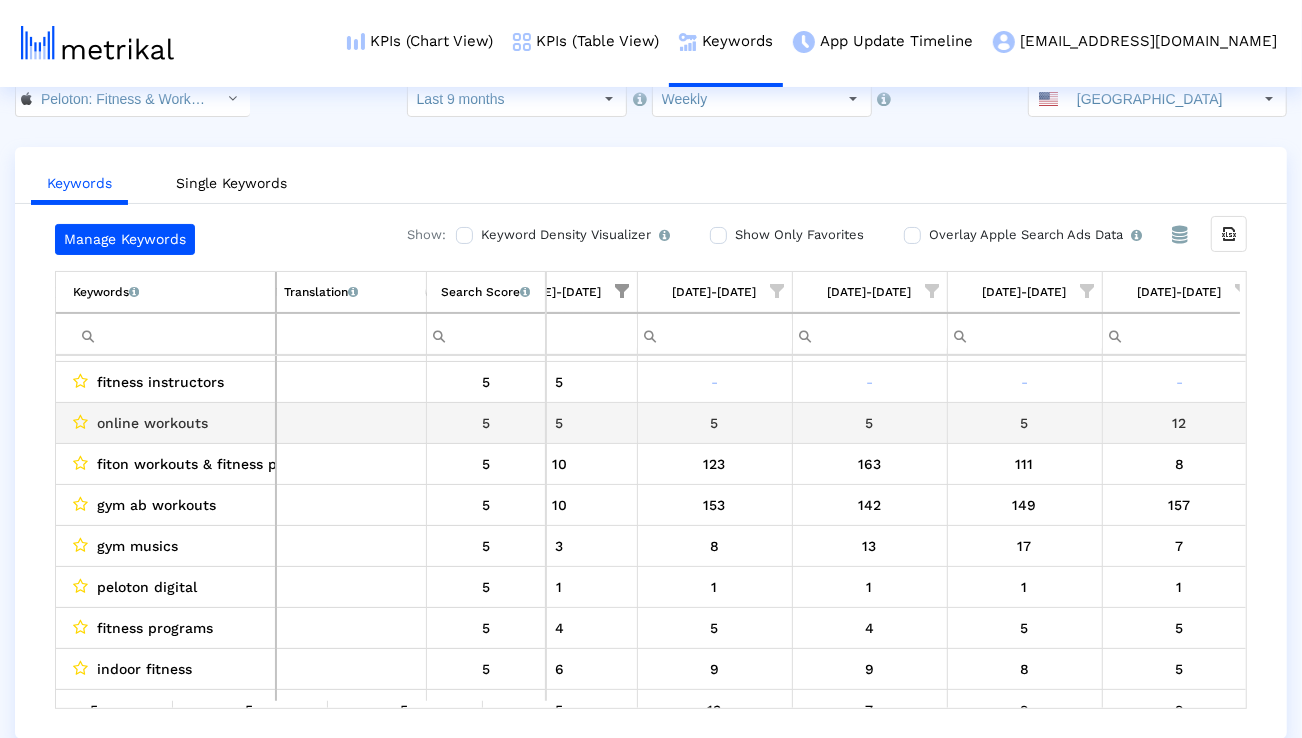 click on "online workouts" at bounding box center [152, 423] 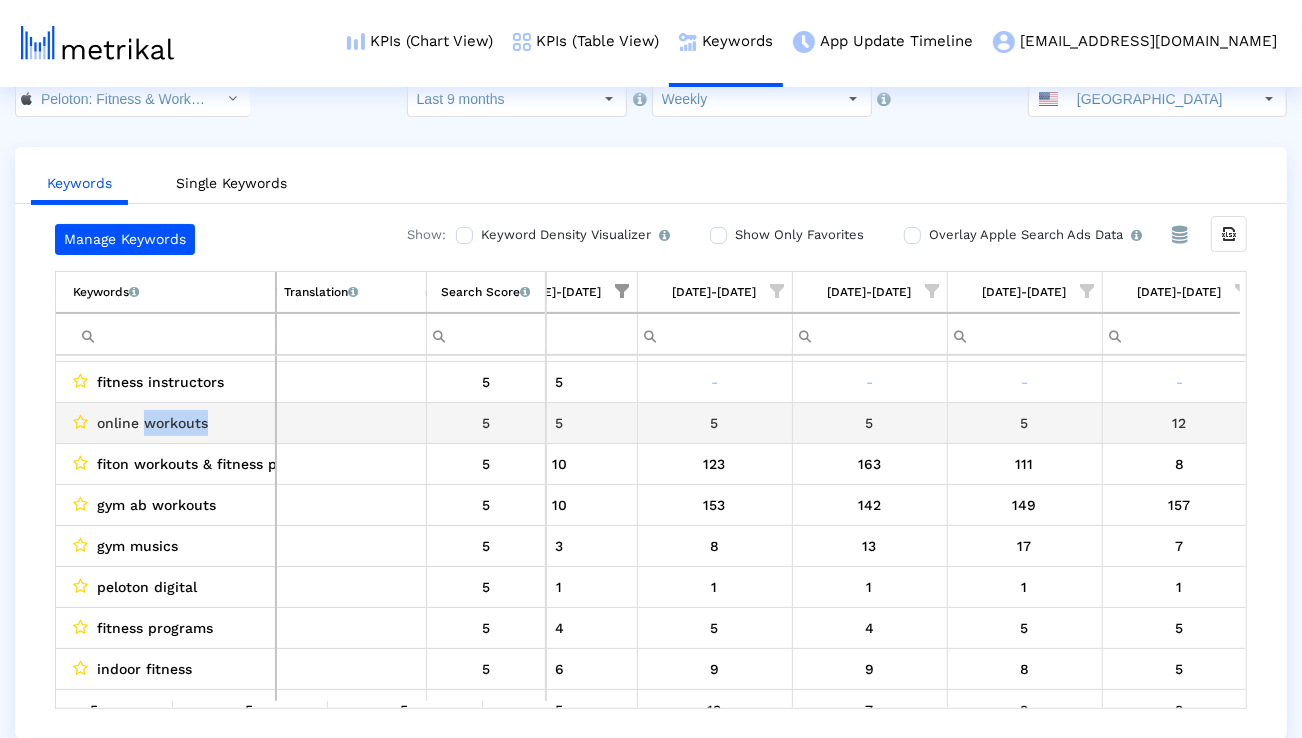 click on "online workouts" at bounding box center (152, 423) 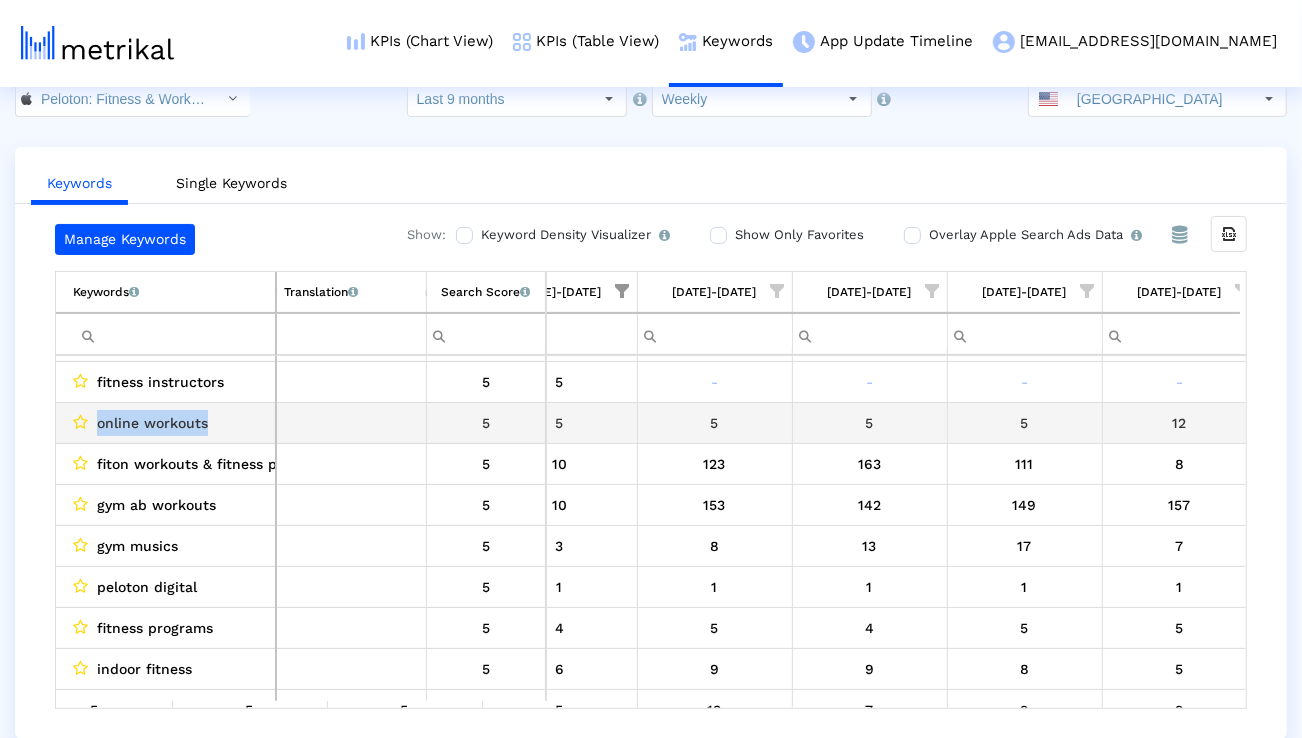 click on "online workouts" at bounding box center [152, 423] 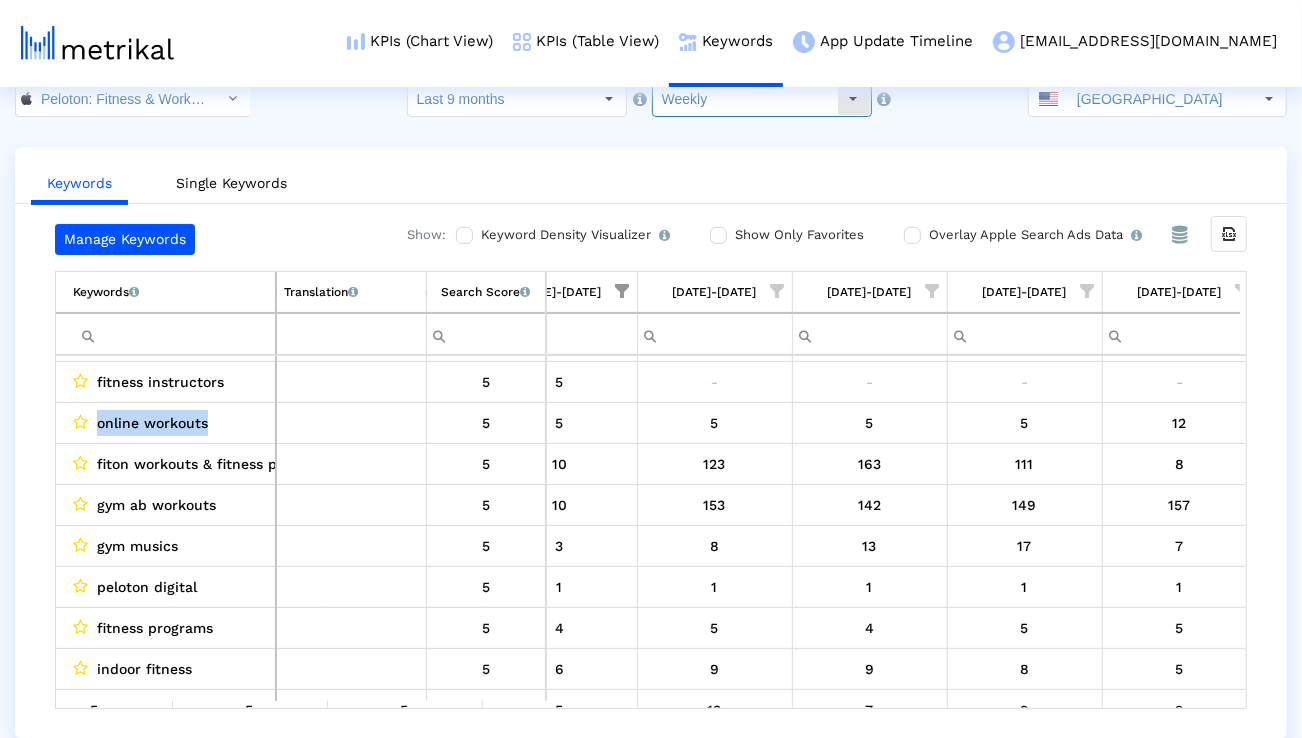 click on "Weekly" 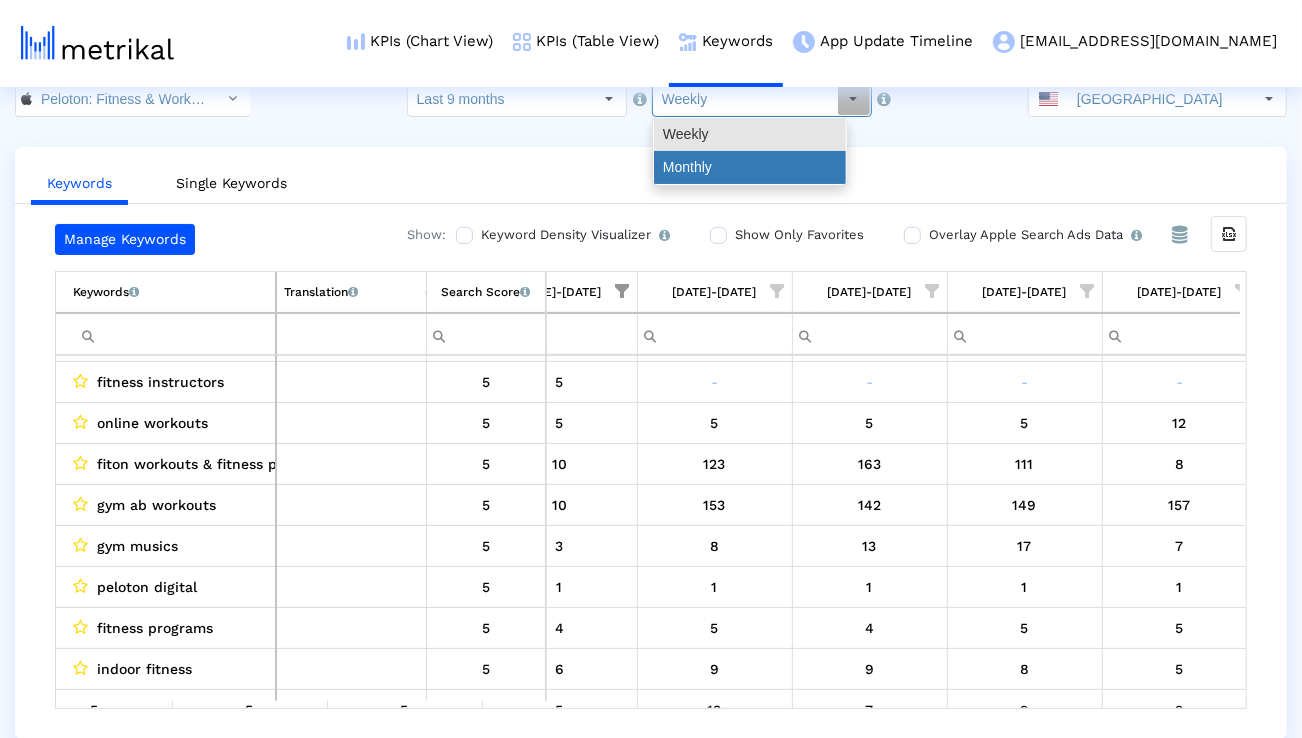 click on "Monthly" at bounding box center (750, 167) 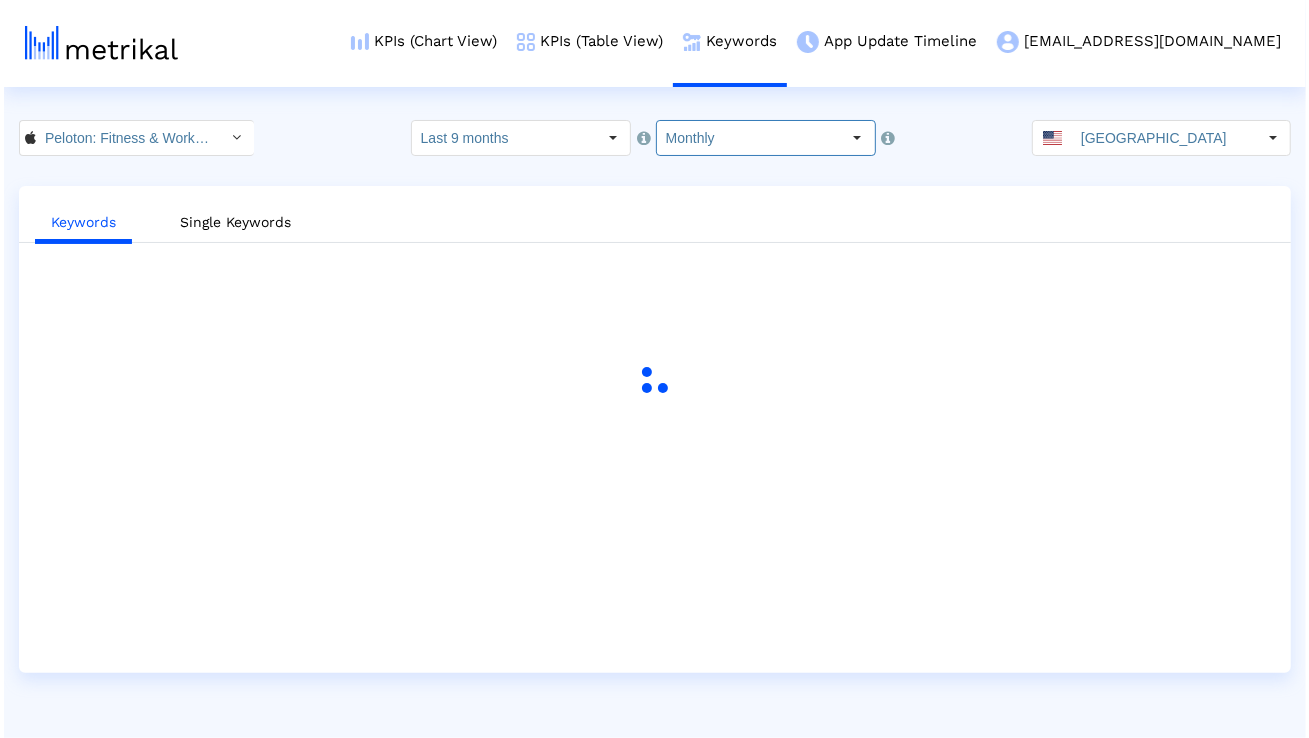 scroll, scrollTop: 0, scrollLeft: 0, axis: both 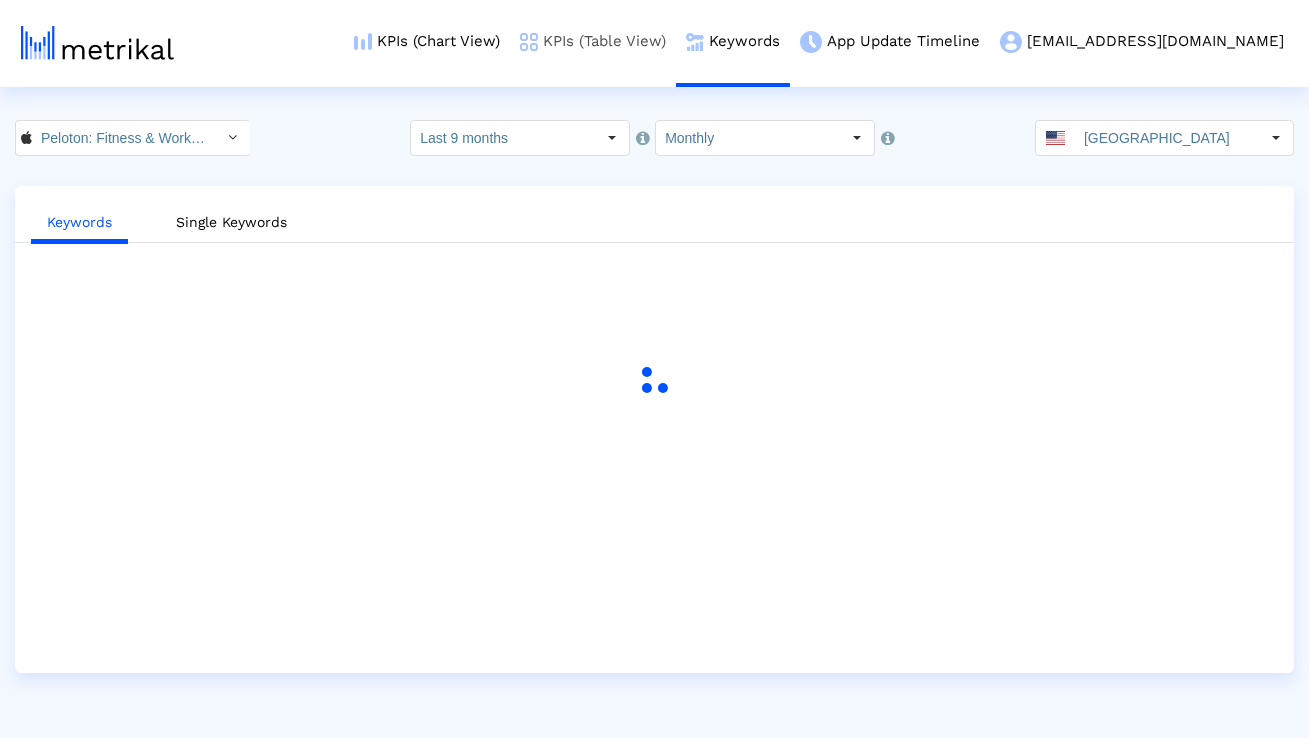 click on "KPIs (Table View)" at bounding box center (593, 41) 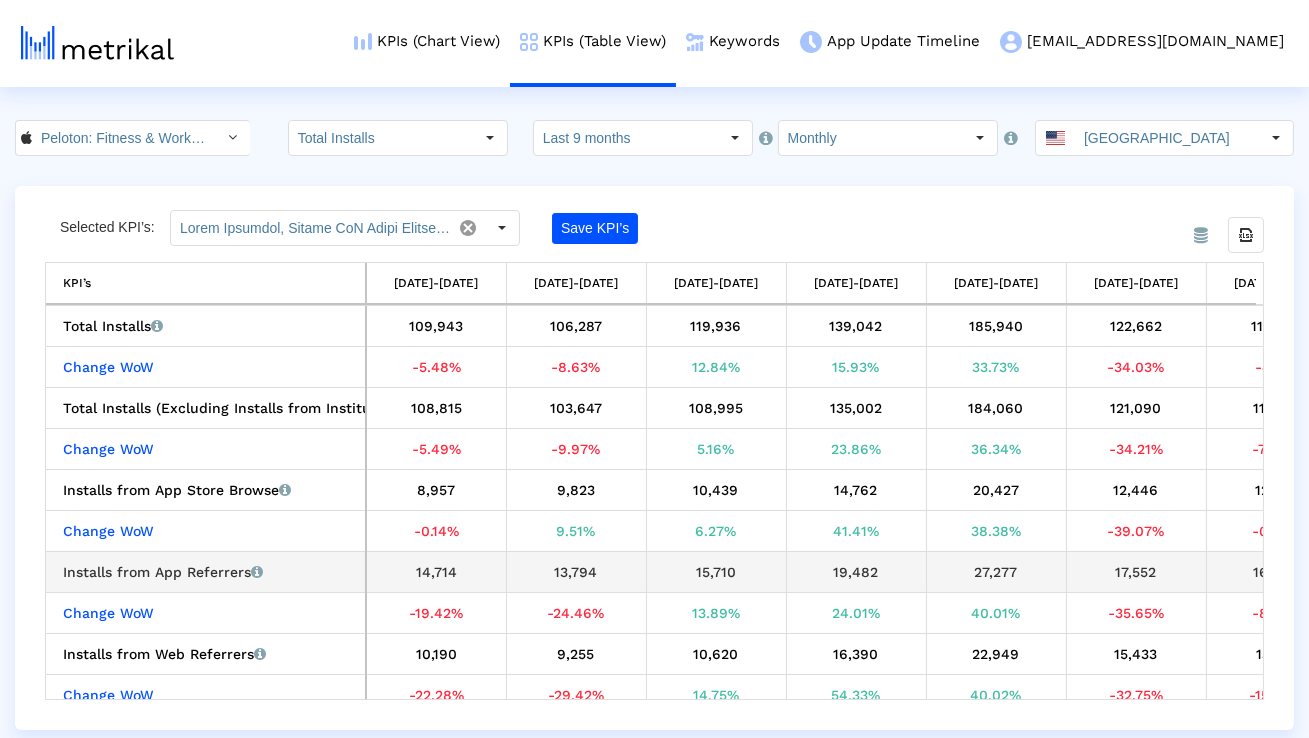 scroll, scrollTop: 0, scrollLeft: 190, axis: horizontal 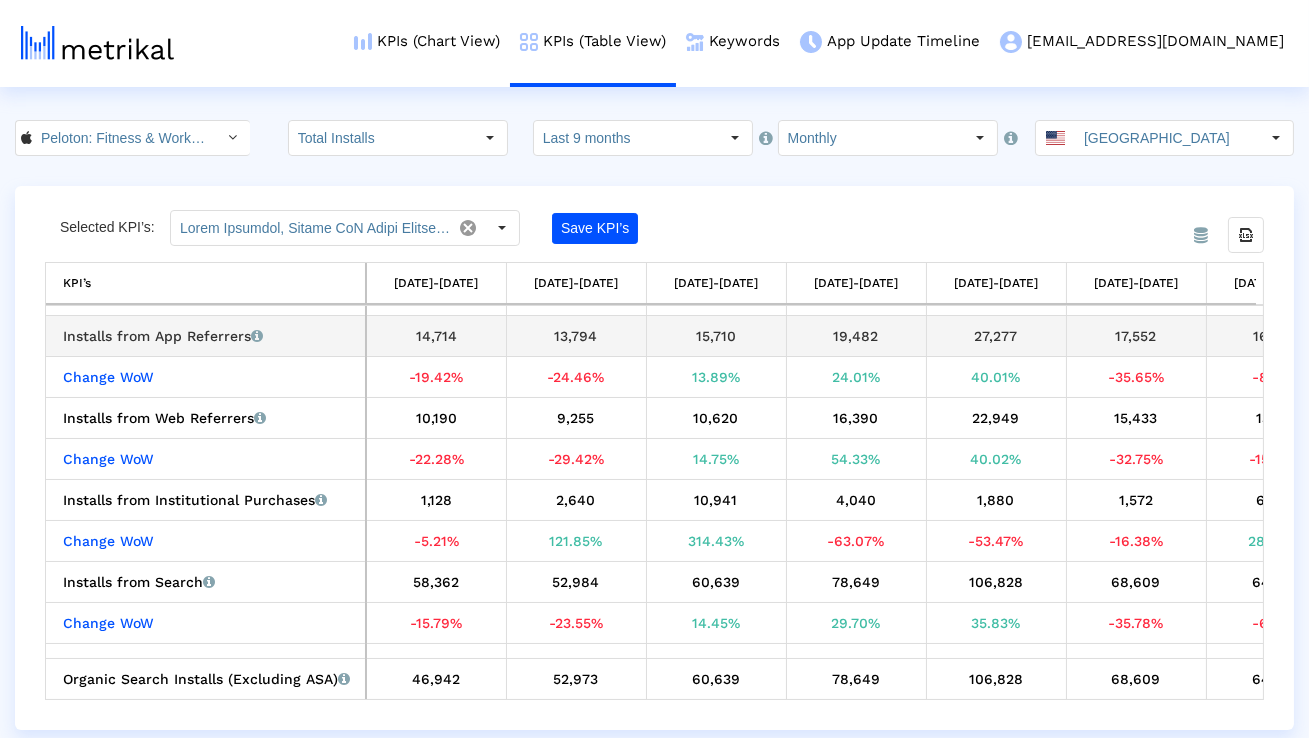 drag, startPoint x: 247, startPoint y: 337, endPoint x: 65, endPoint y: 335, distance: 182.01099 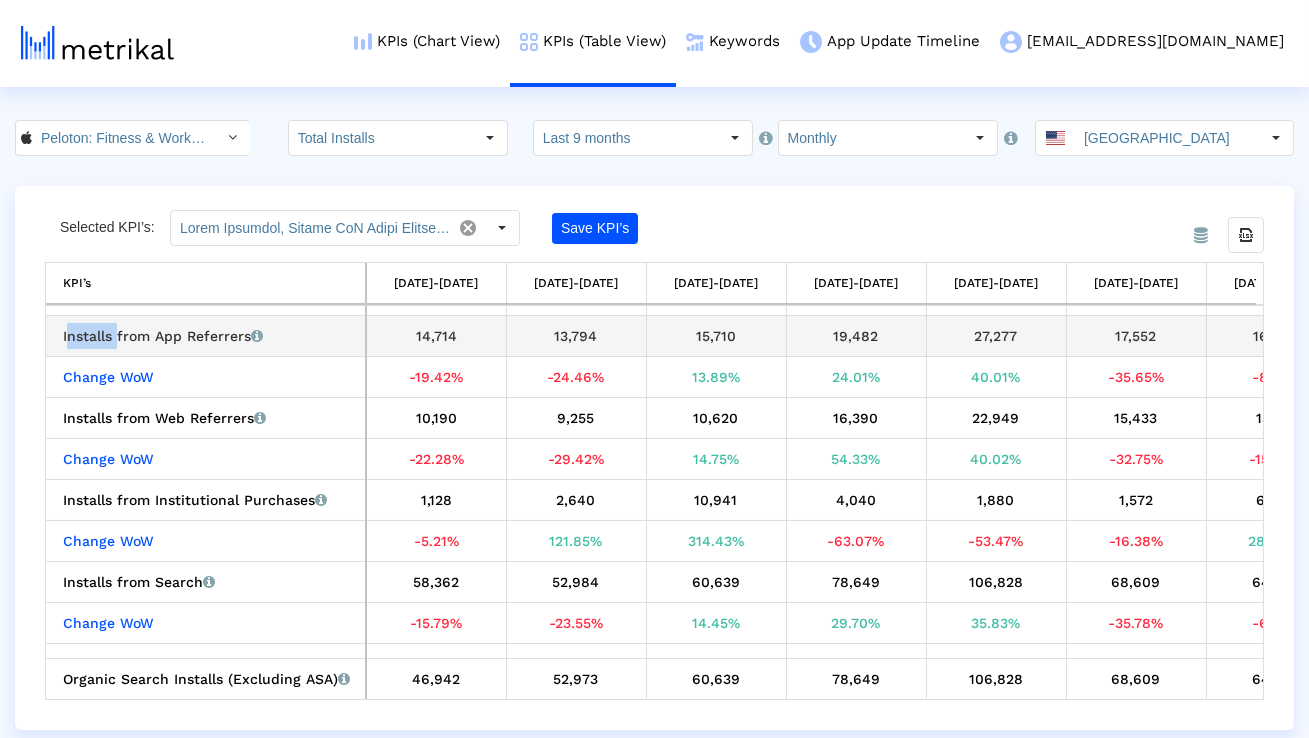 click on "Installs from App Referrers   Installs that the app received from other apps linking/referring to it." at bounding box center (210, 336) 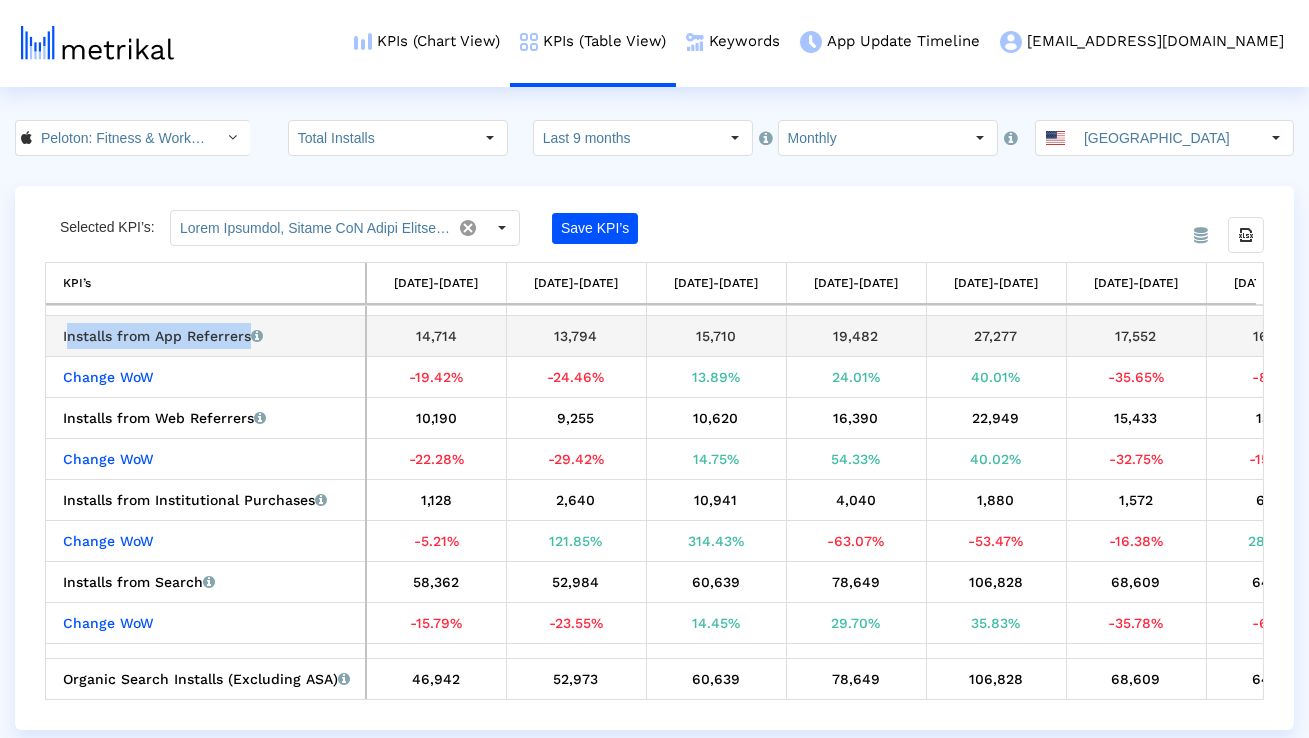 click on "Installs from App Referrers   Installs that the app received from other apps linking/referring to it." at bounding box center [210, 336] 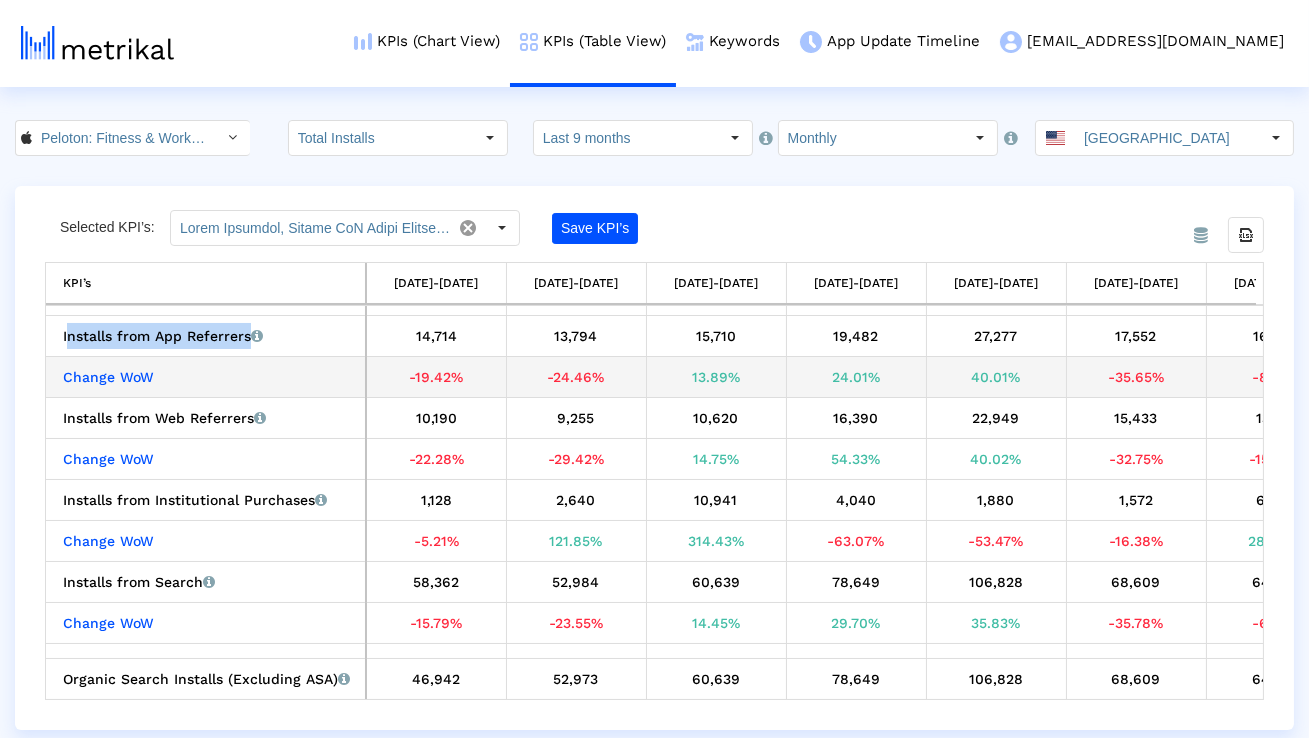 scroll, scrollTop: 236, scrollLeft: 25, axis: both 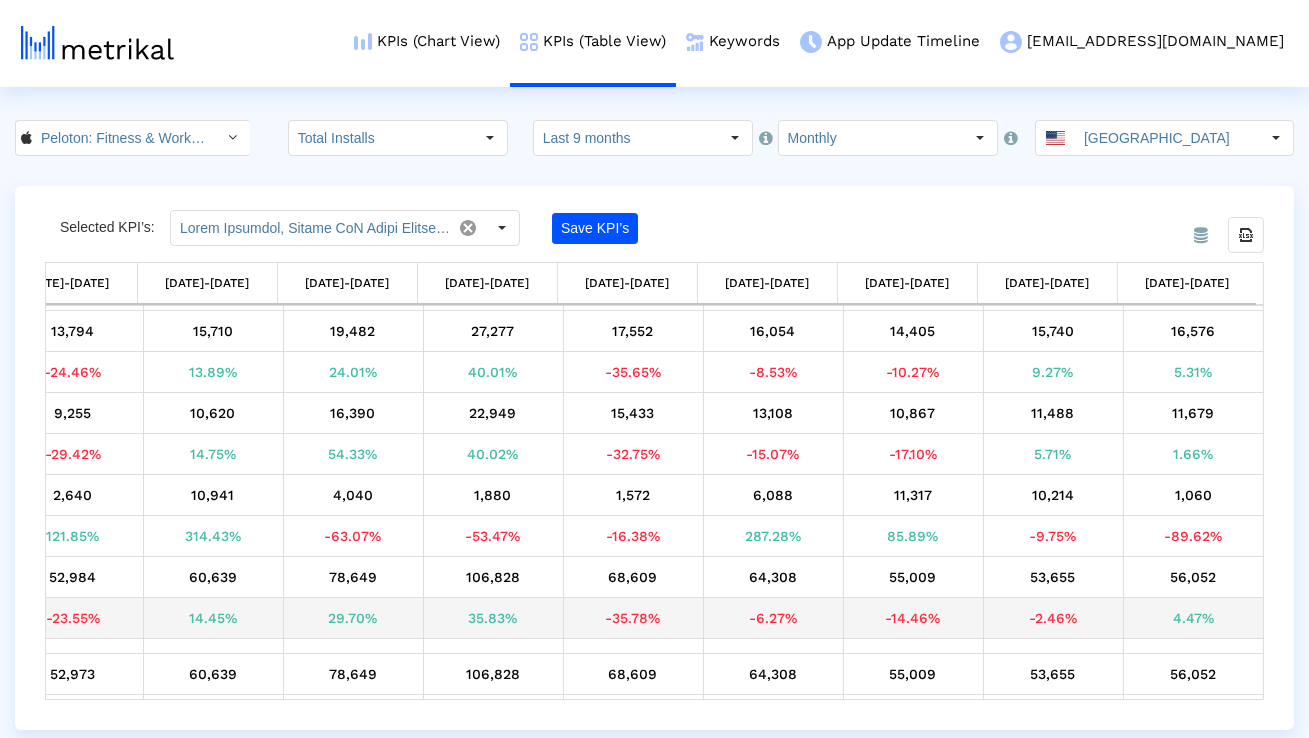 click on "4.47%" at bounding box center [1194, 618] 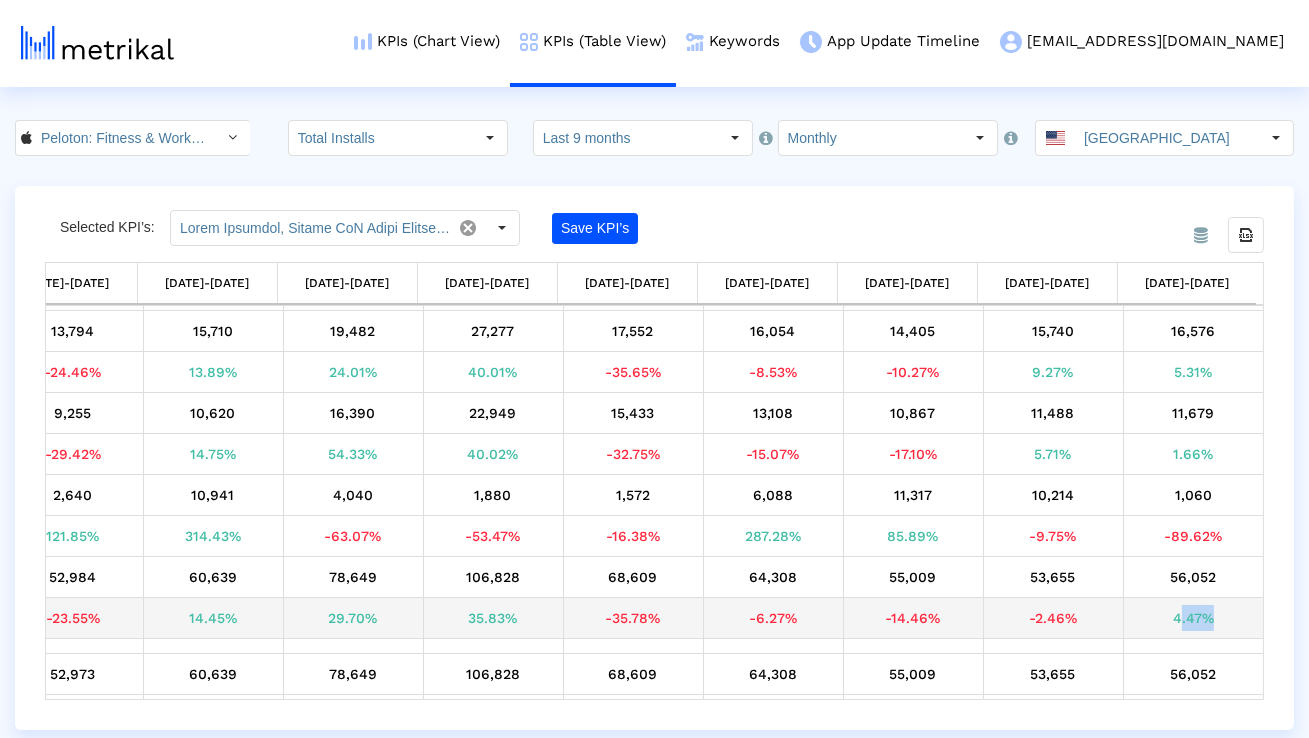 click on "4.47%" at bounding box center [1194, 618] 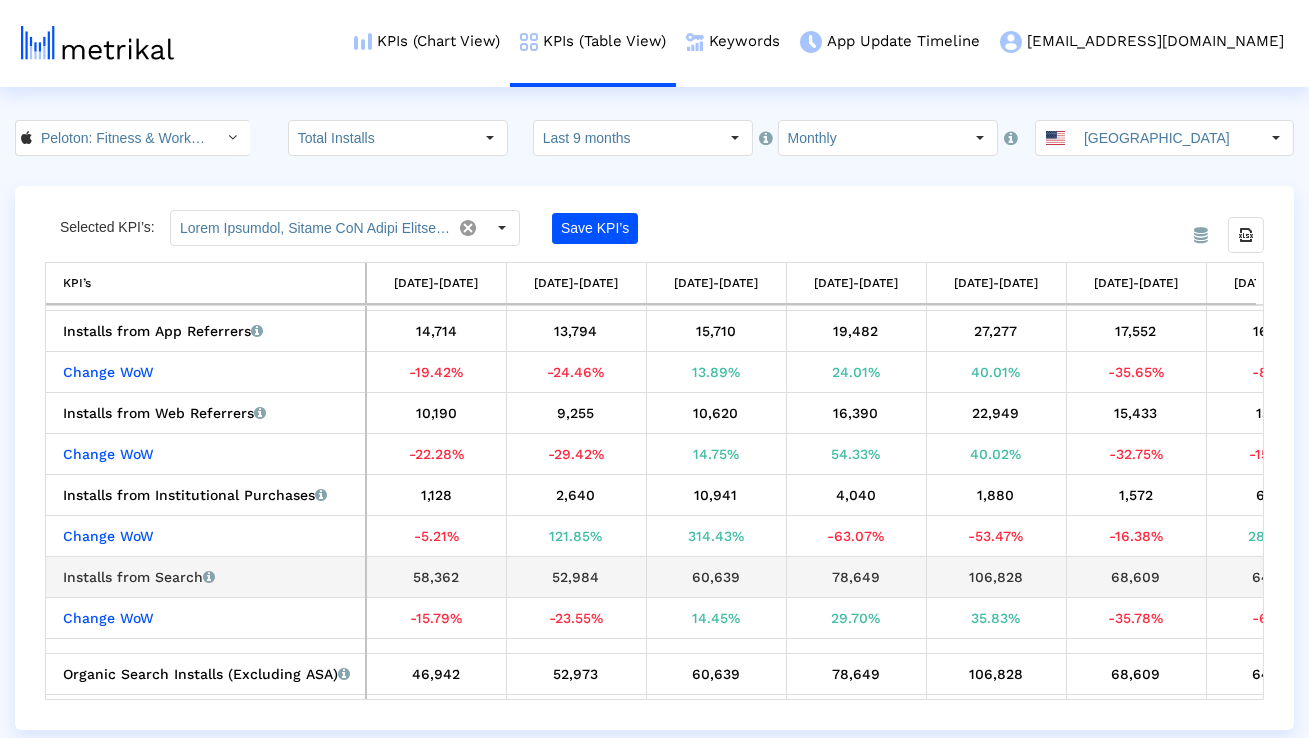 click on "Installs from Search   Installs that the app received from App Store Search (includes organic and Apple Search Ads)." at bounding box center [210, 577] 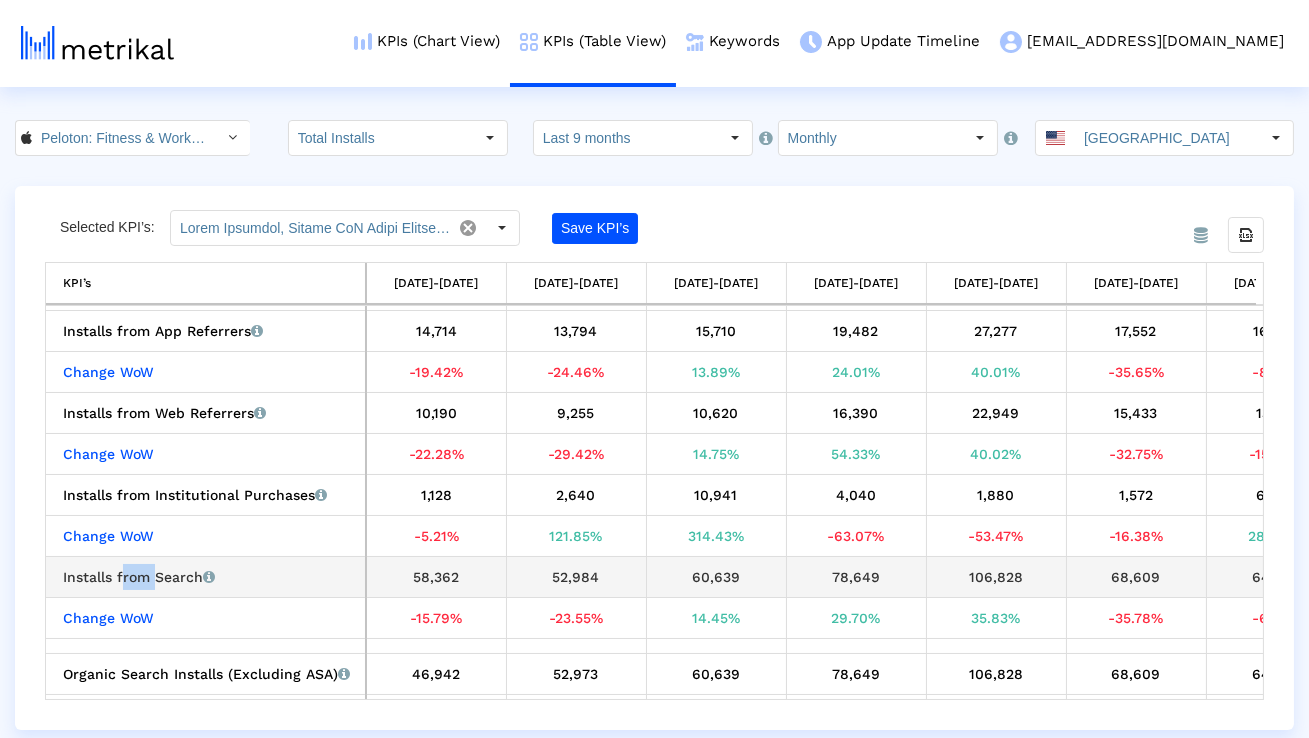 click on "Installs from Search   Installs that the app received from App Store Search (includes organic and Apple Search Ads)." at bounding box center (210, 577) 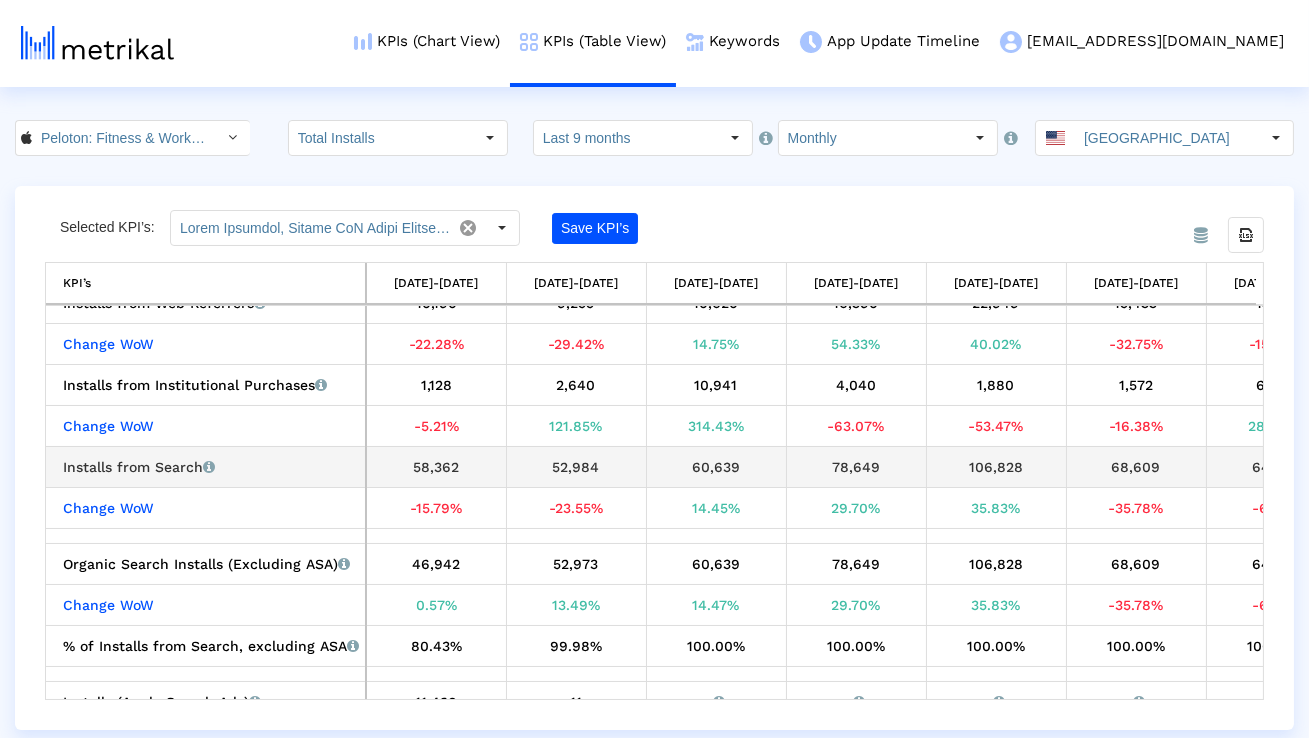 scroll, scrollTop: 350, scrollLeft: 457, axis: both 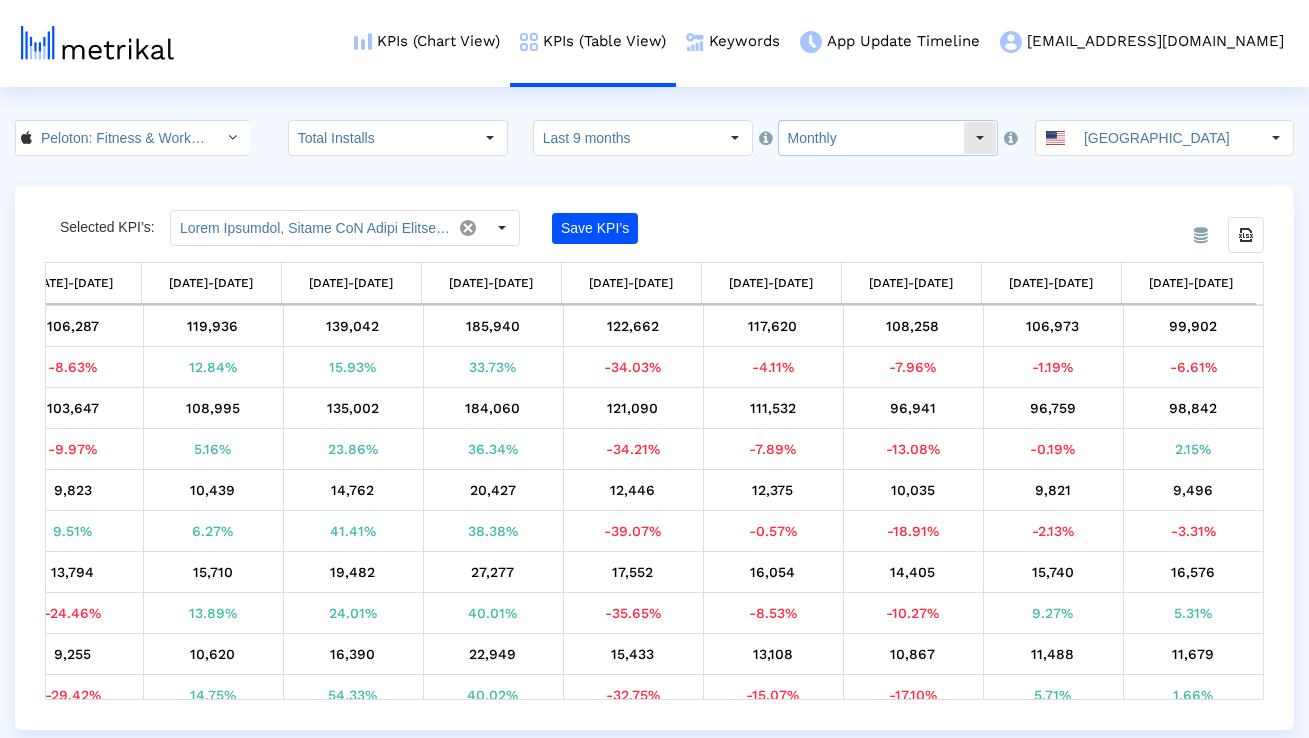 click on "Monthly" 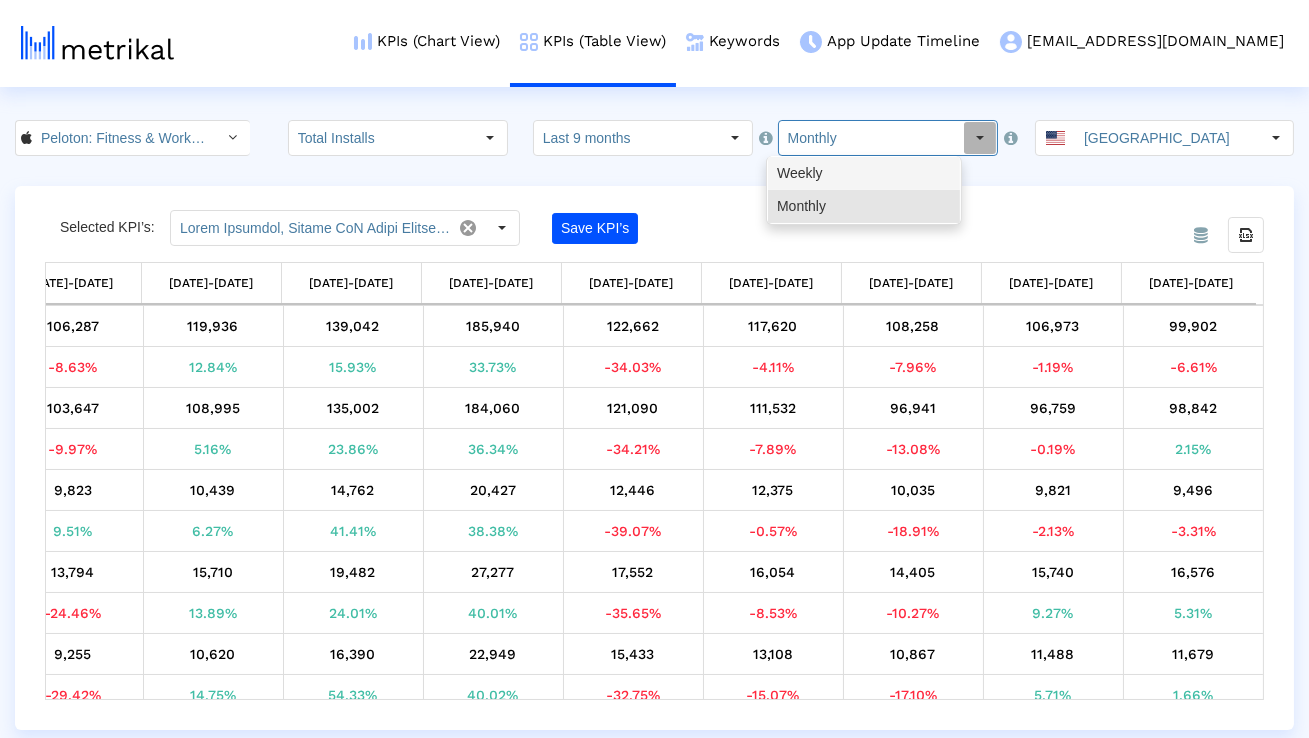 click on "Weekly" at bounding box center [864, 173] 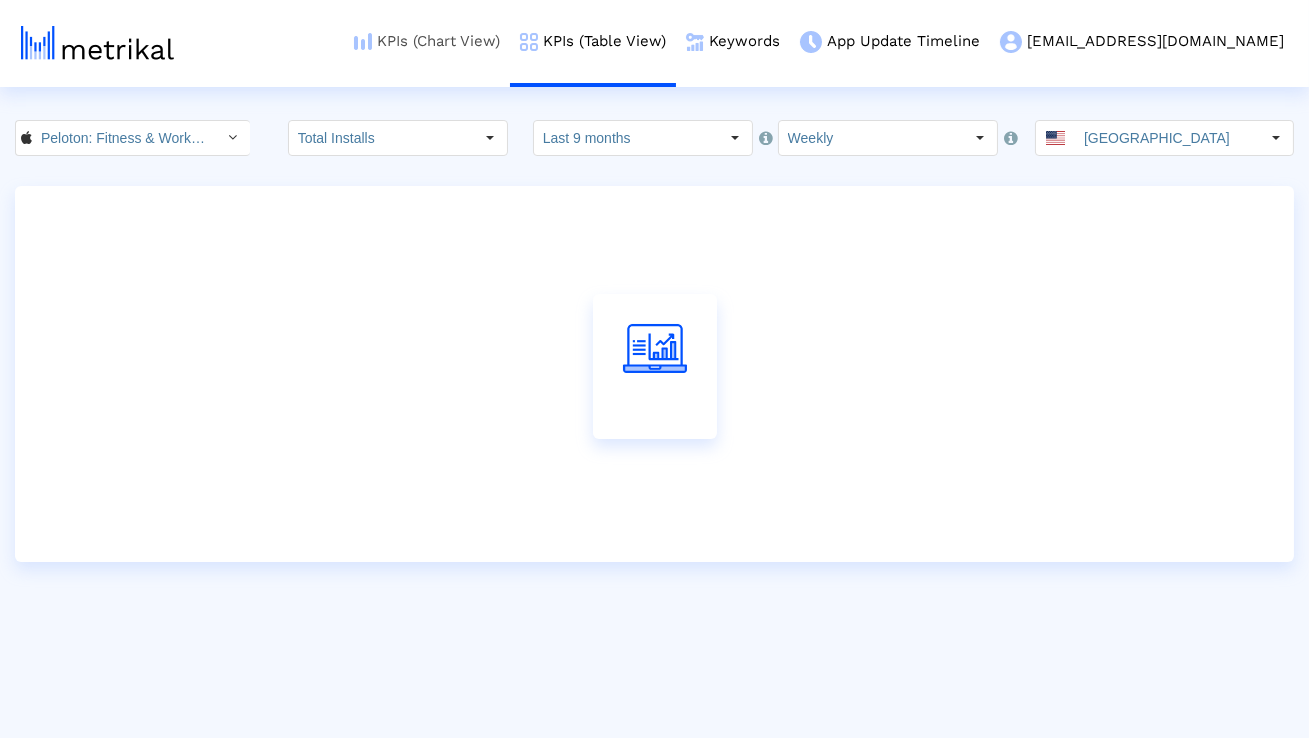 click on "KPIs (Chart View)" at bounding box center [427, 41] 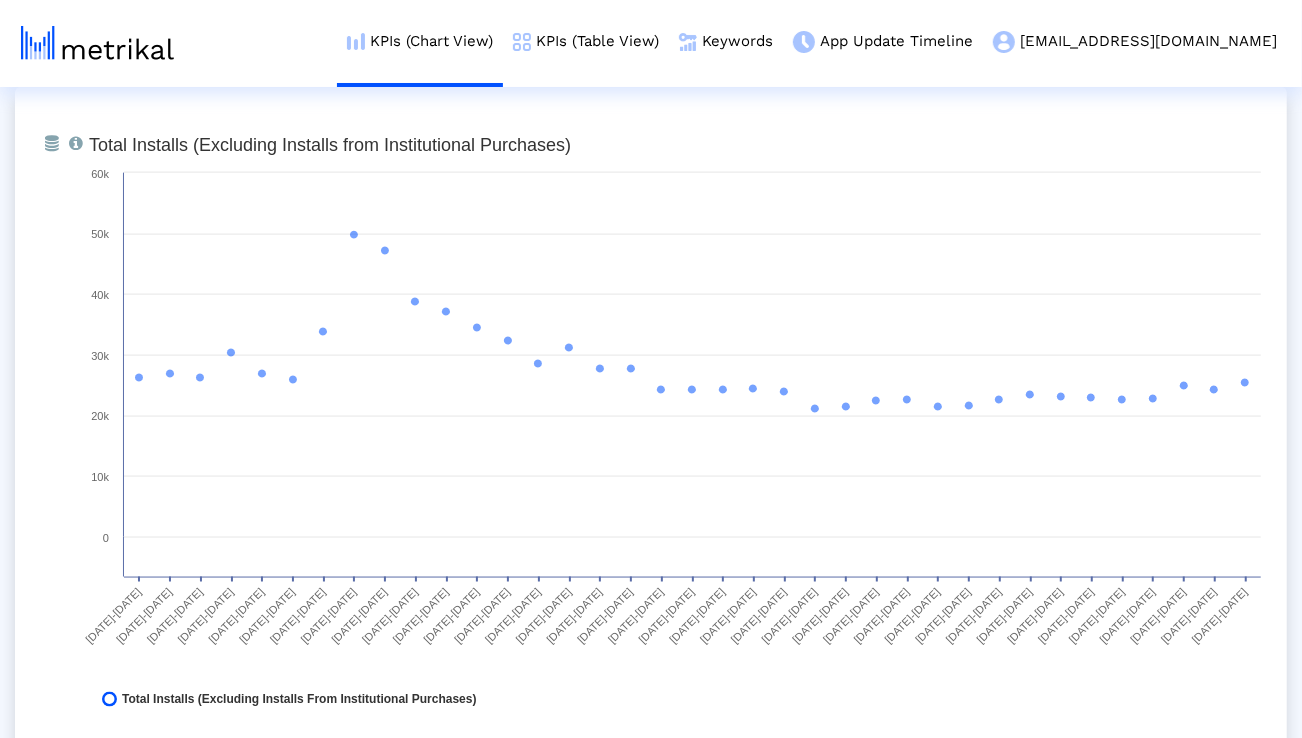 scroll, scrollTop: 1562, scrollLeft: 0, axis: vertical 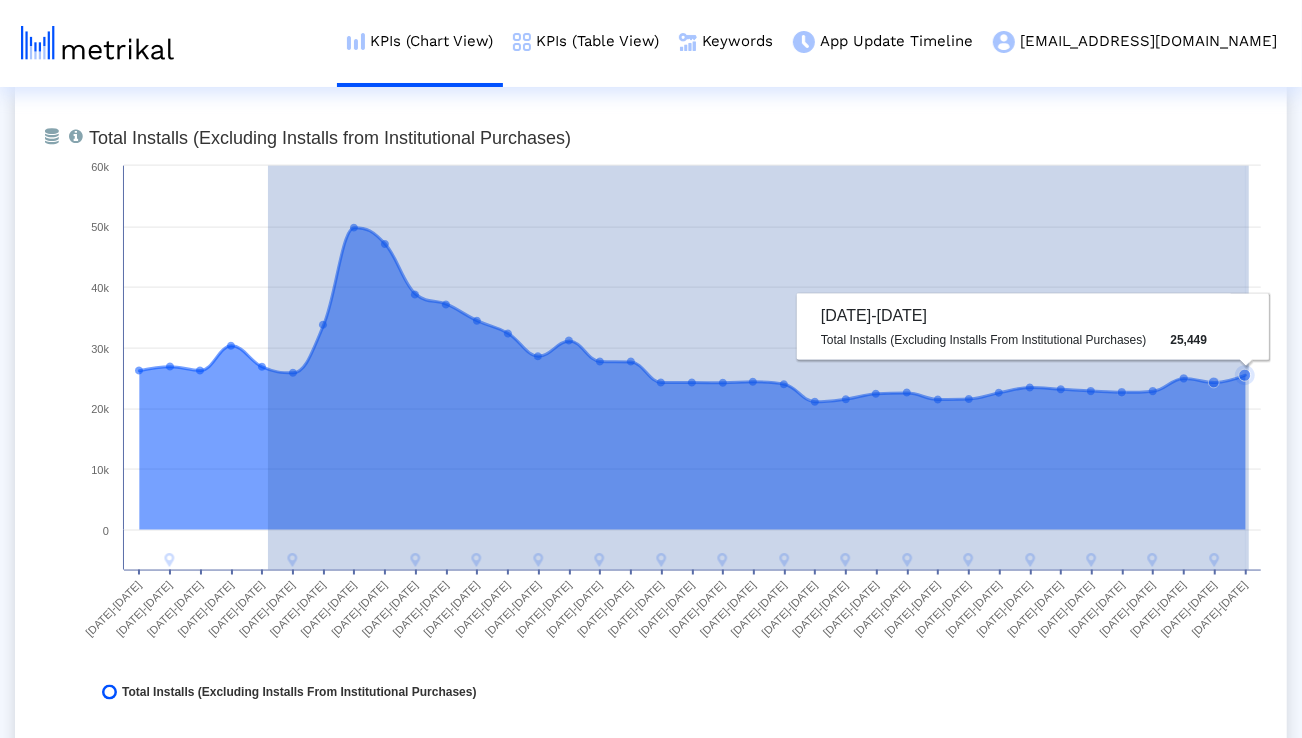drag, startPoint x: 268, startPoint y: 365, endPoint x: 1249, endPoint y: 451, distance: 984.7624 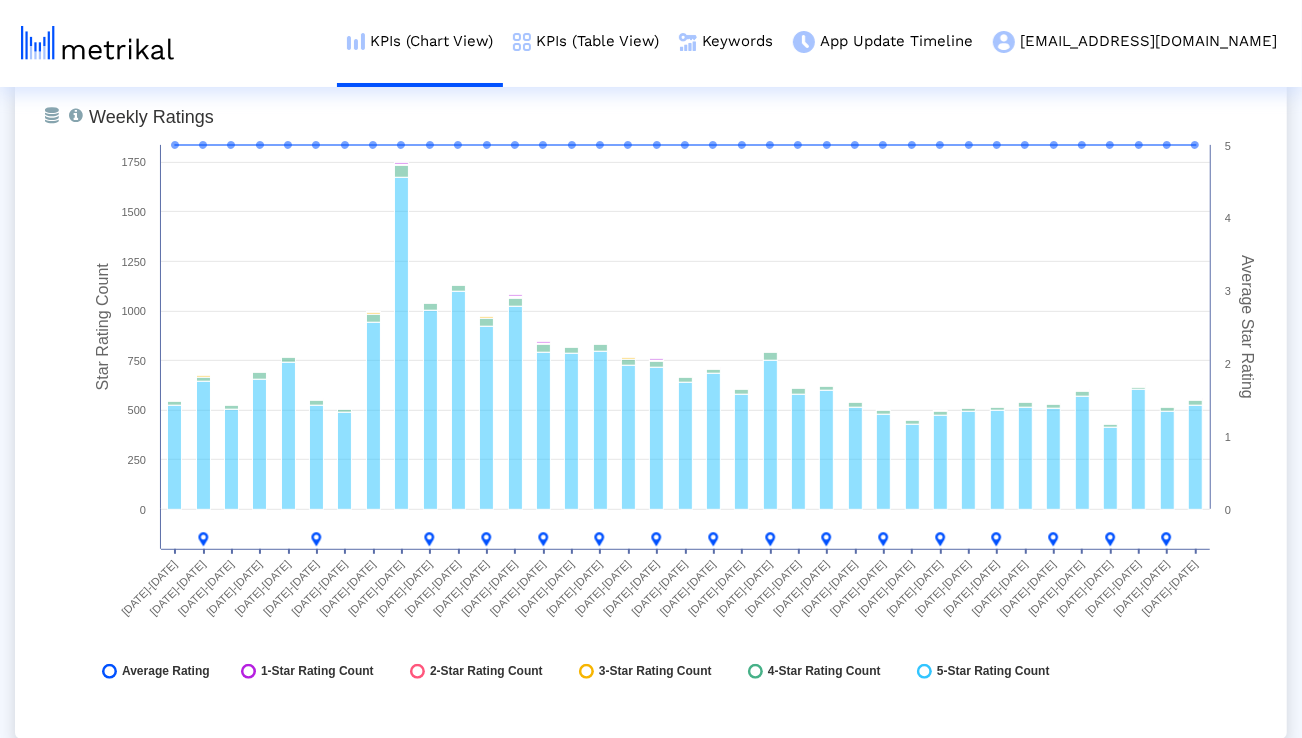 scroll, scrollTop: 5219, scrollLeft: 0, axis: vertical 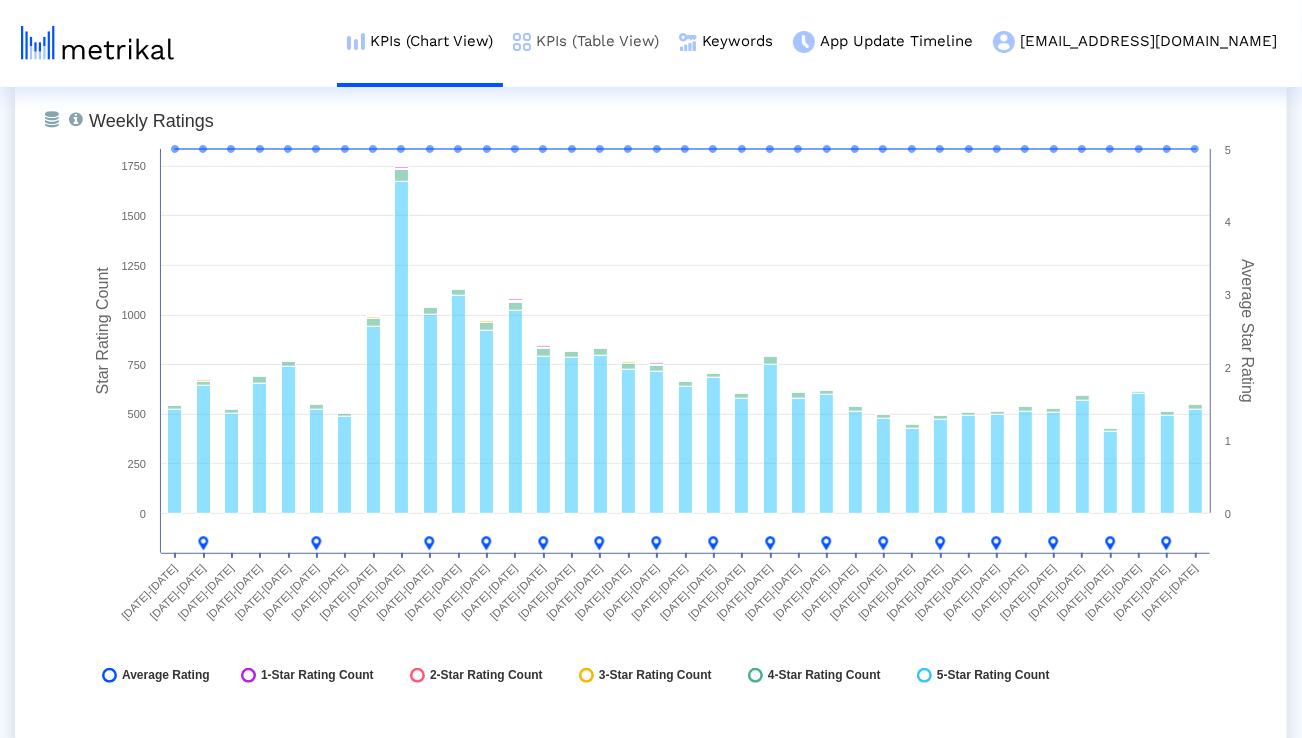 click on "KPIs (Table View)" at bounding box center (586, 41) 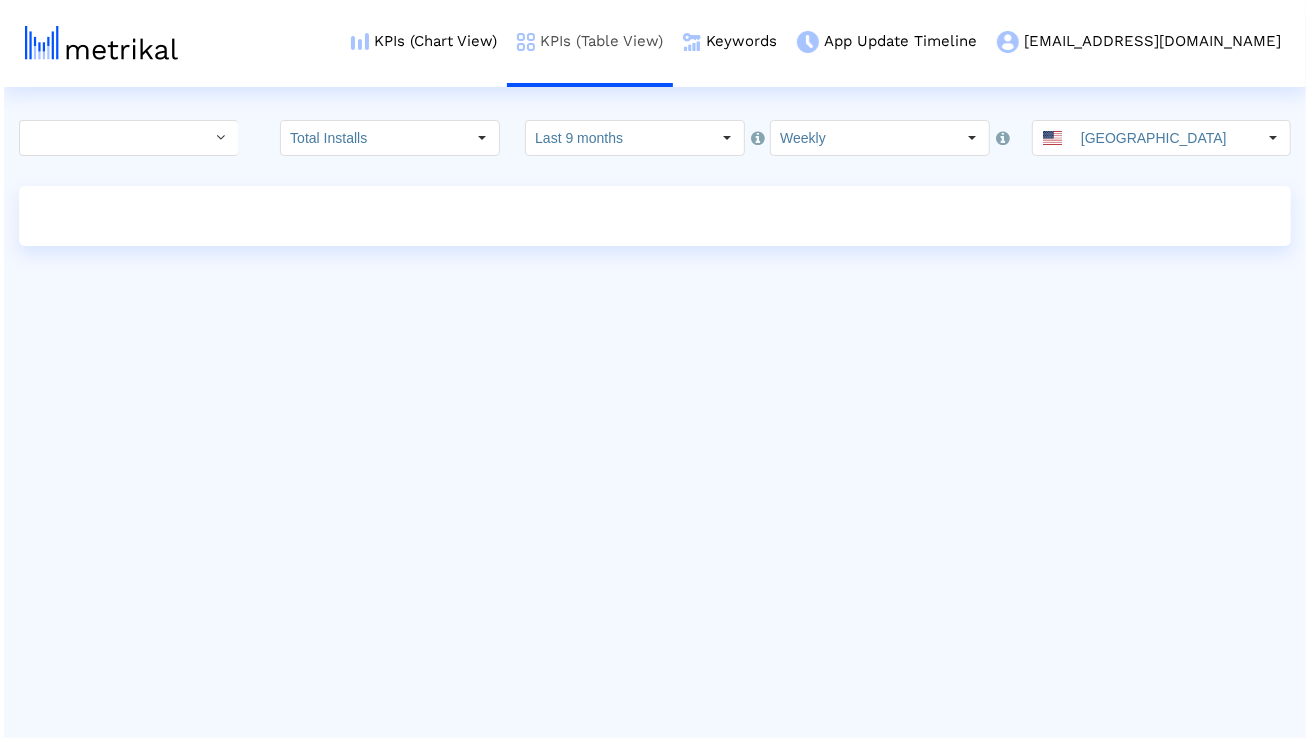 scroll, scrollTop: 0, scrollLeft: 0, axis: both 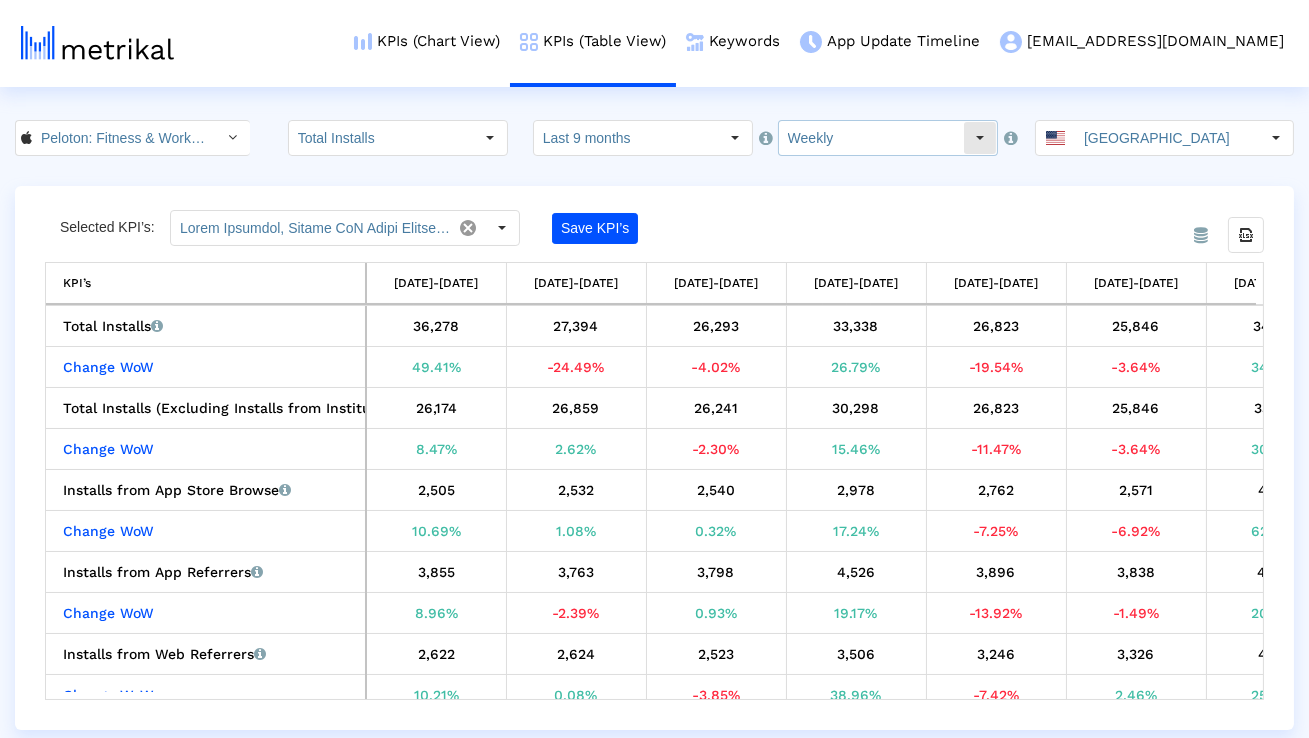click on "Weekly" 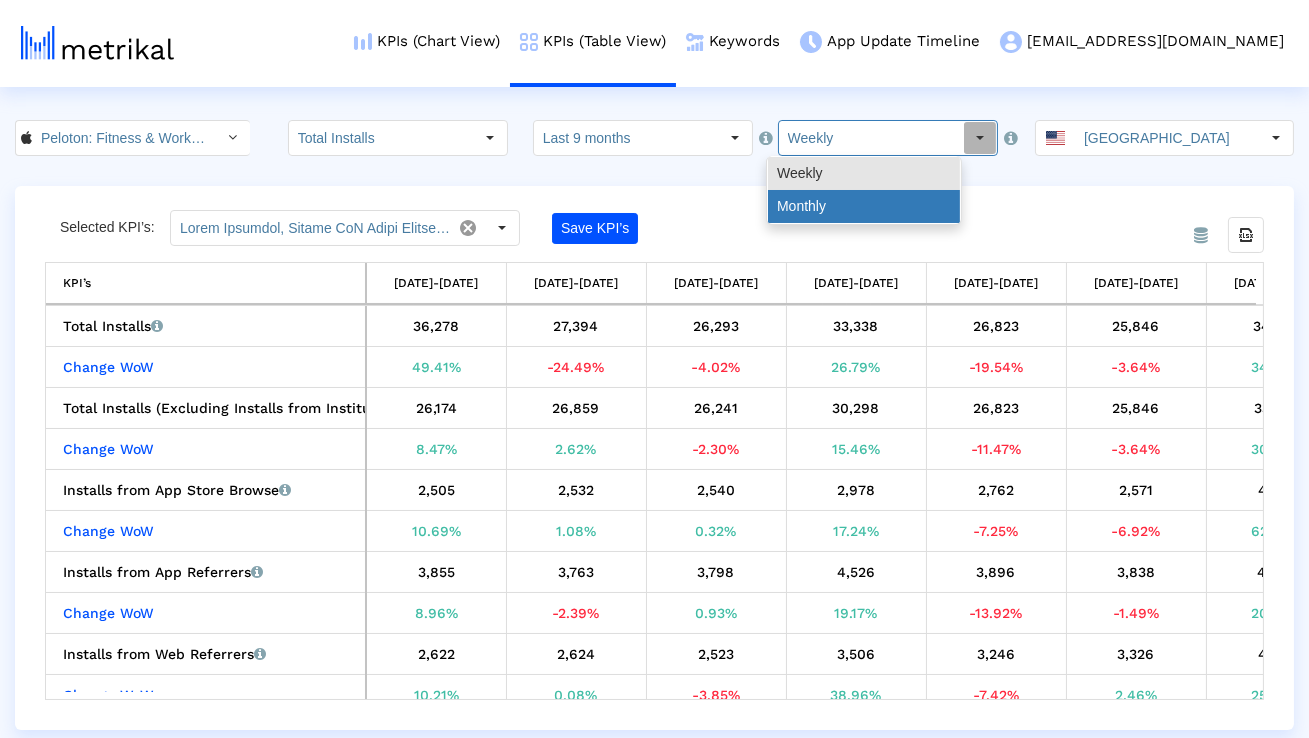 click on "Monthly" at bounding box center [864, 206] 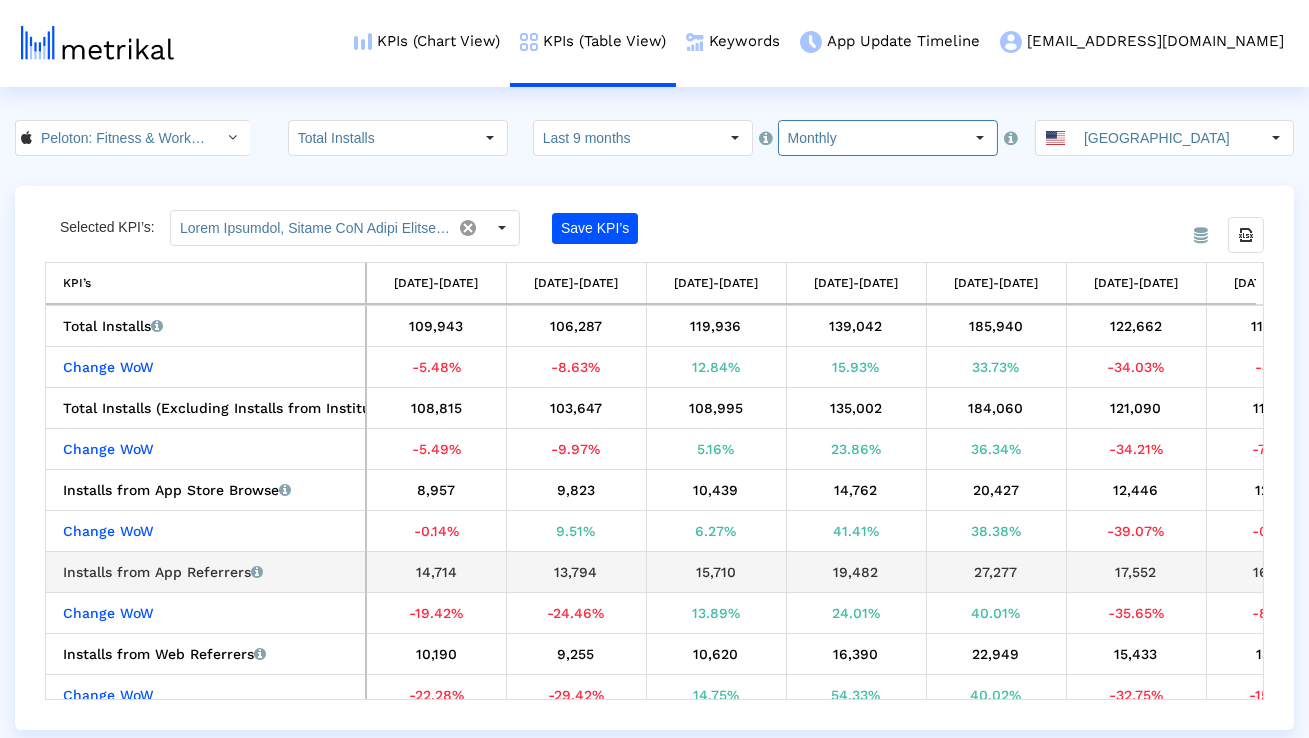 scroll, scrollTop: 0, scrollLeft: 173, axis: horizontal 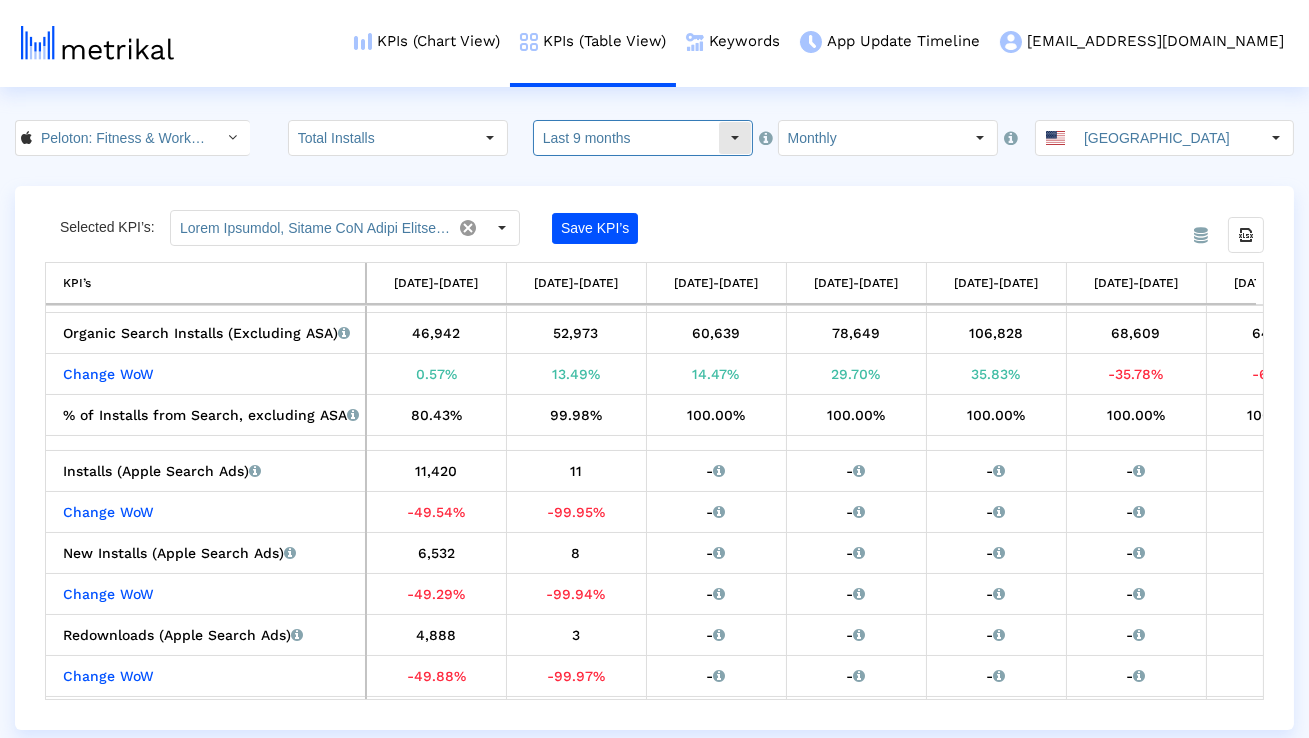 click 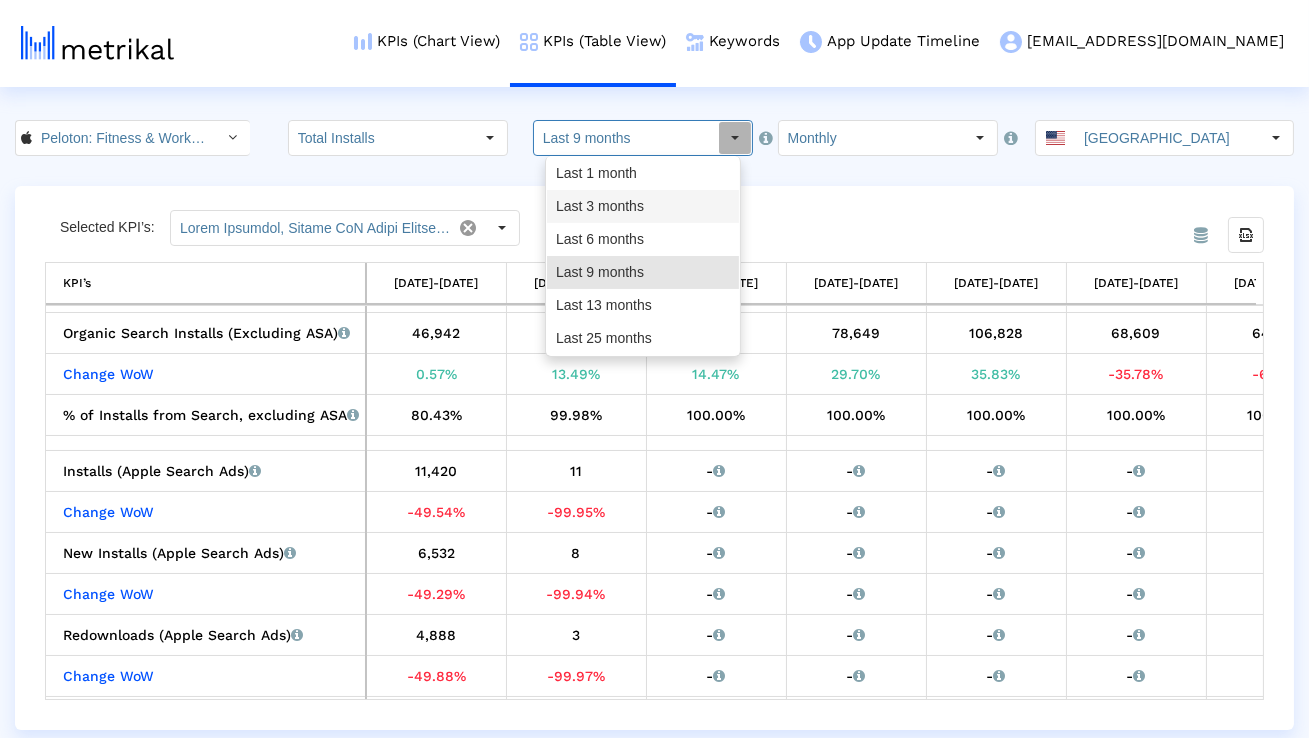 click on "Last 3 months" at bounding box center (643, 206) 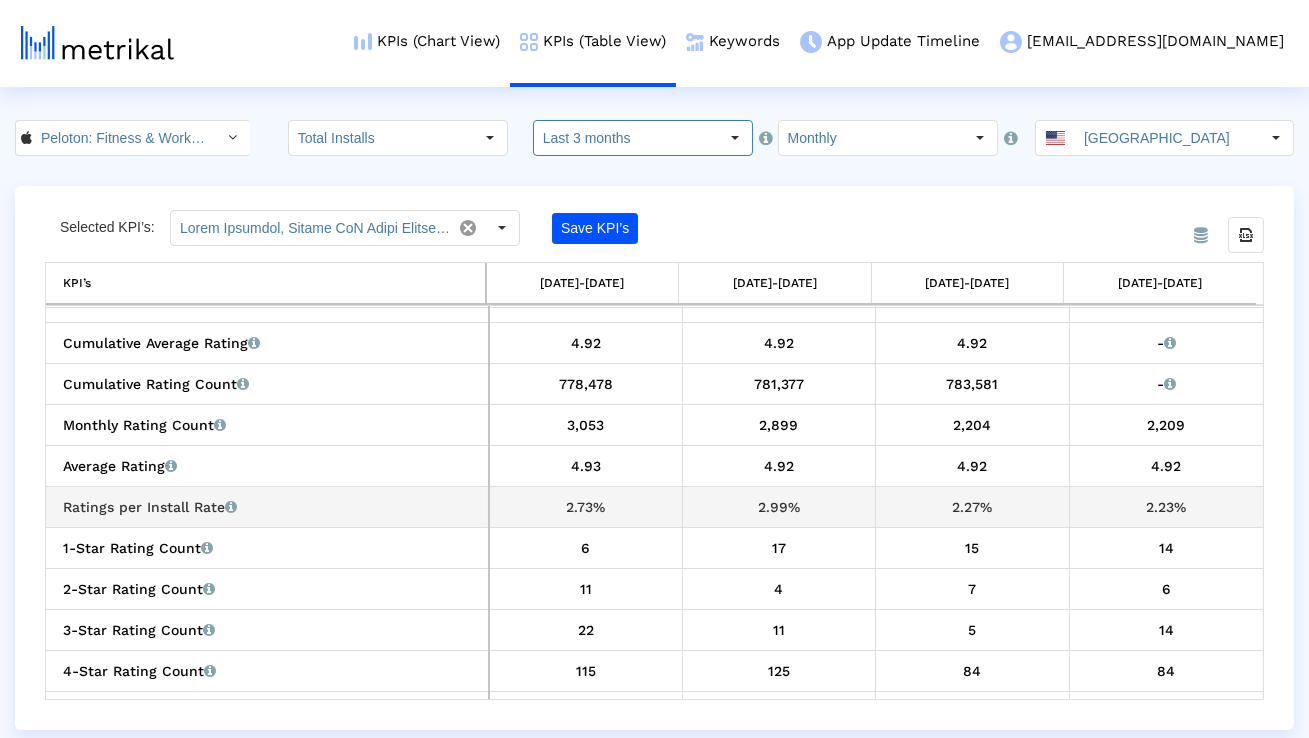 scroll, scrollTop: 1190, scrollLeft: 0, axis: vertical 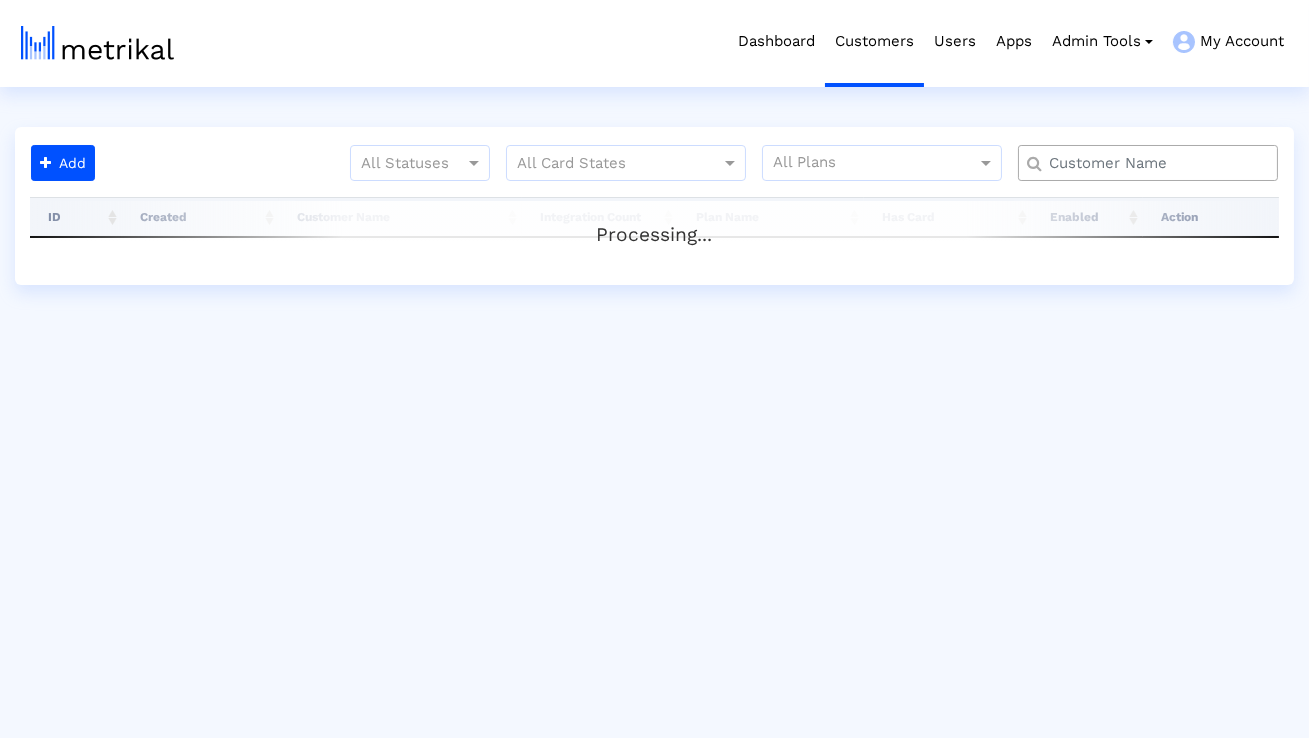 click 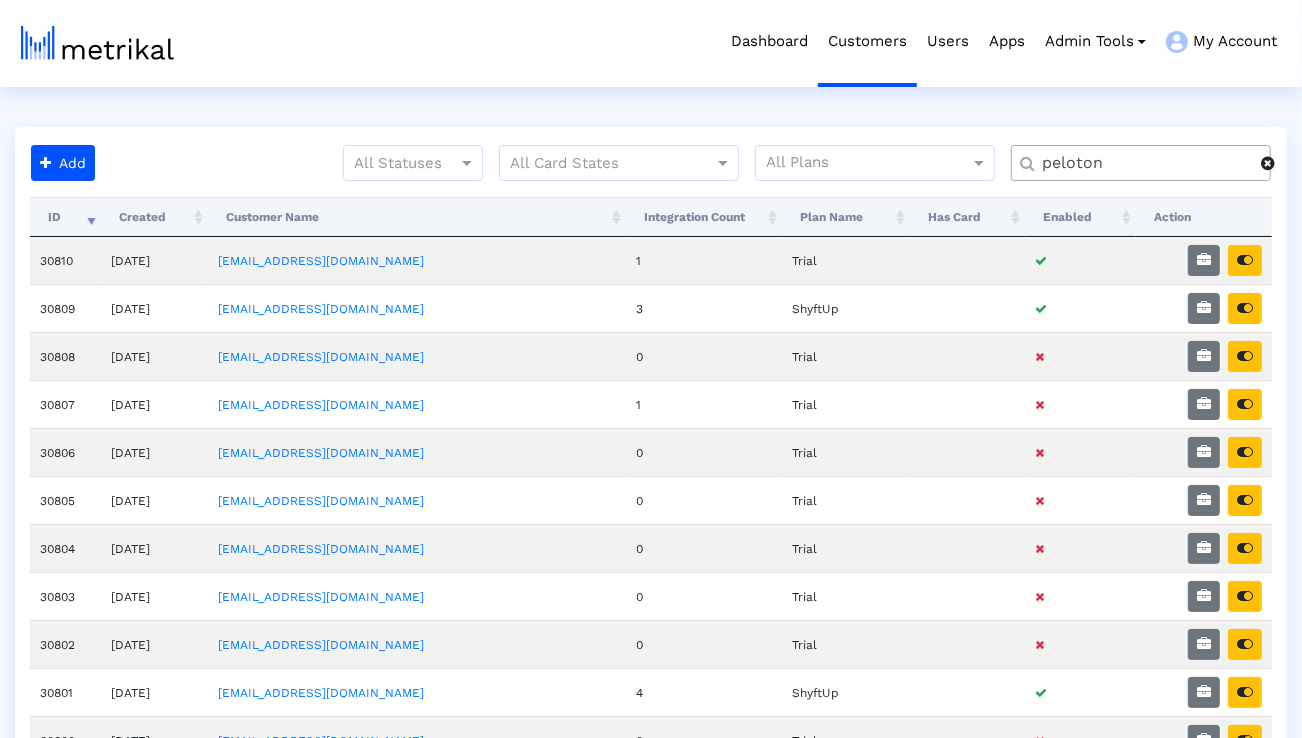 type on "peloton" 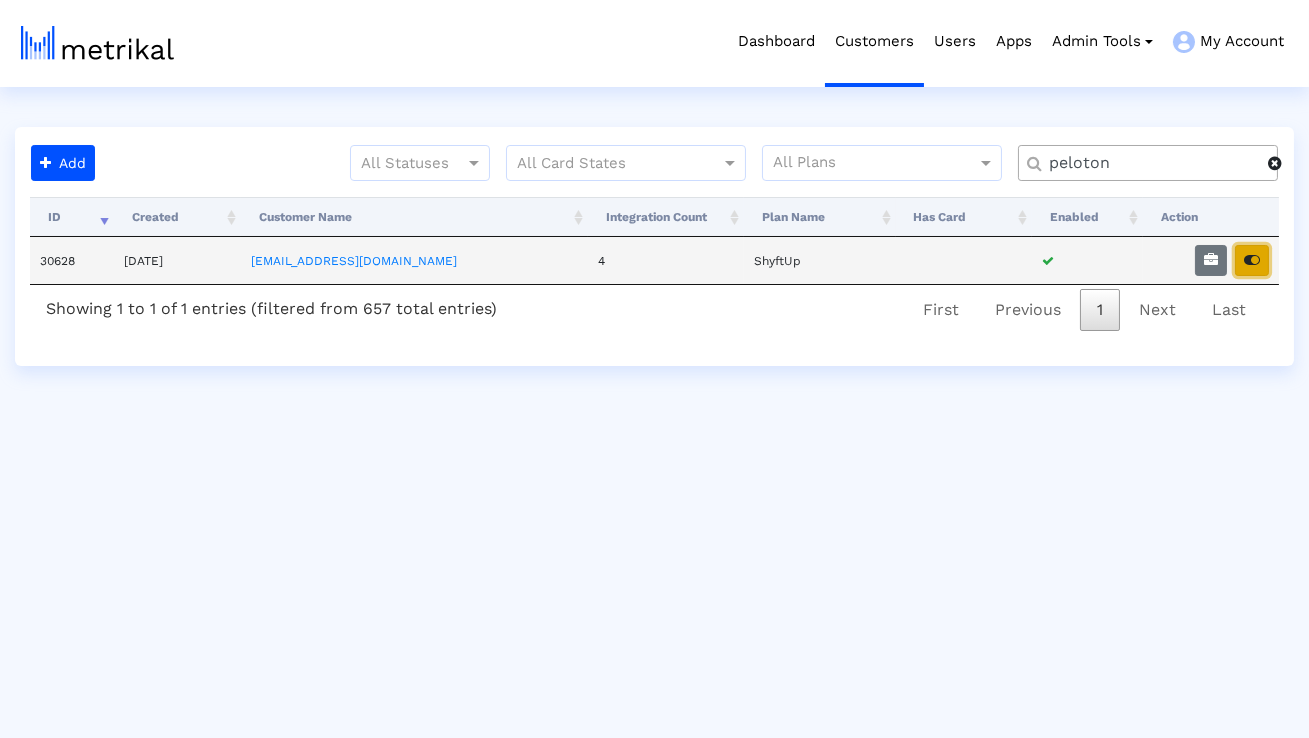 click at bounding box center (1252, 260) 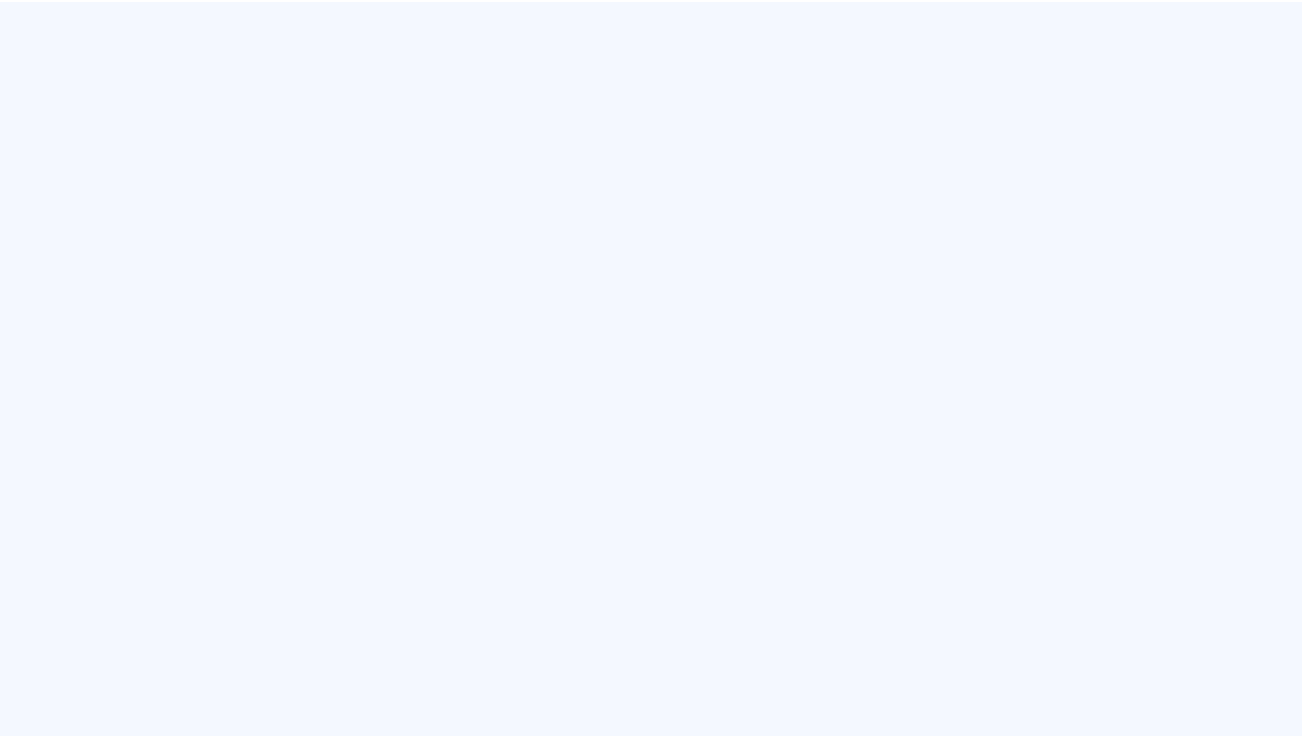 scroll, scrollTop: 0, scrollLeft: 0, axis: both 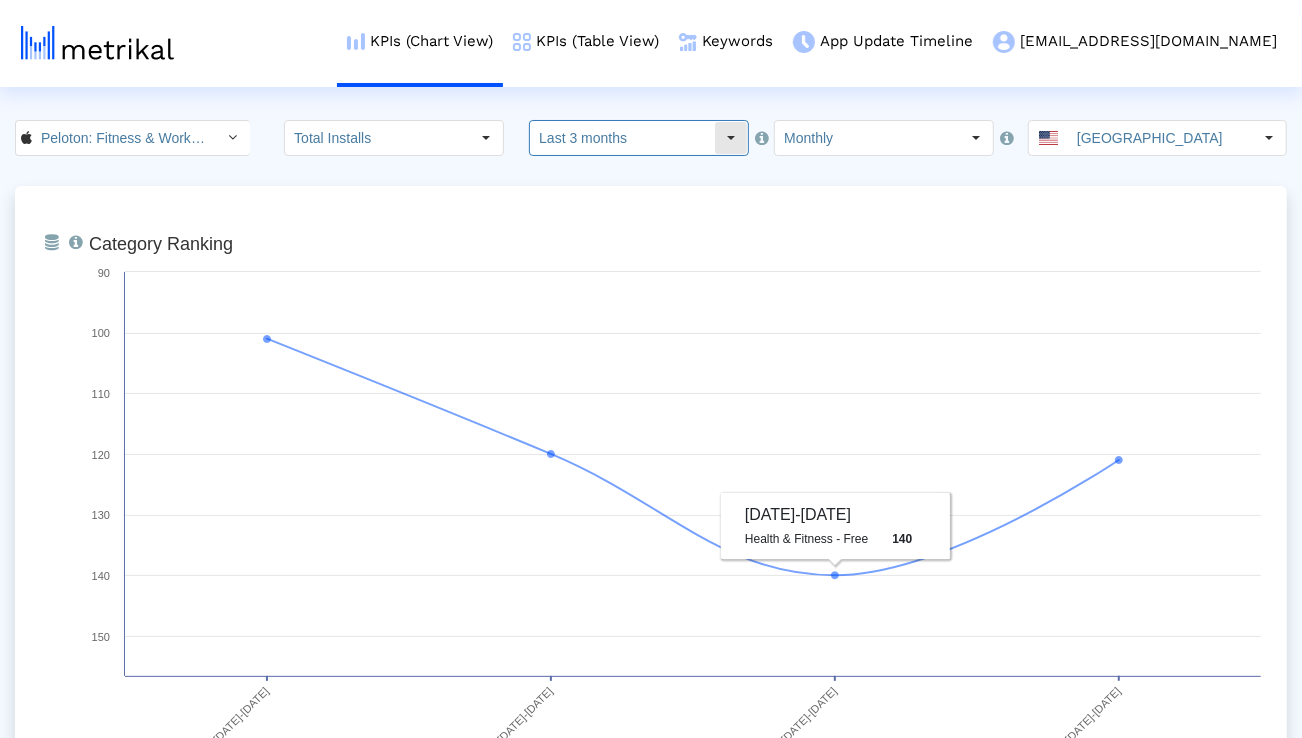 click on "Last 3 months" 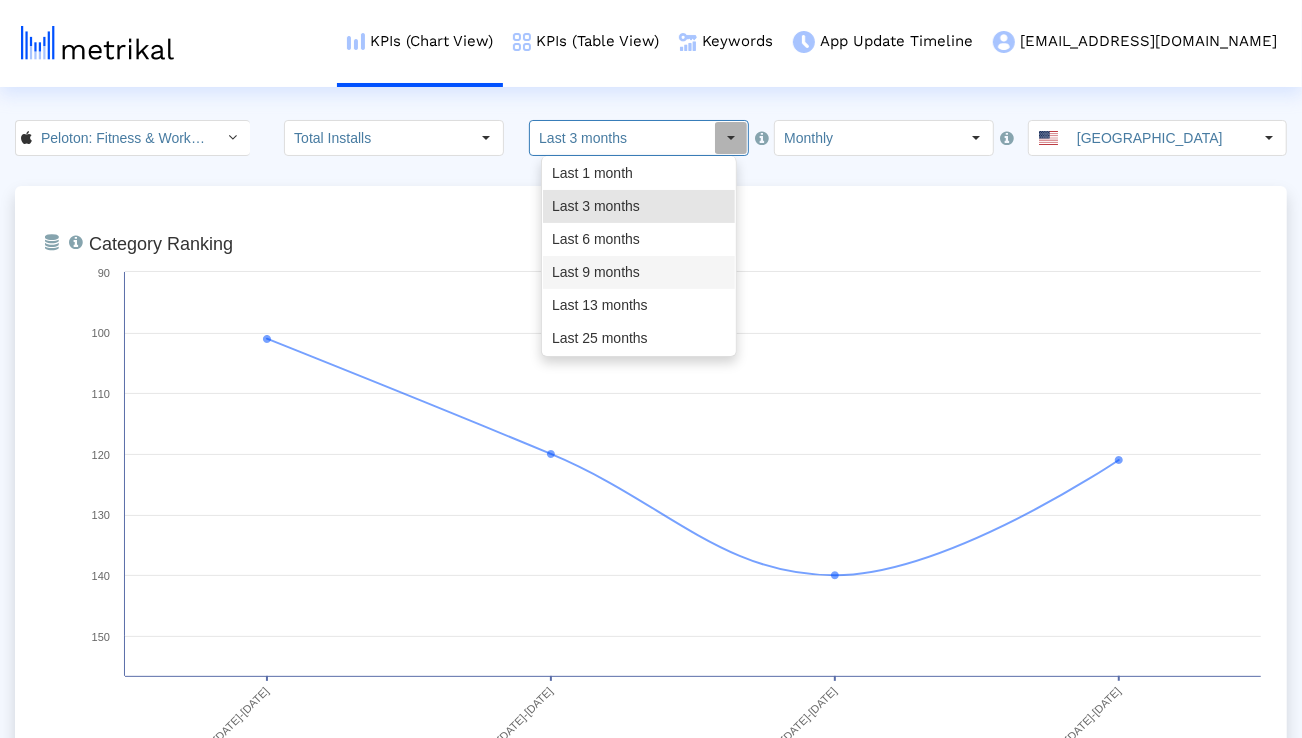 click on "Last 9 months" at bounding box center (639, 272) 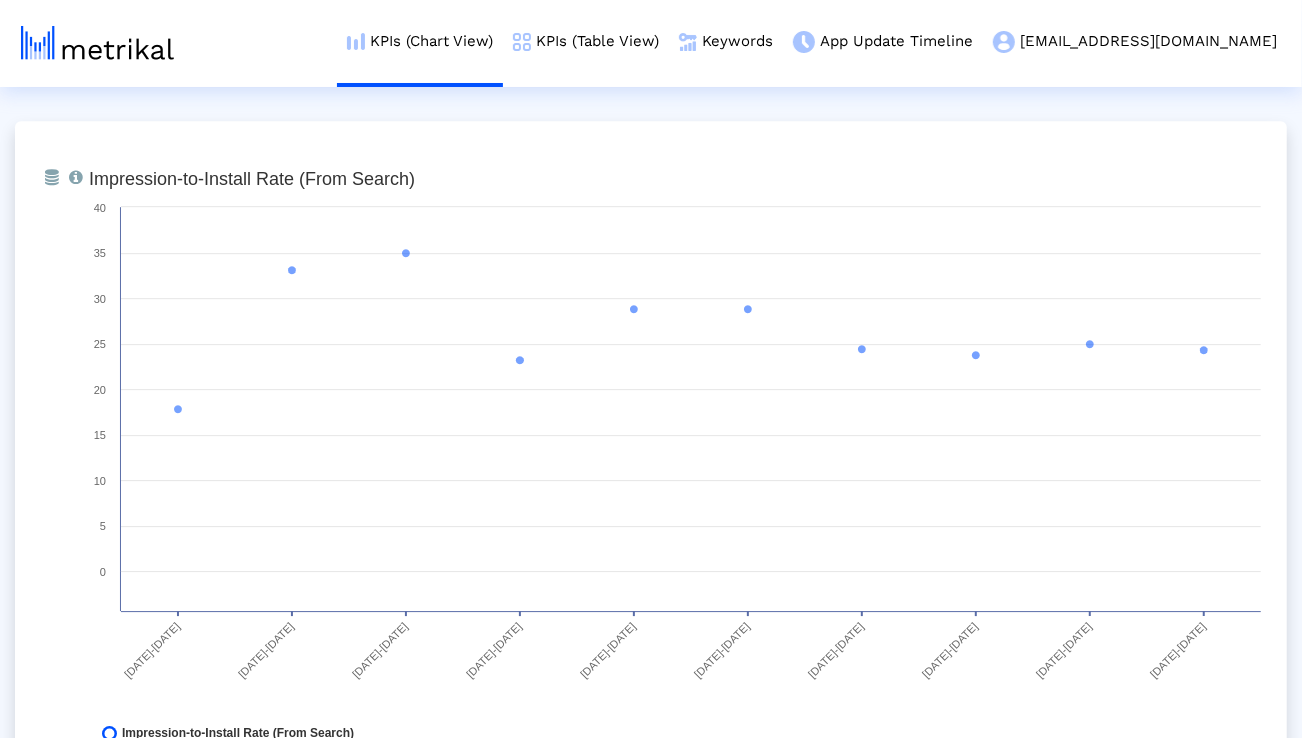 scroll, scrollTop: 3790, scrollLeft: 0, axis: vertical 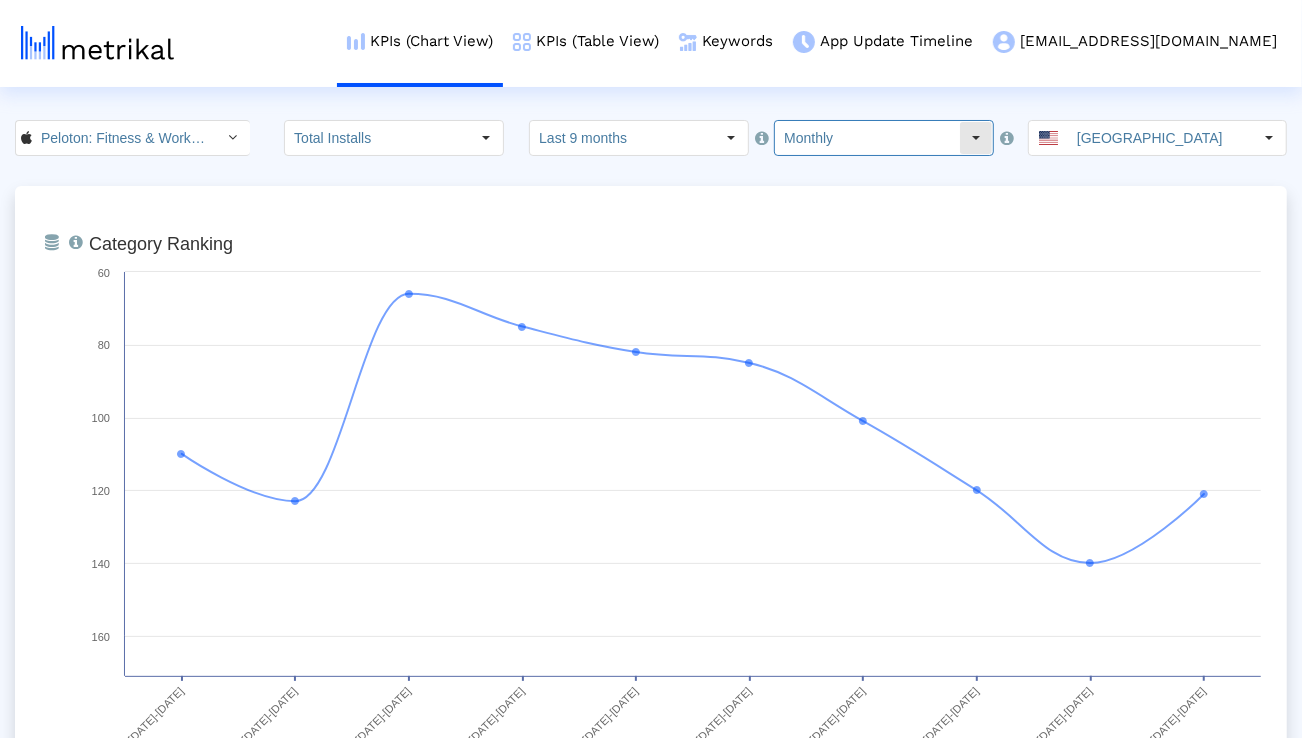 click on "Monthly" 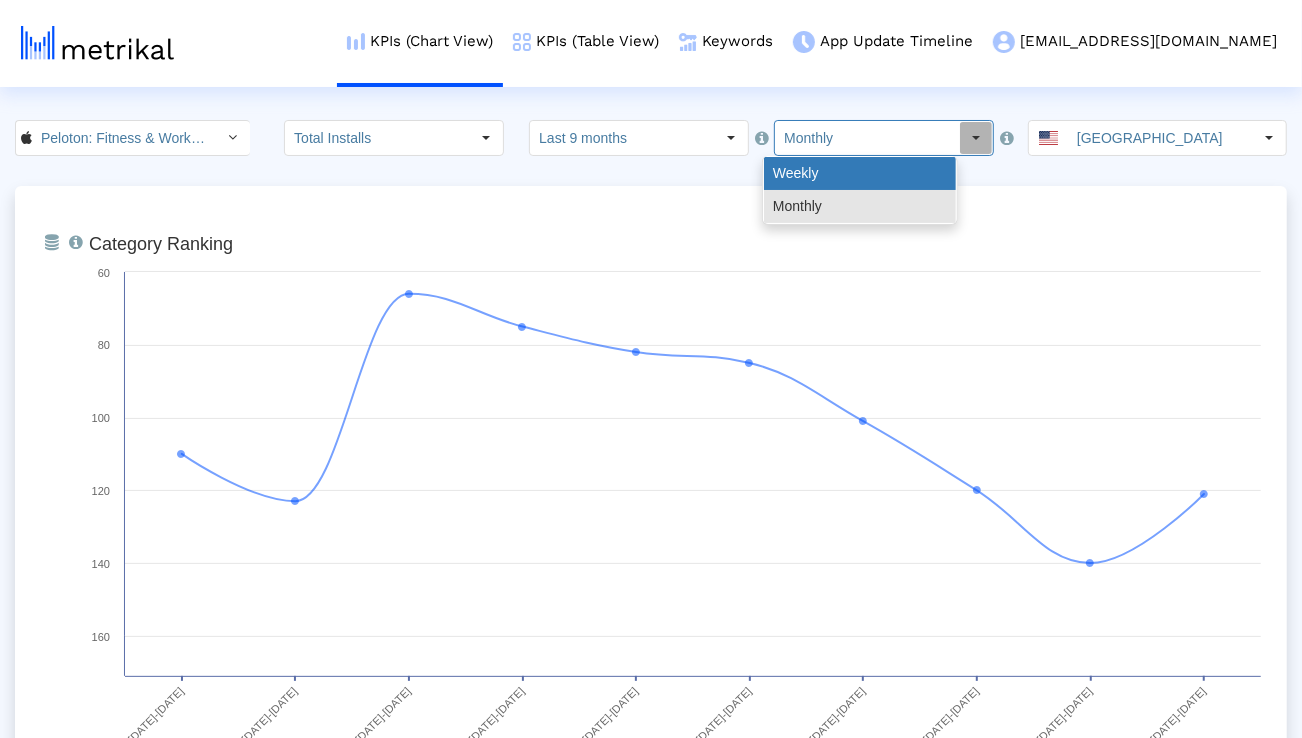 click on "Weekly" at bounding box center (860, 173) 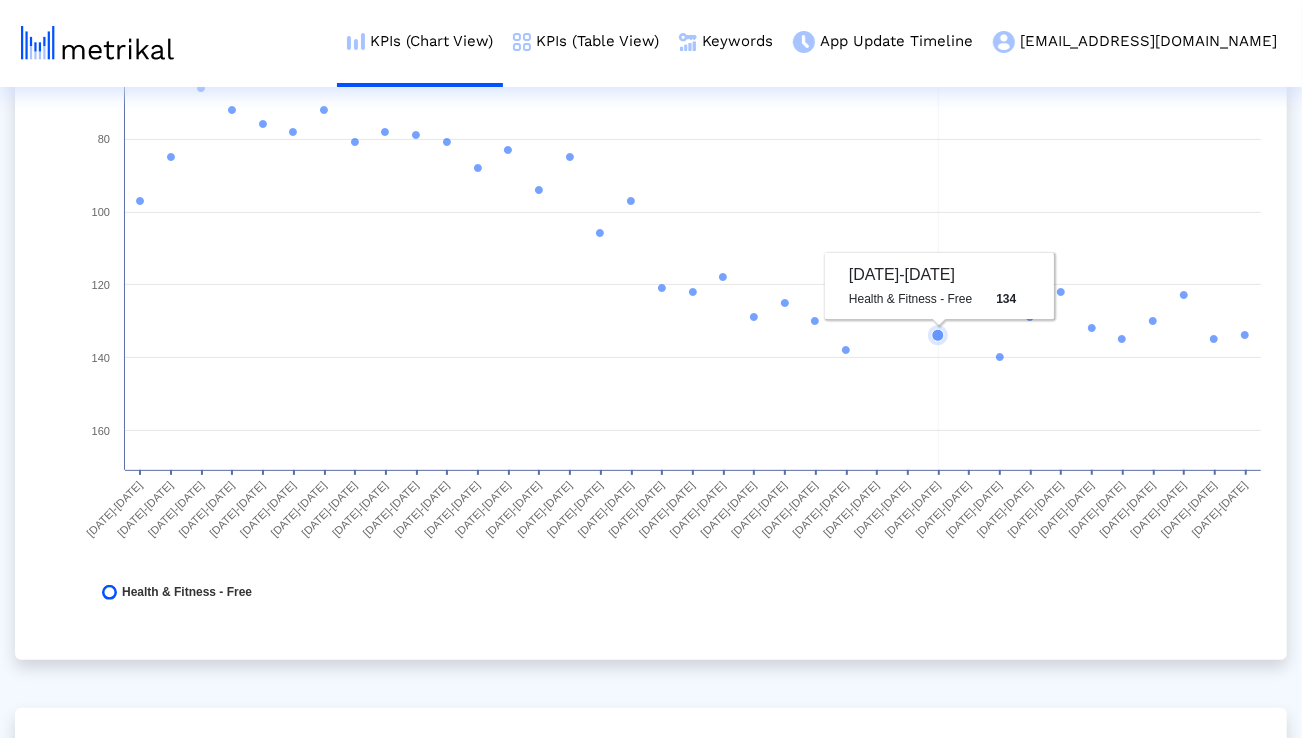 scroll, scrollTop: 577, scrollLeft: 0, axis: vertical 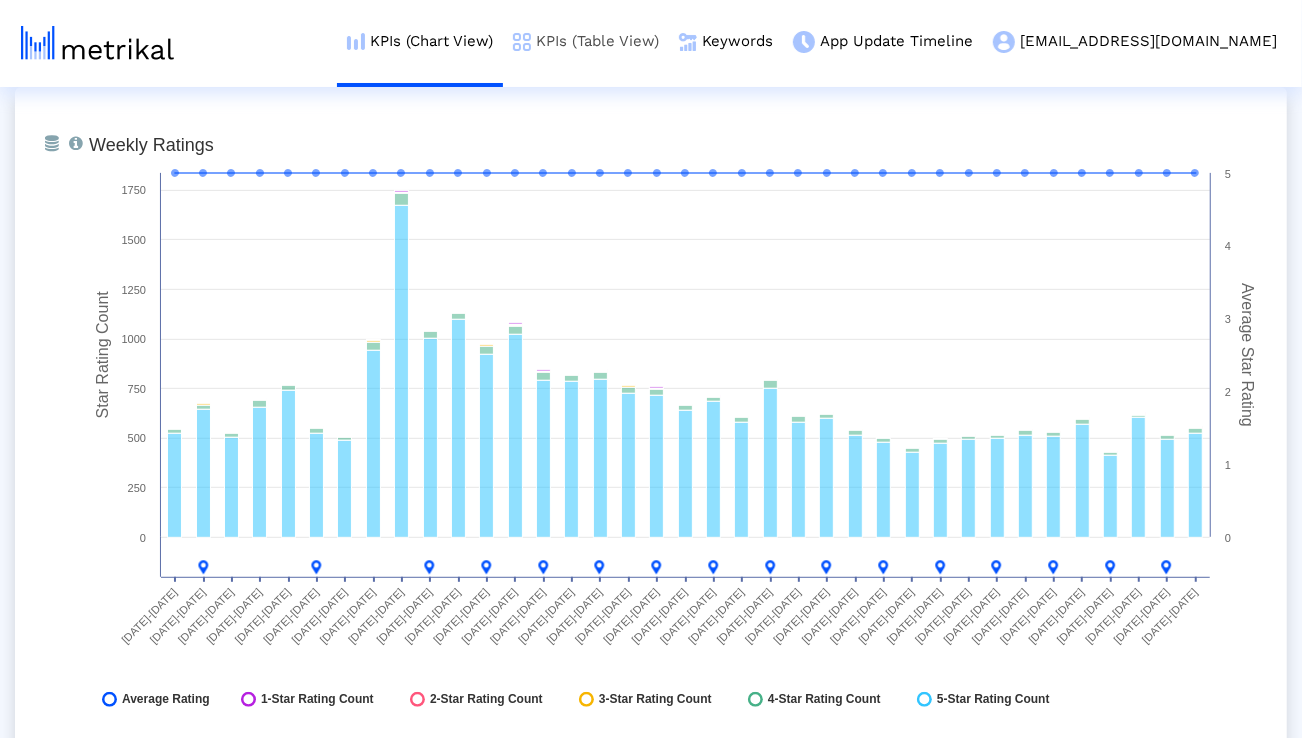 click on "KPIs (Table View)" at bounding box center (586, 41) 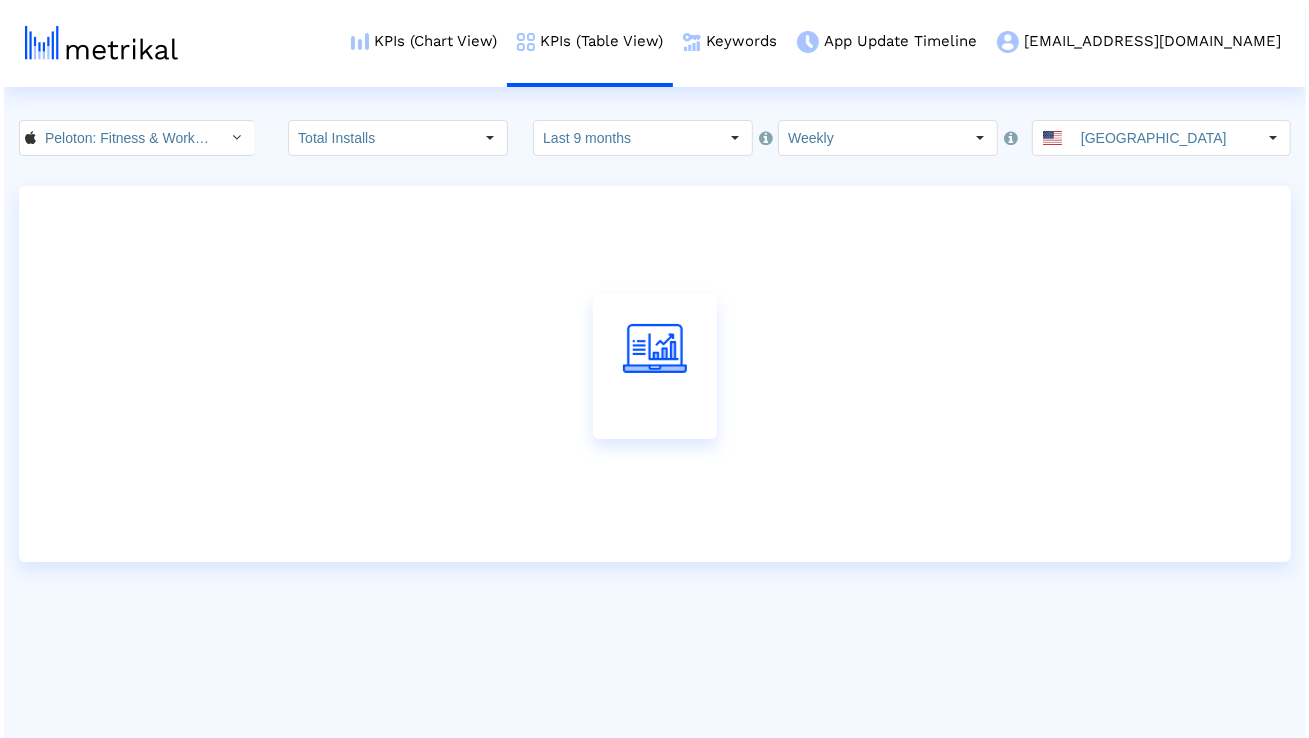 scroll, scrollTop: 0, scrollLeft: 0, axis: both 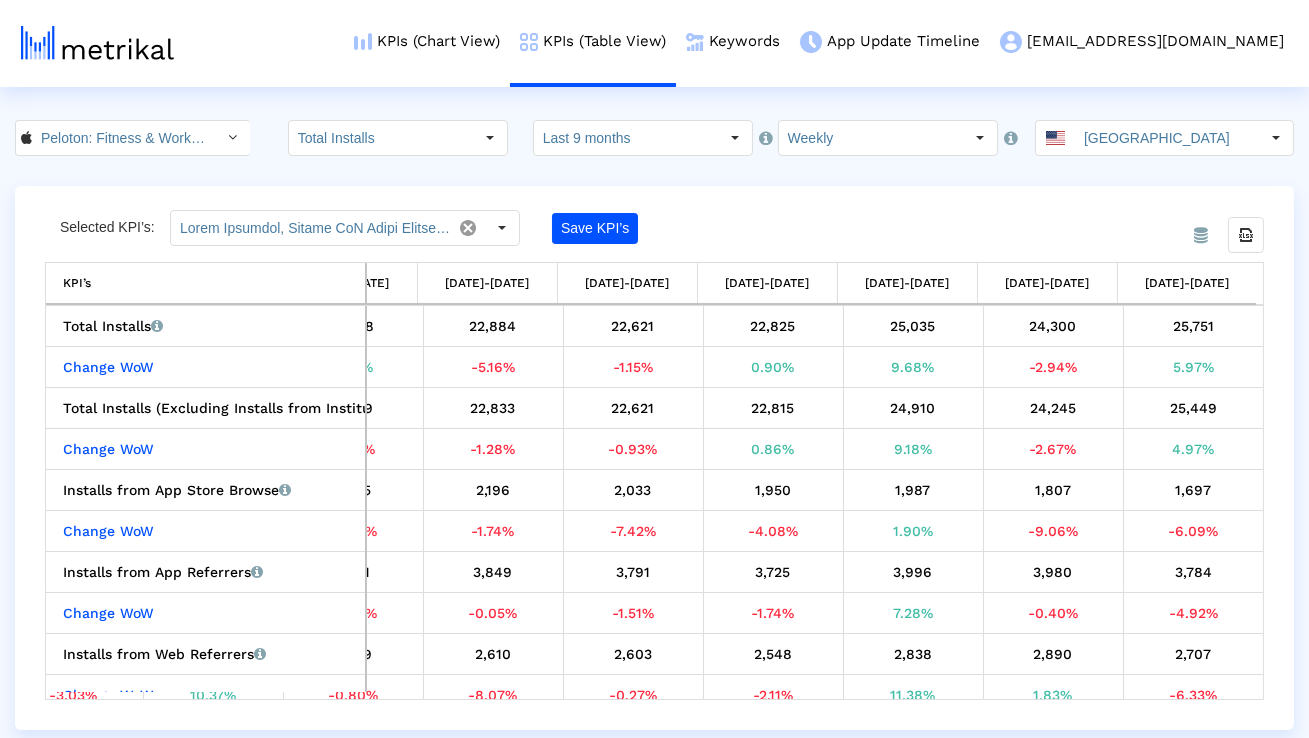 click on "Weekly" 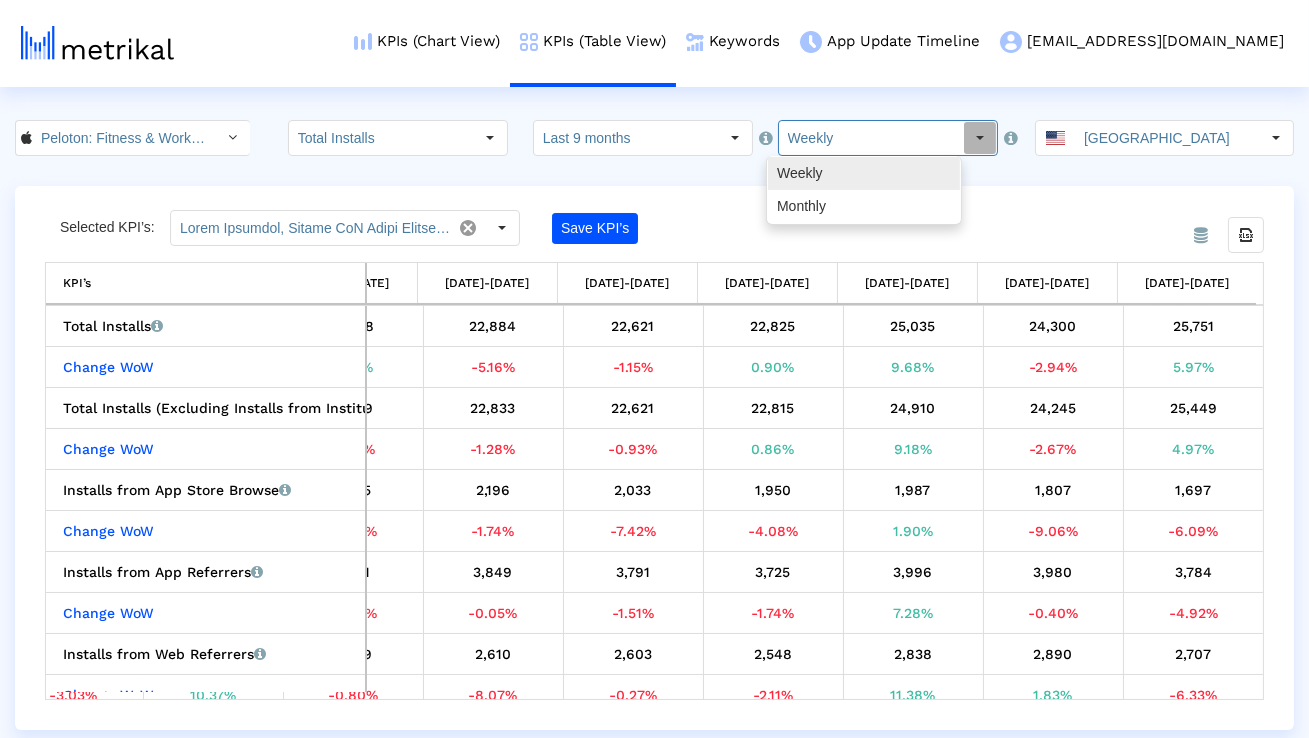 click on "Monthly" at bounding box center [864, 206] 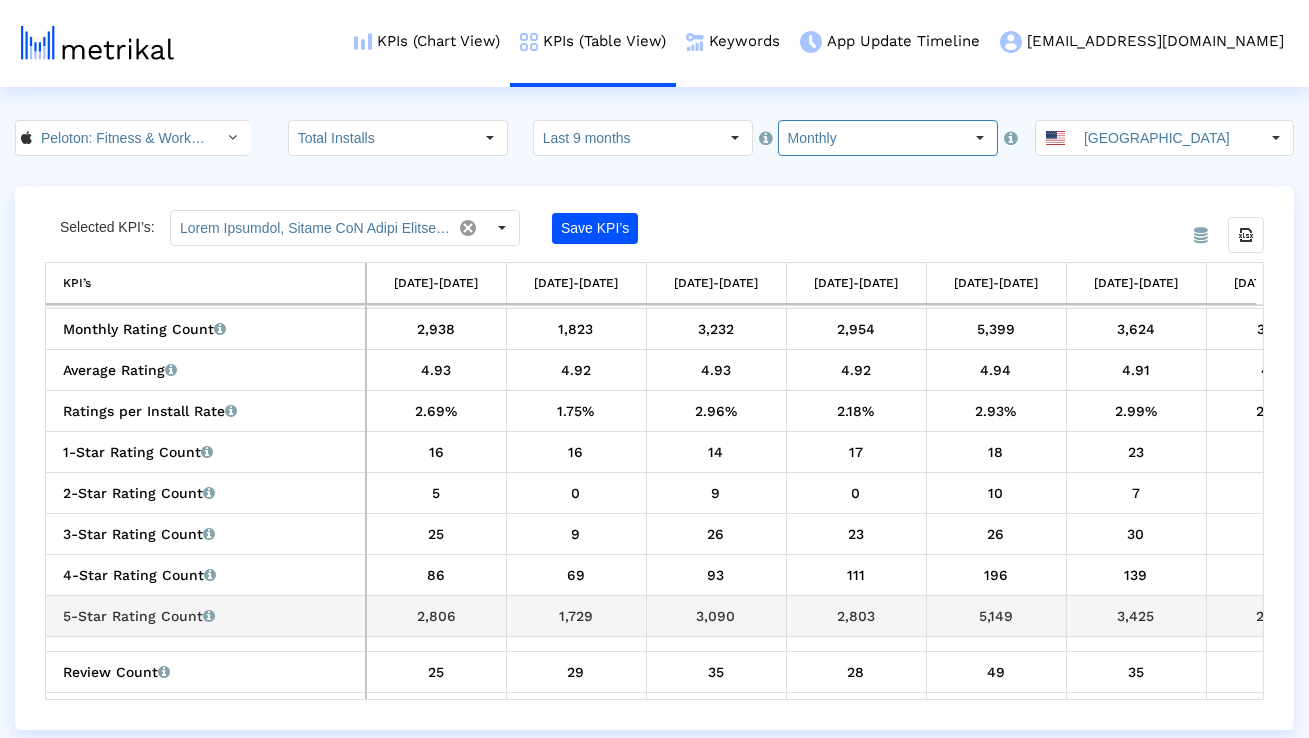 scroll, scrollTop: 1284, scrollLeft: 139, axis: both 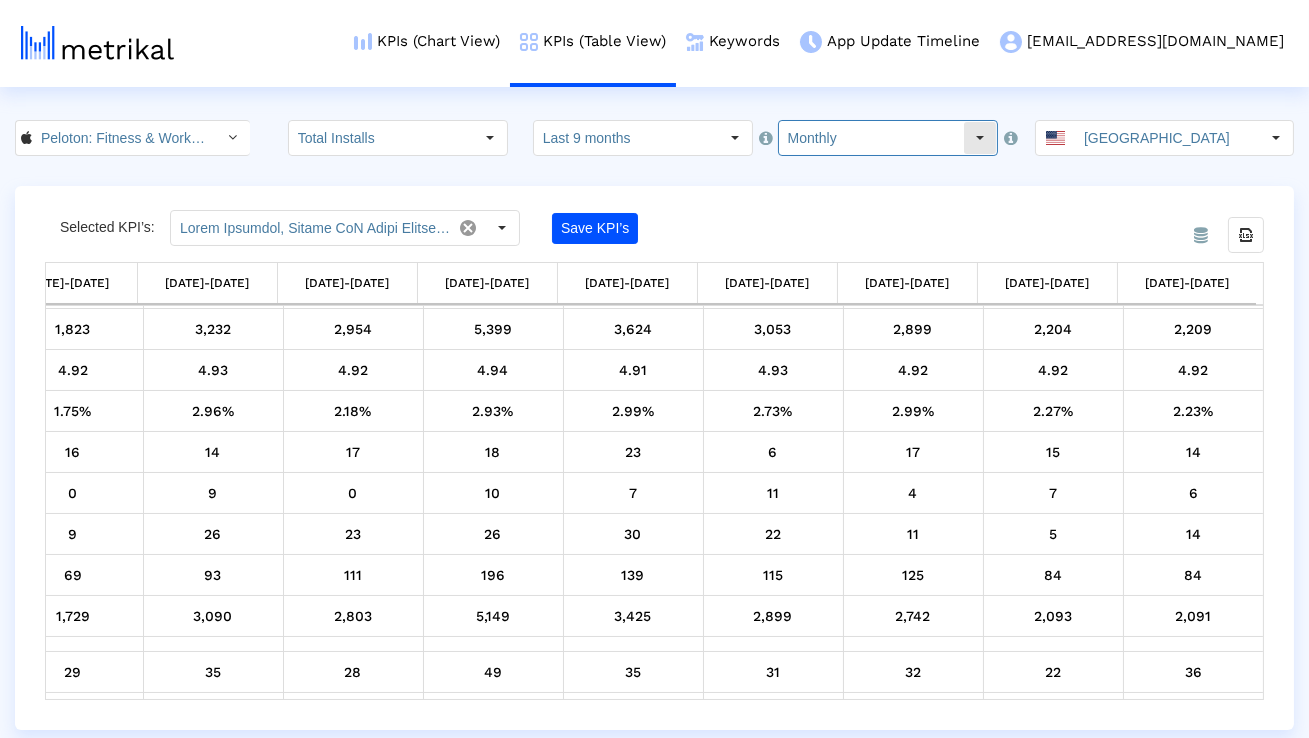 click on "Monthly" 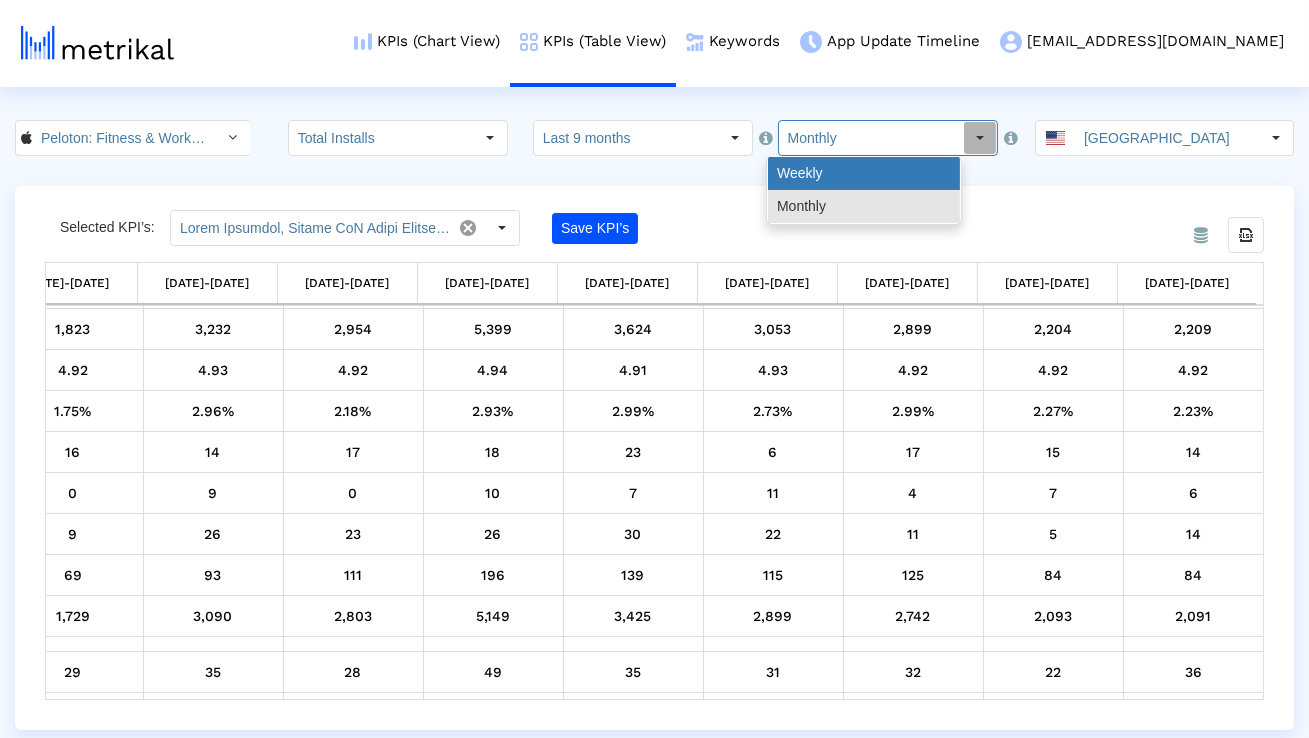 click on "Weekly" at bounding box center [864, 173] 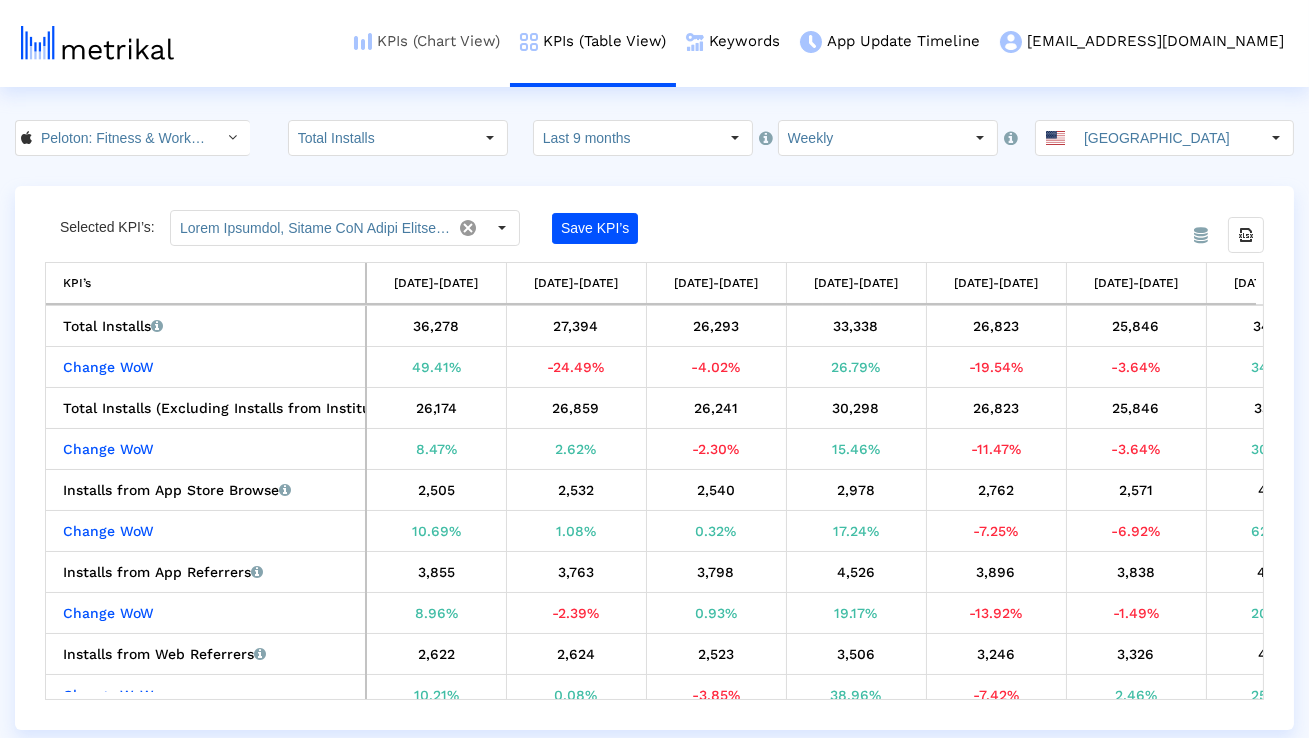 click on "KPIs (Chart View)" at bounding box center [427, 41] 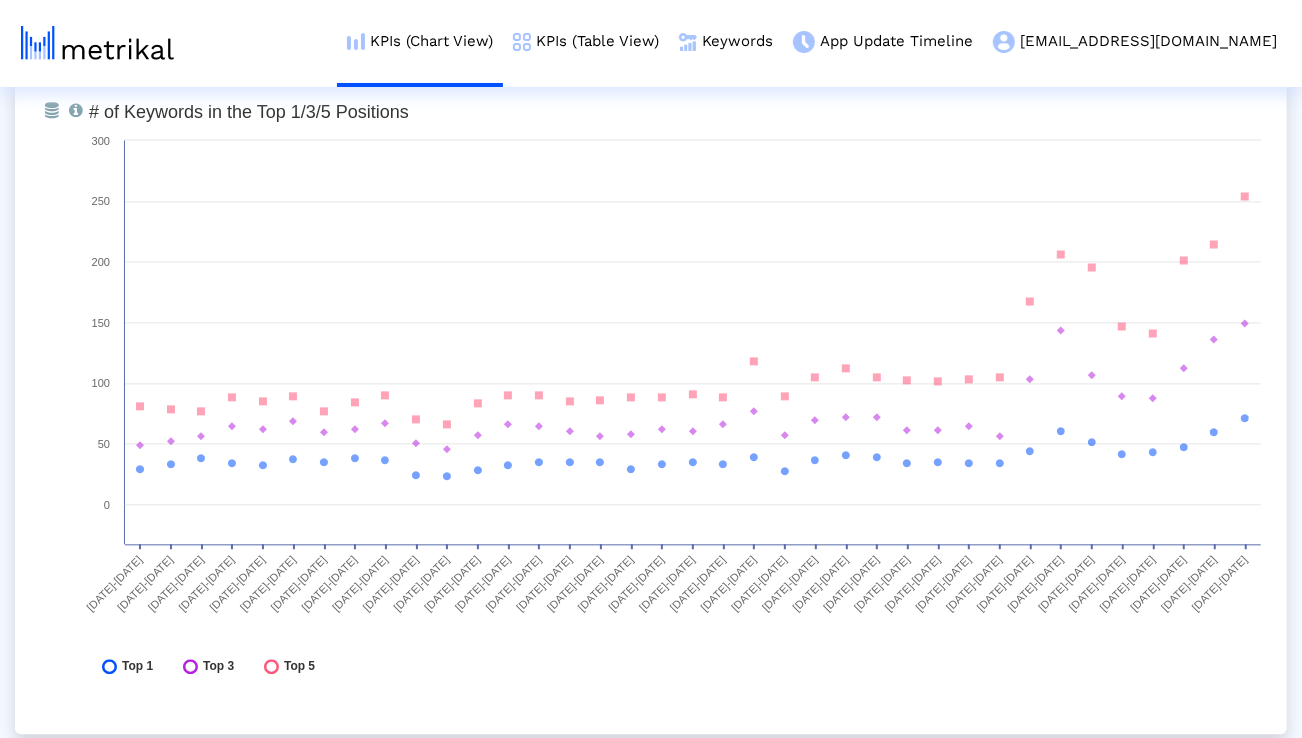 scroll, scrollTop: 7409, scrollLeft: 0, axis: vertical 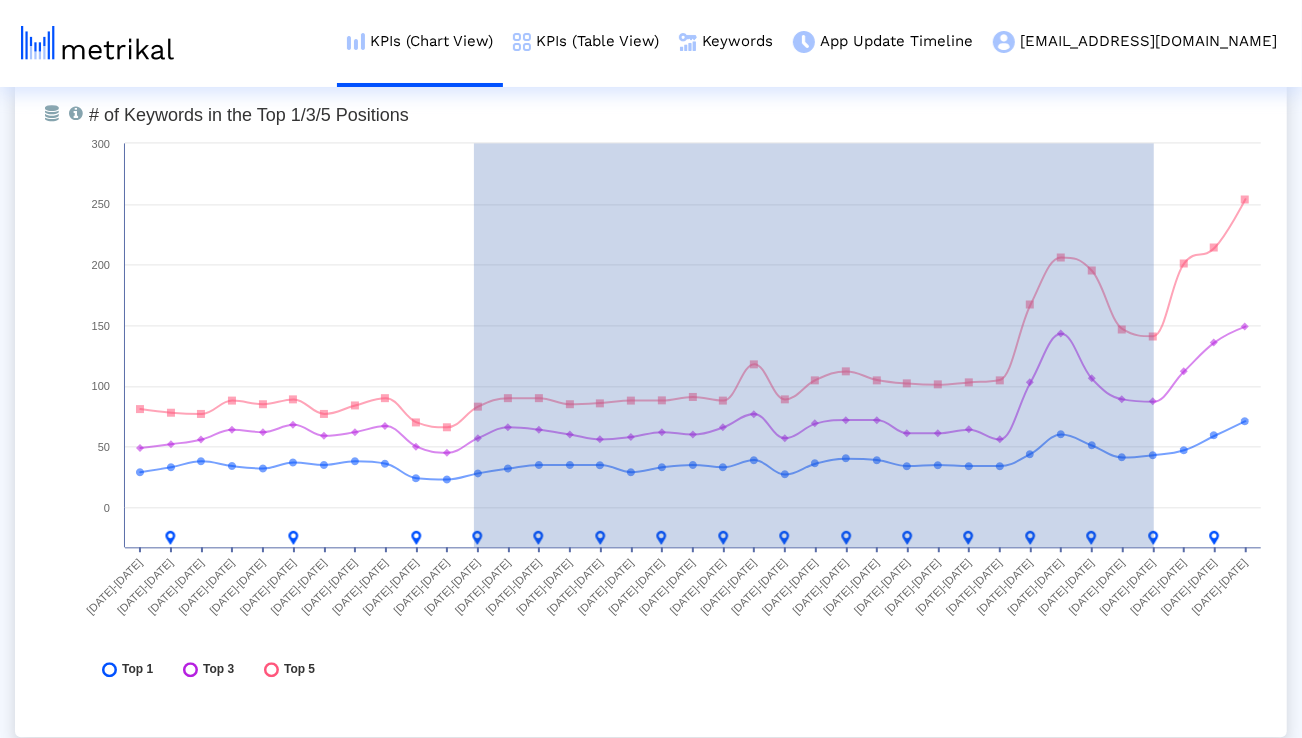 drag, startPoint x: 474, startPoint y: 528, endPoint x: 1154, endPoint y: 582, distance: 682.14075 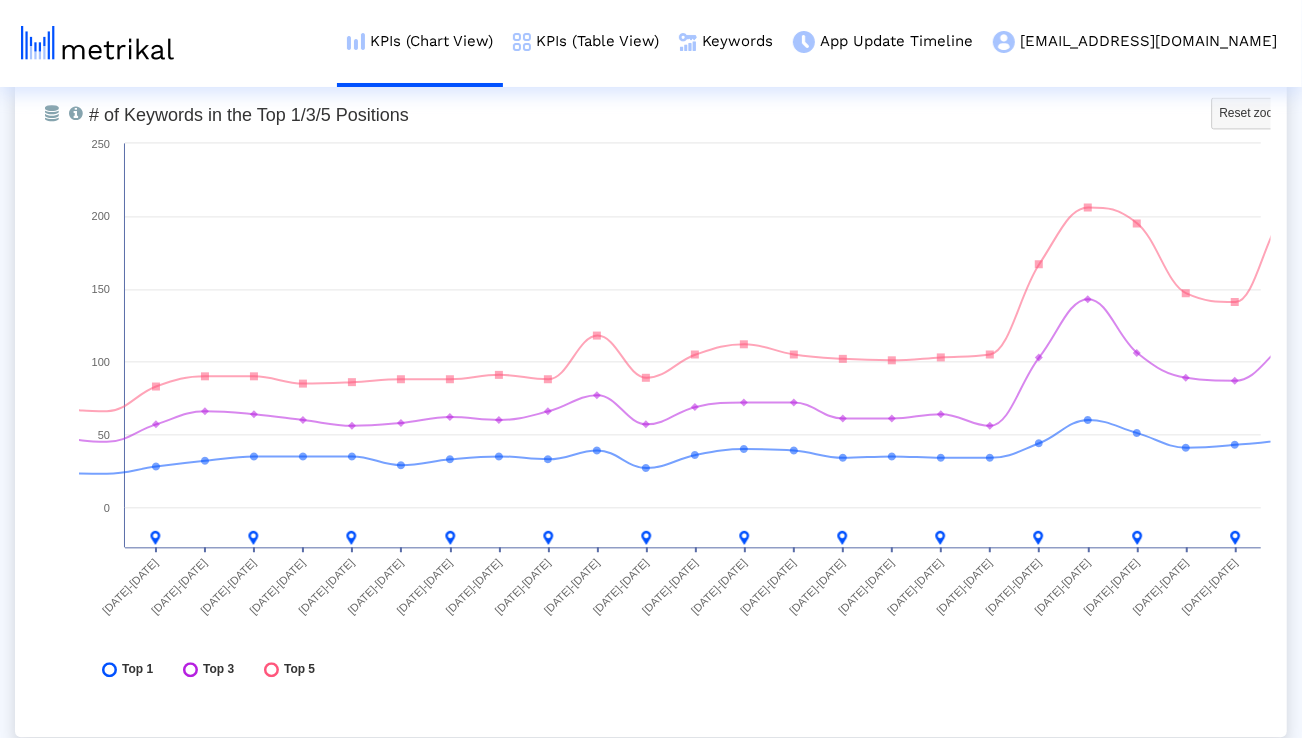 scroll, scrollTop: 7400, scrollLeft: 0, axis: vertical 